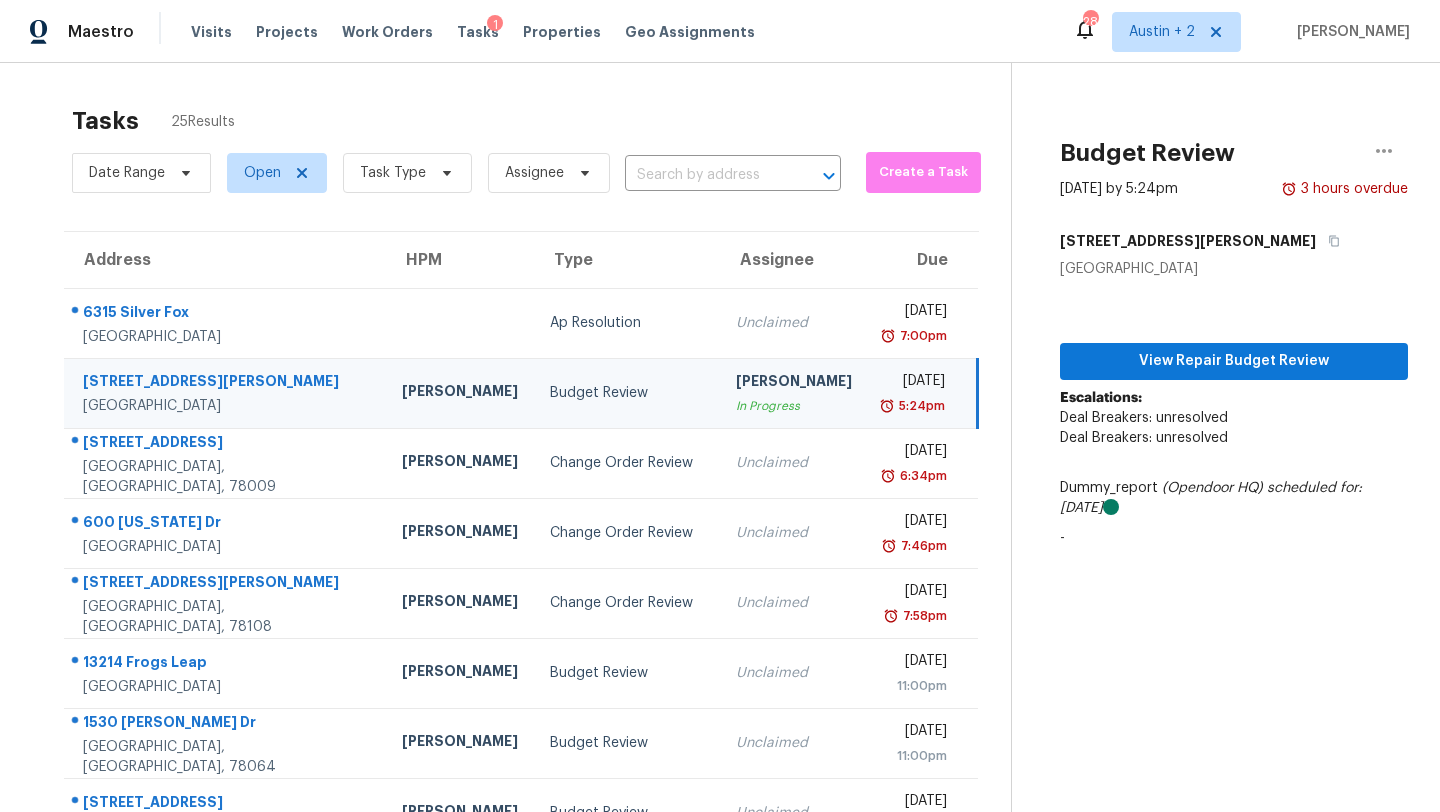 click on "Tasks" at bounding box center (478, 32) 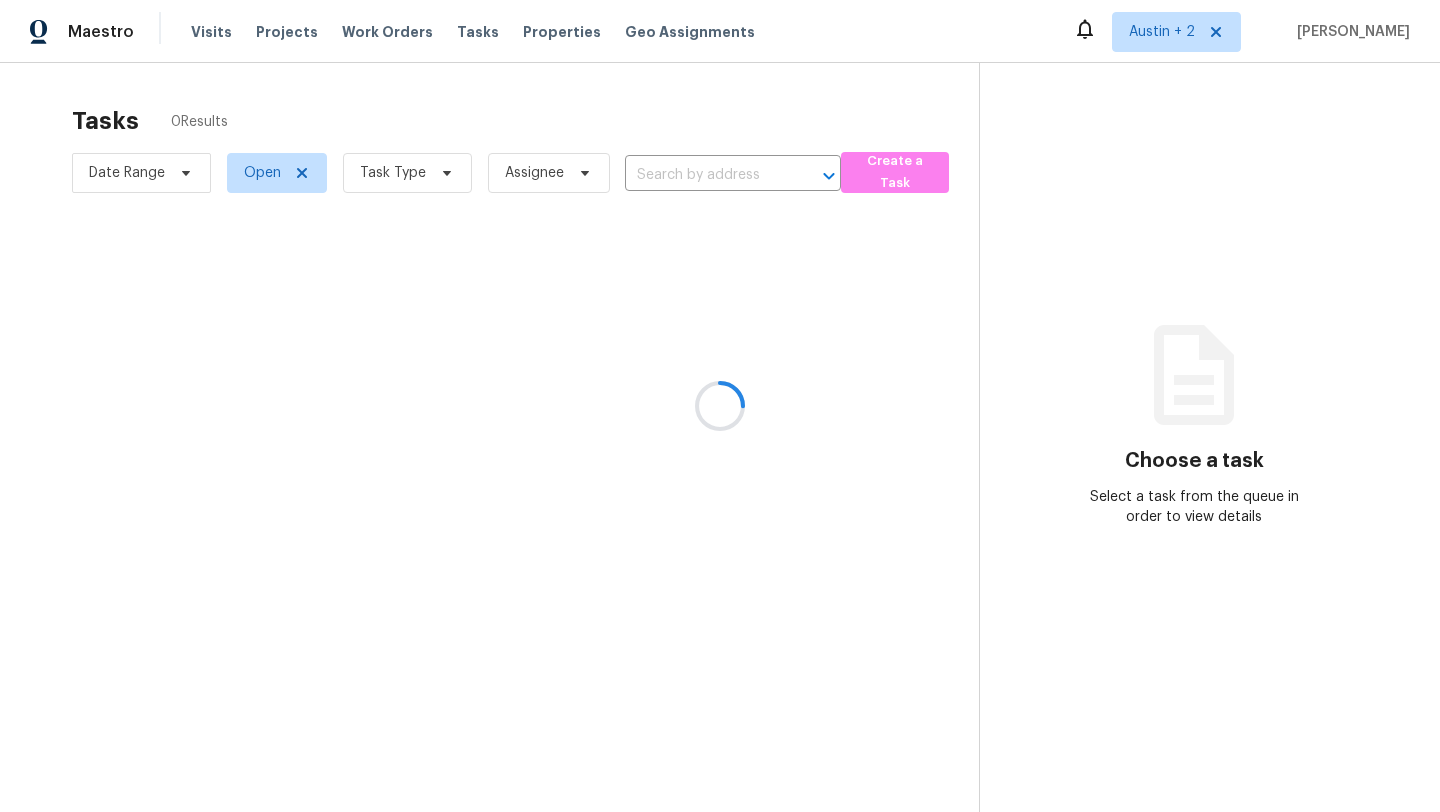 scroll, scrollTop: 0, scrollLeft: 0, axis: both 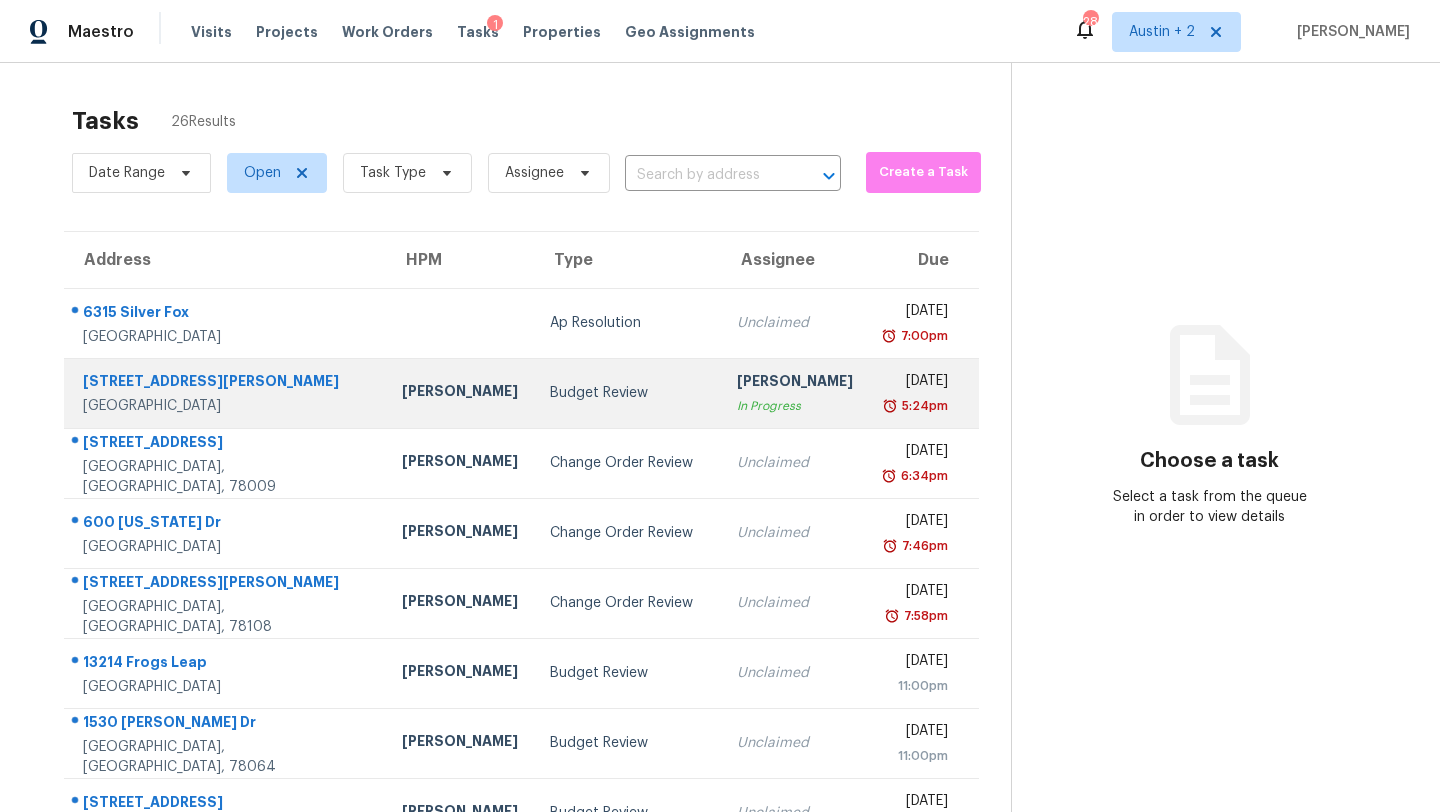 click on "[PERSON_NAME]" at bounding box center (460, 393) 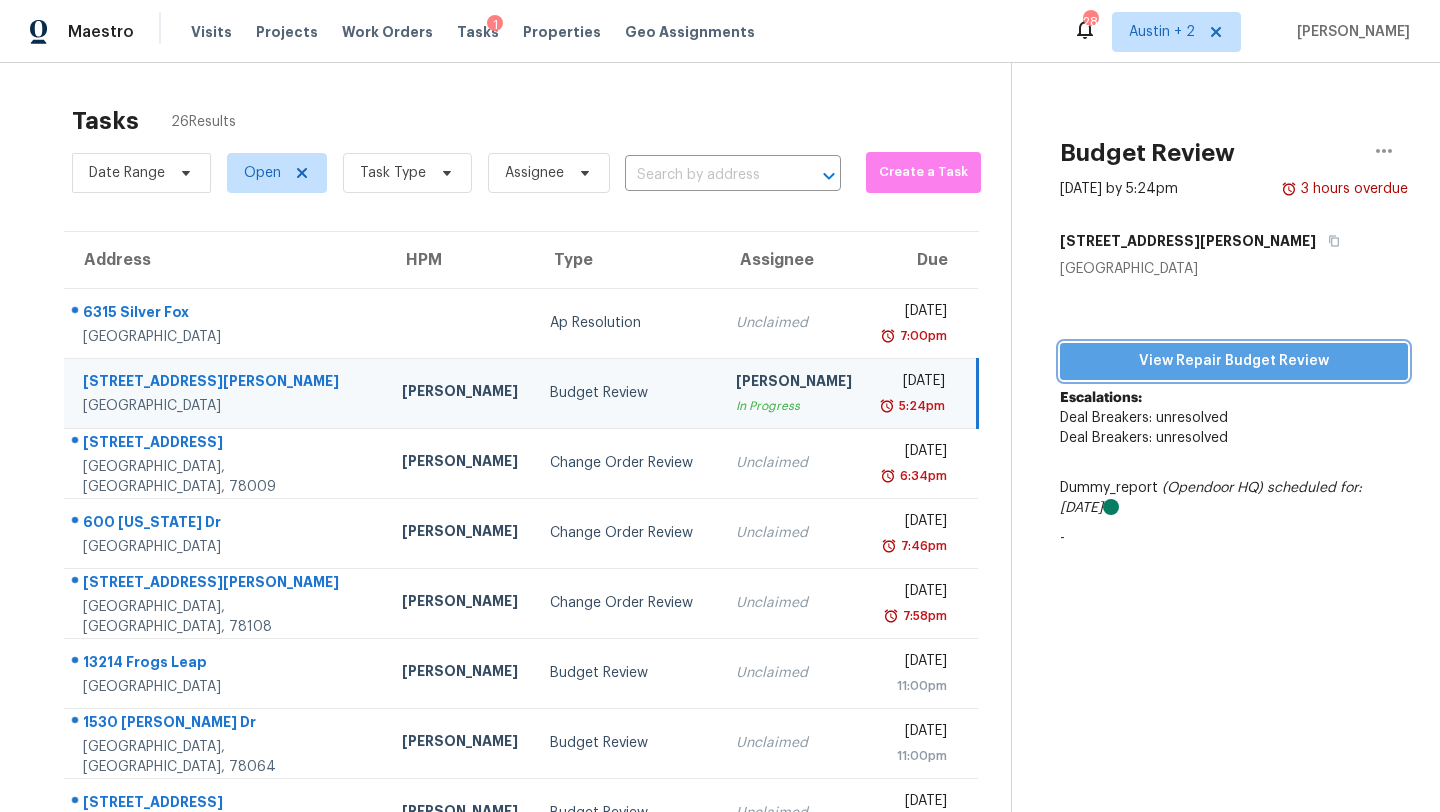click on "View Repair Budget Review" at bounding box center (1234, 361) 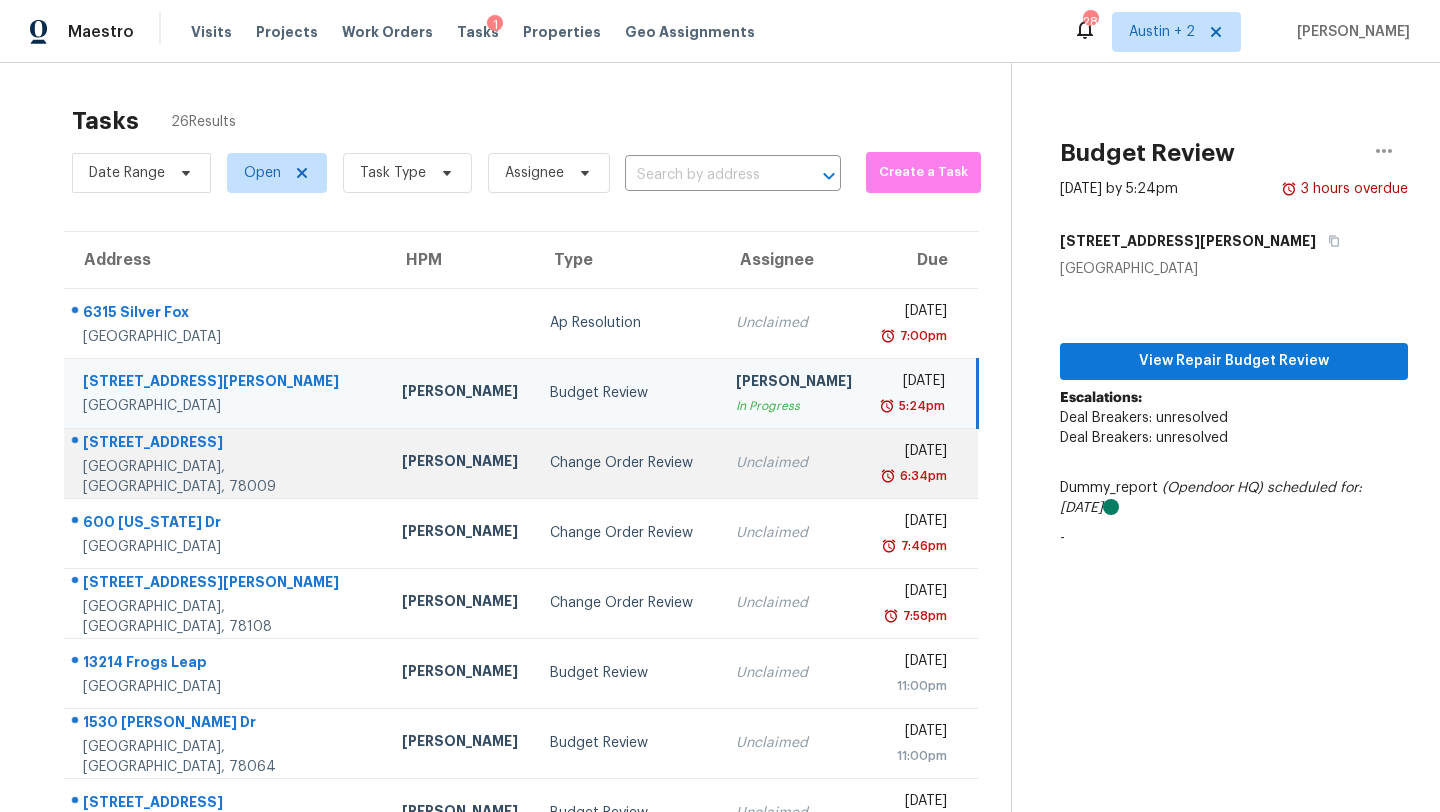 click on "Change Order Review" at bounding box center (627, 463) 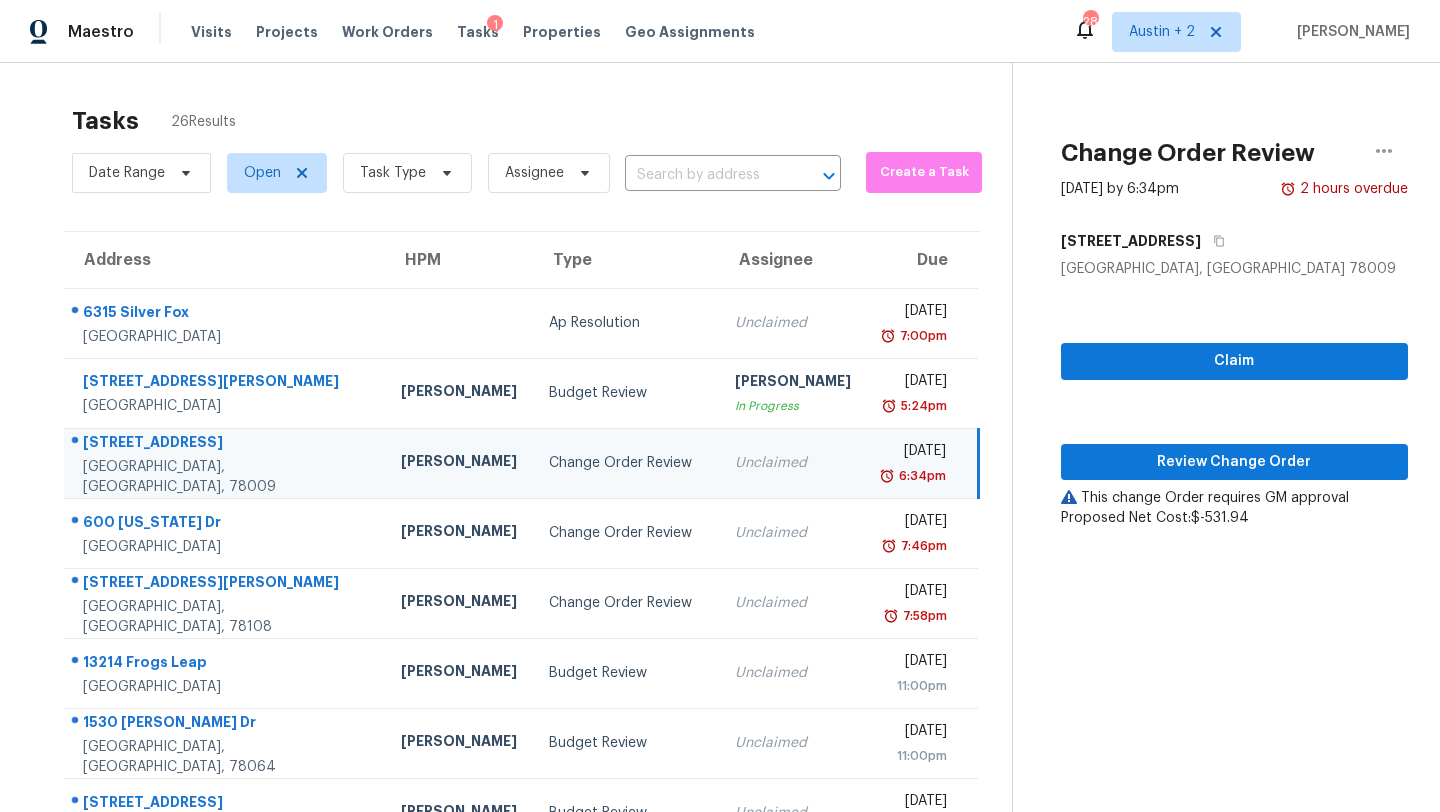 click on "Claim Review Change Order This change Order requires GM approval Proposed Net Cost:  $-531.94" at bounding box center (1234, 403) 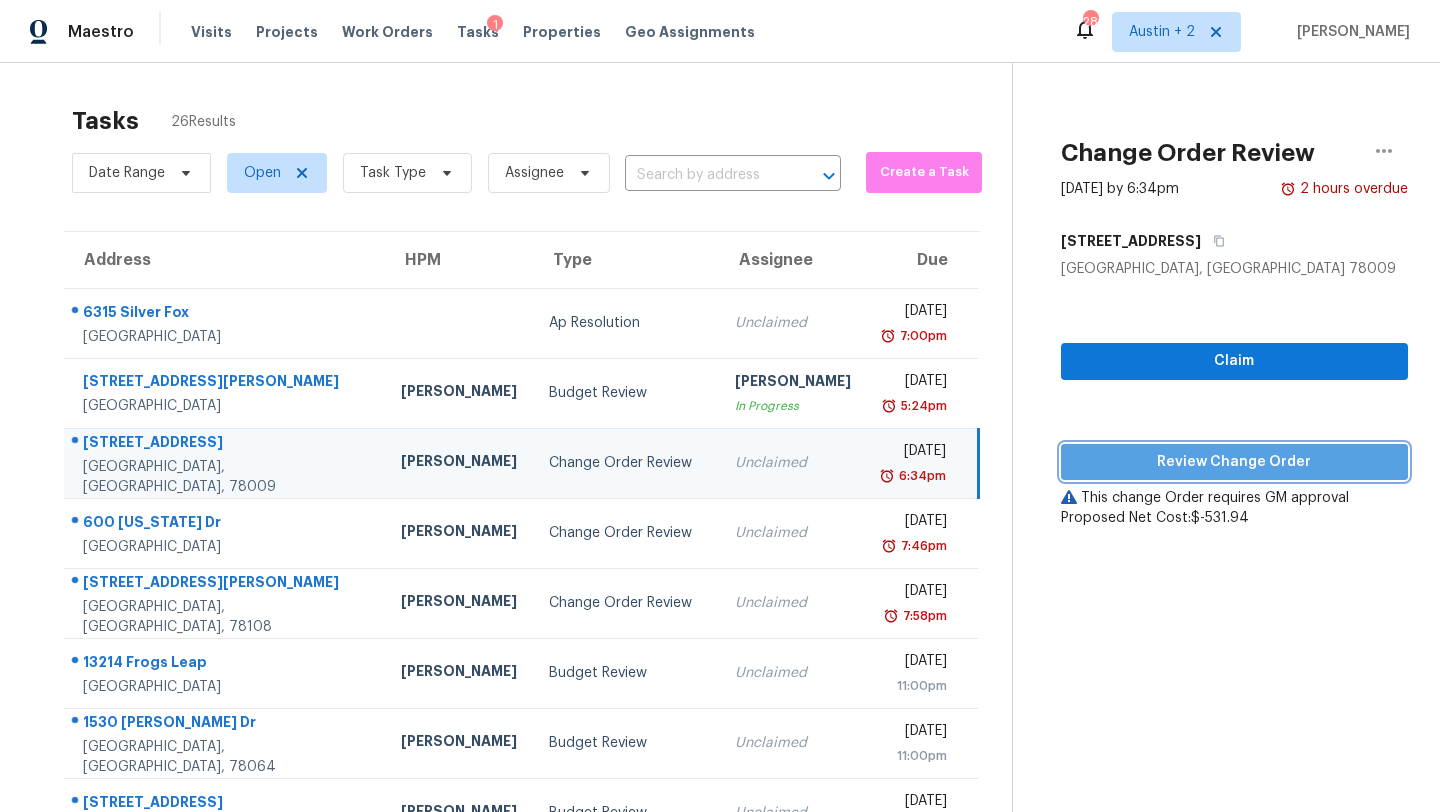 click on "Review Change Order" at bounding box center [1234, 462] 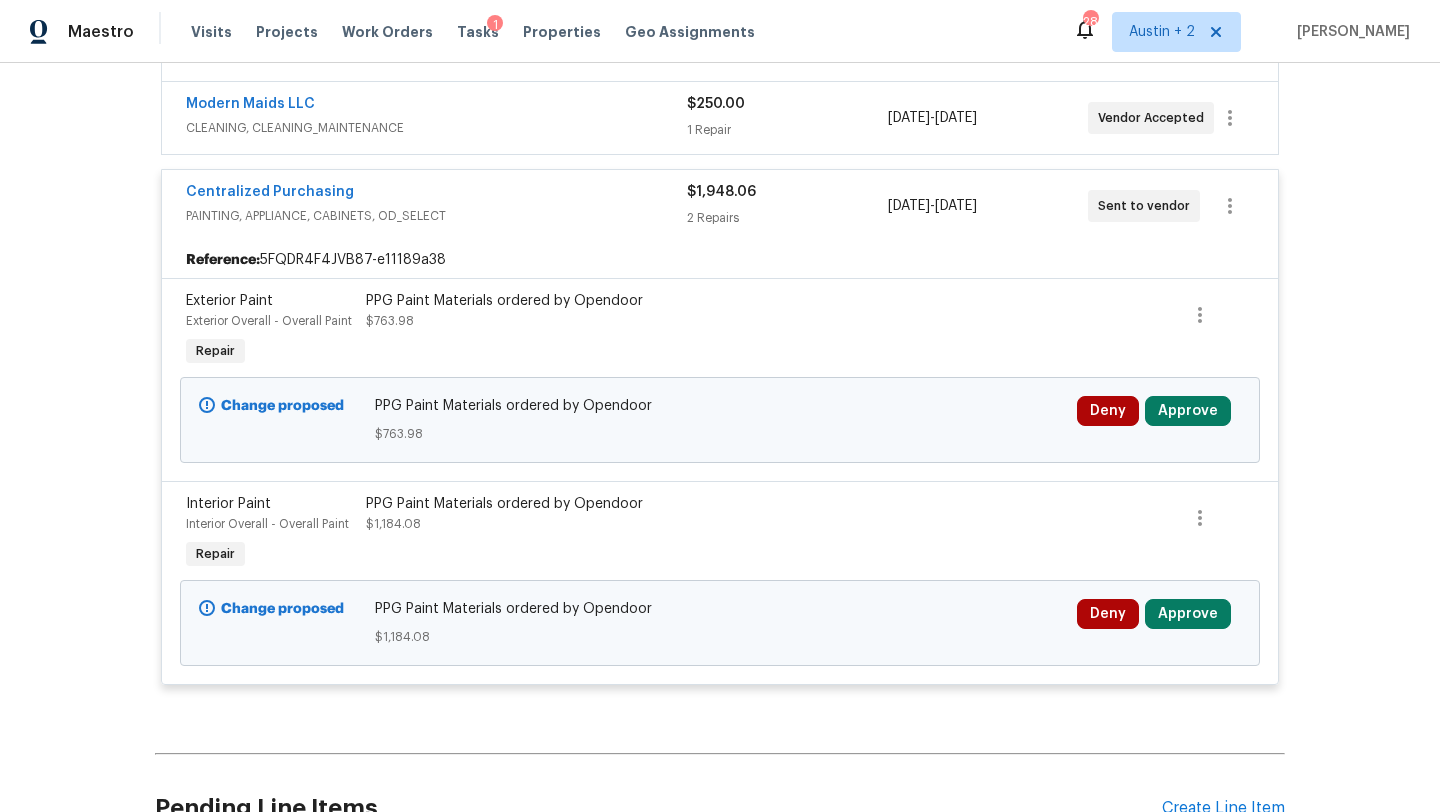 scroll, scrollTop: 952, scrollLeft: 0, axis: vertical 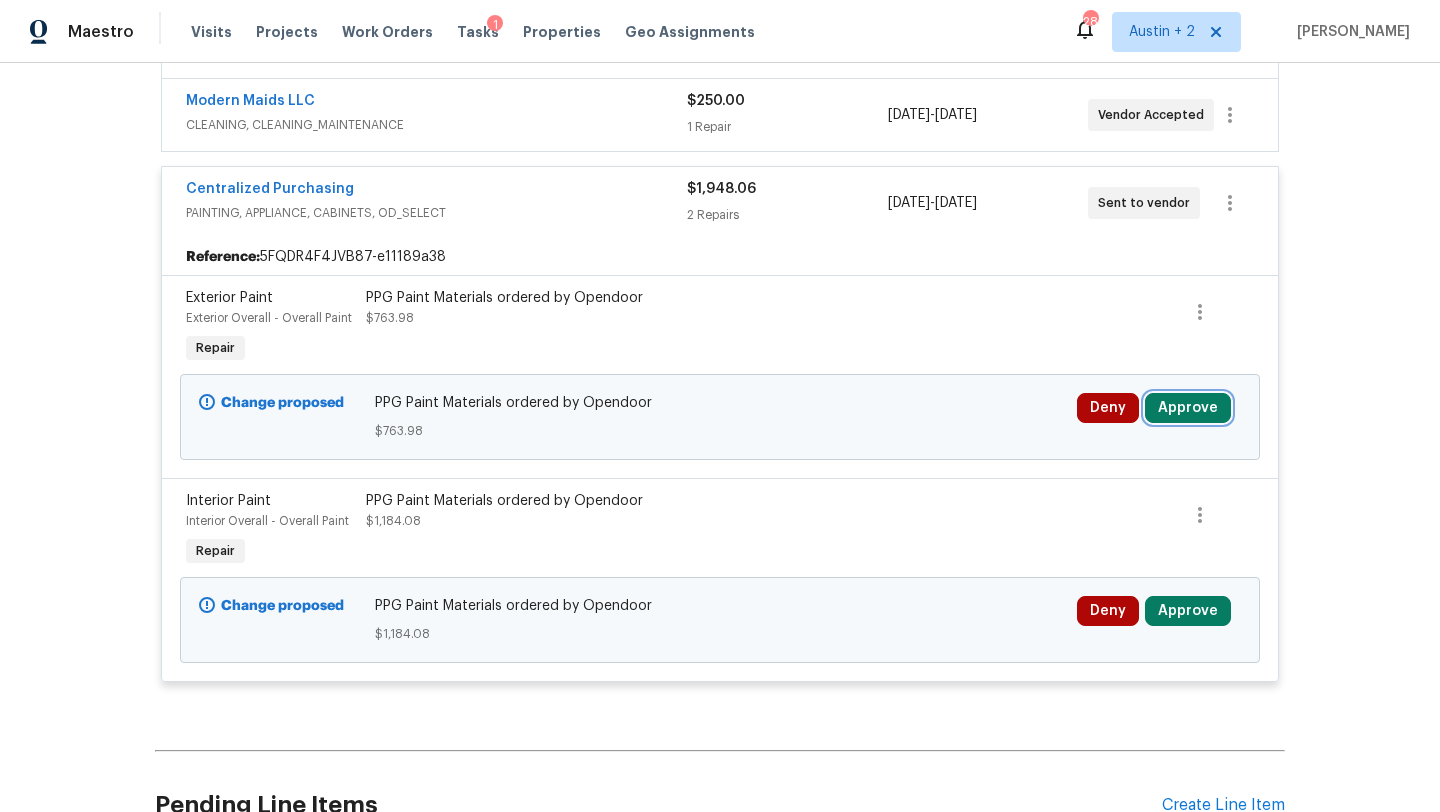 click on "Approve" at bounding box center (1188, 408) 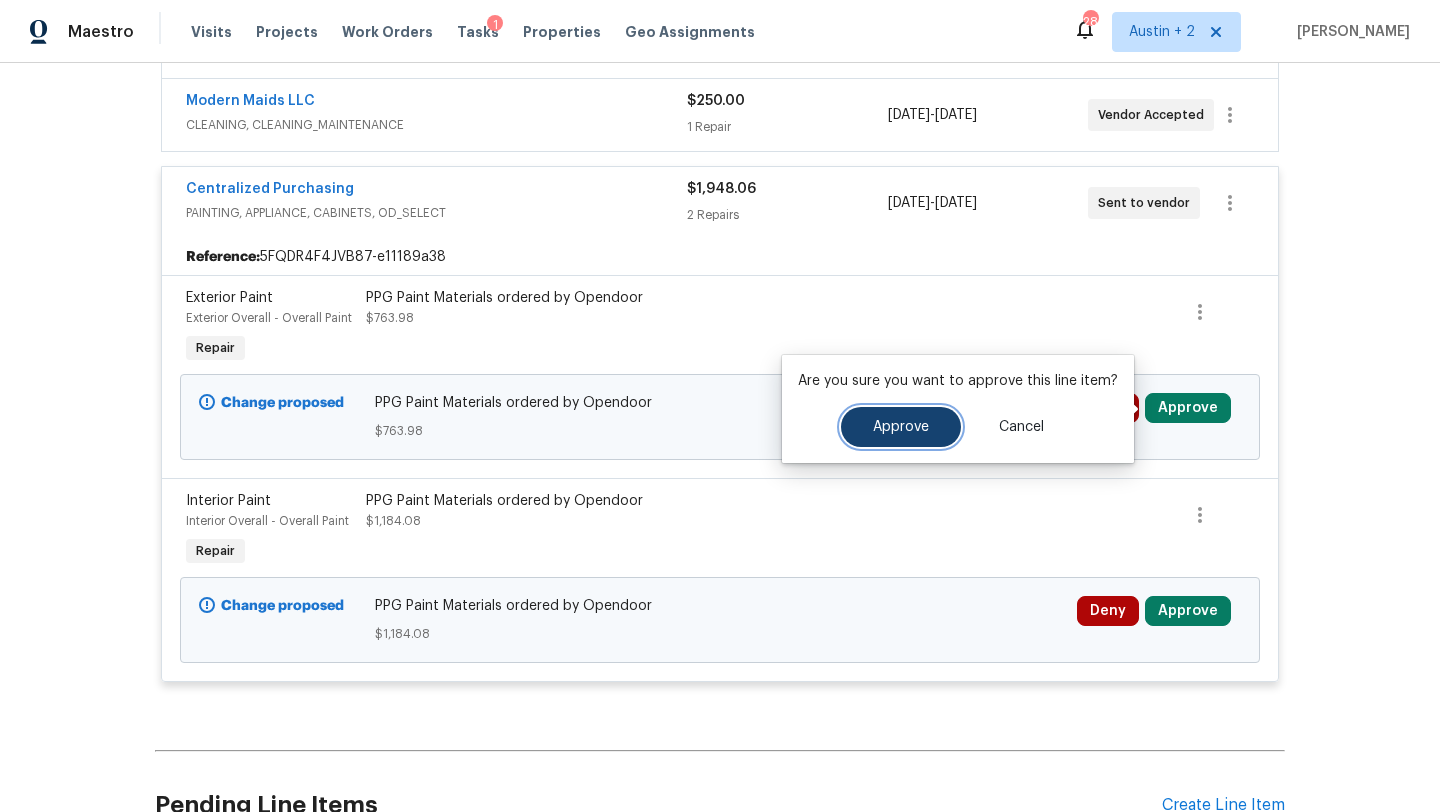 click on "Approve" at bounding box center (901, 427) 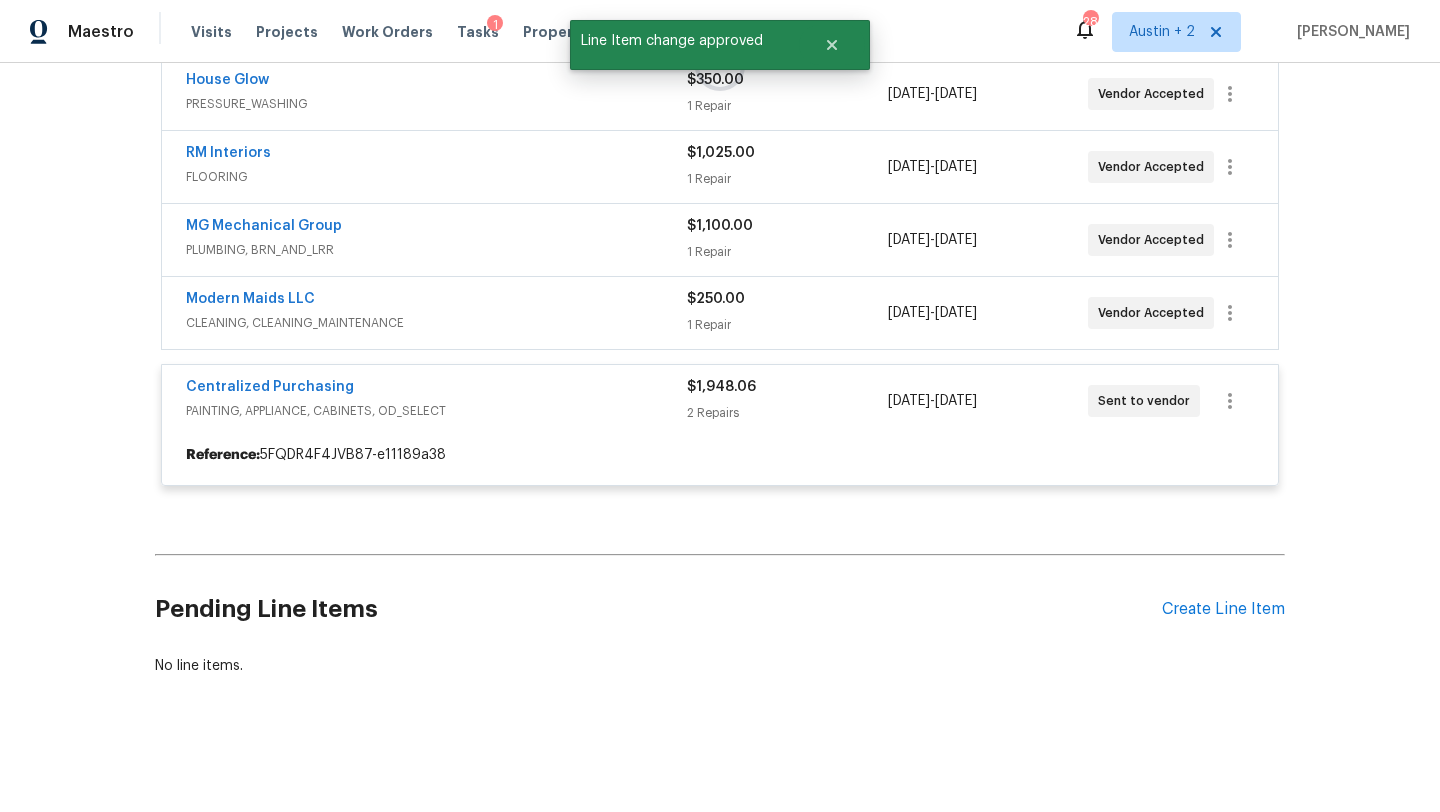 scroll, scrollTop: 952, scrollLeft: 0, axis: vertical 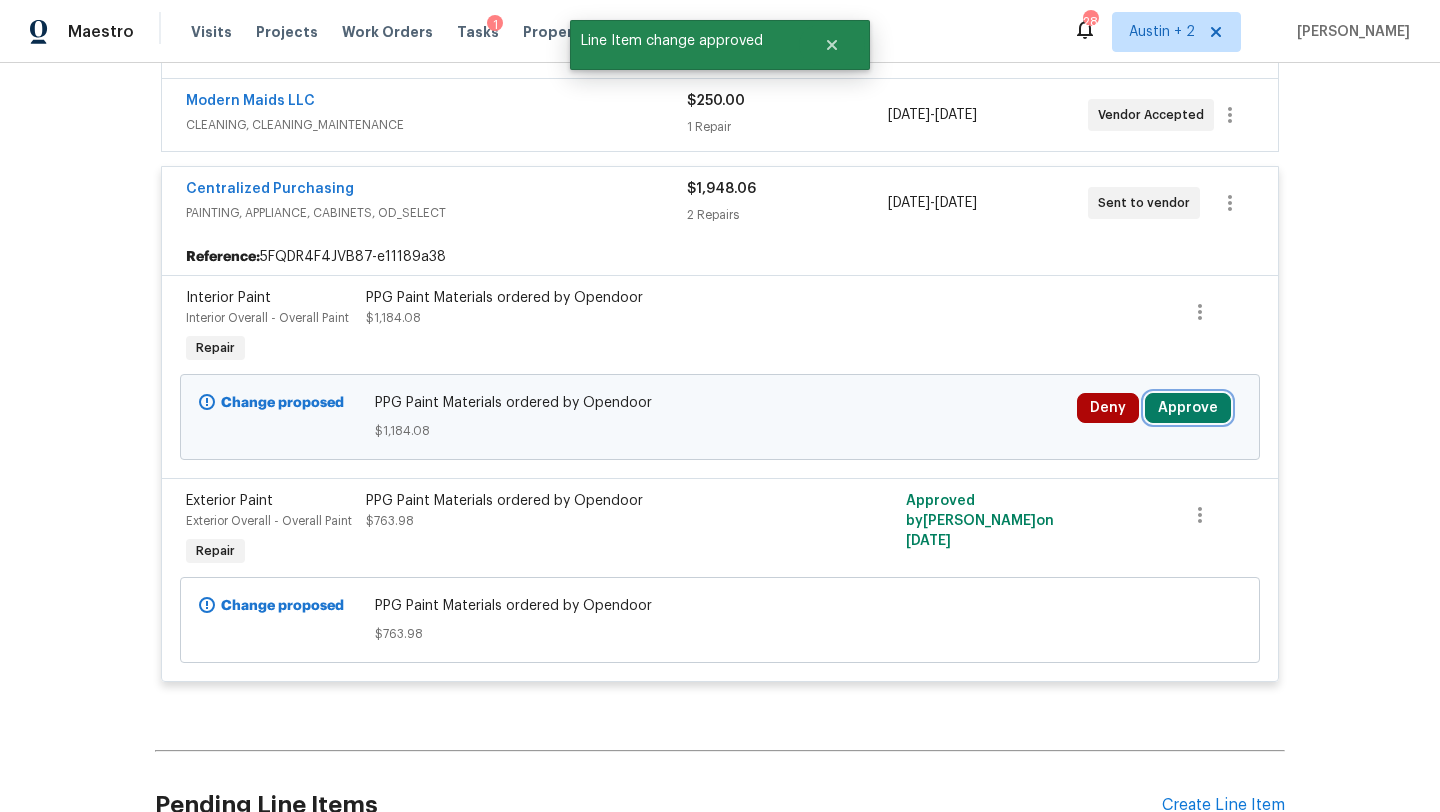 click on "Approve" at bounding box center [1188, 408] 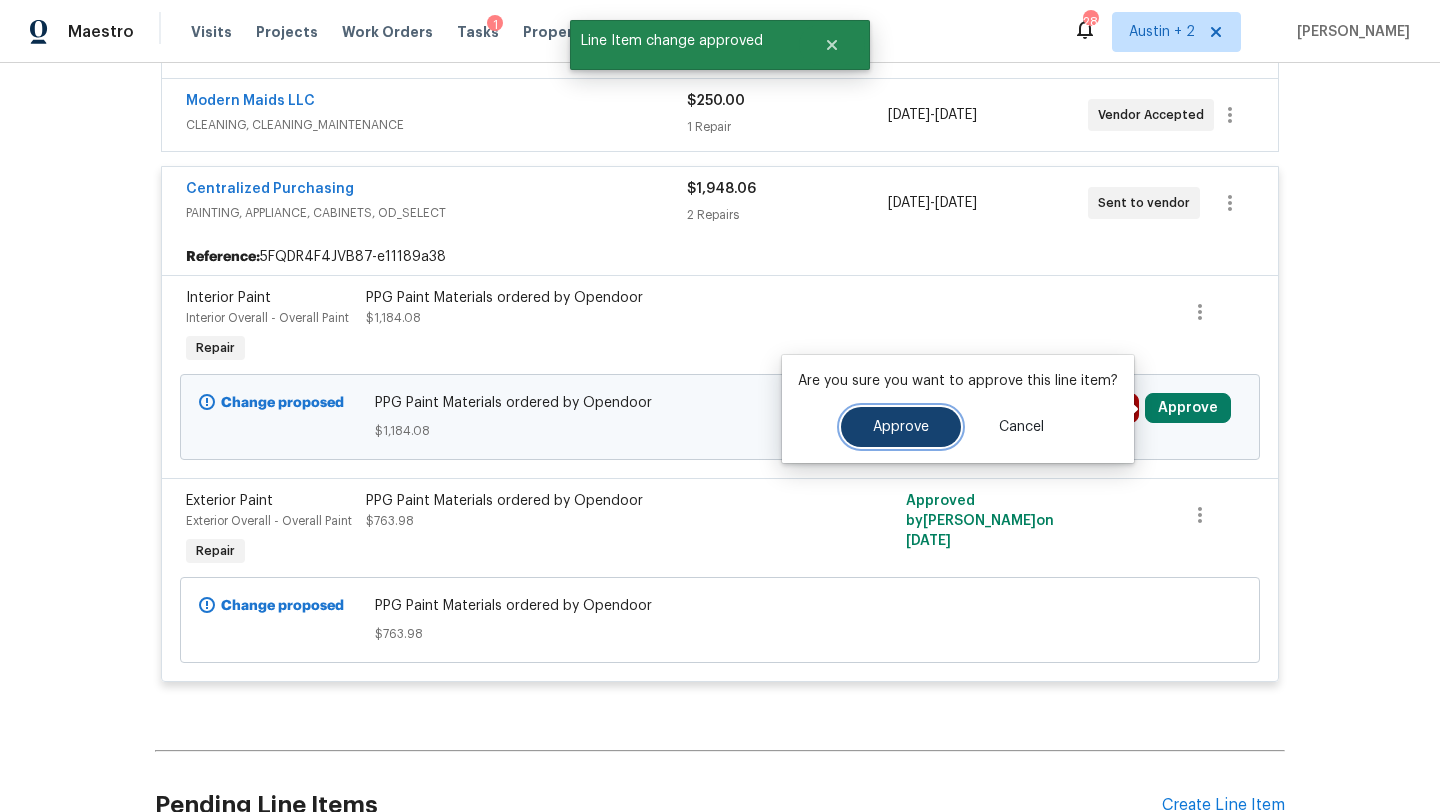 click on "Approve" at bounding box center (901, 427) 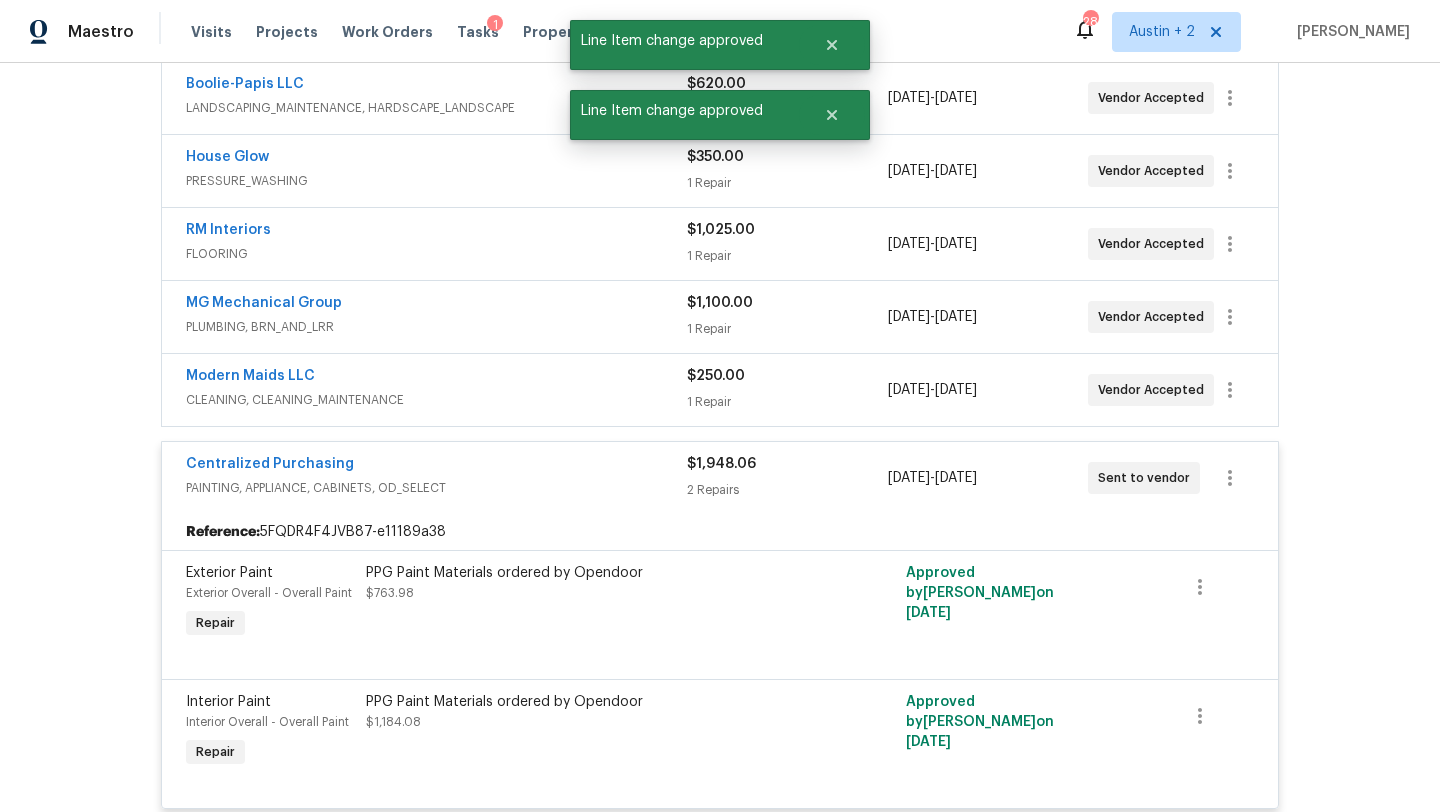 scroll, scrollTop: 0, scrollLeft: 0, axis: both 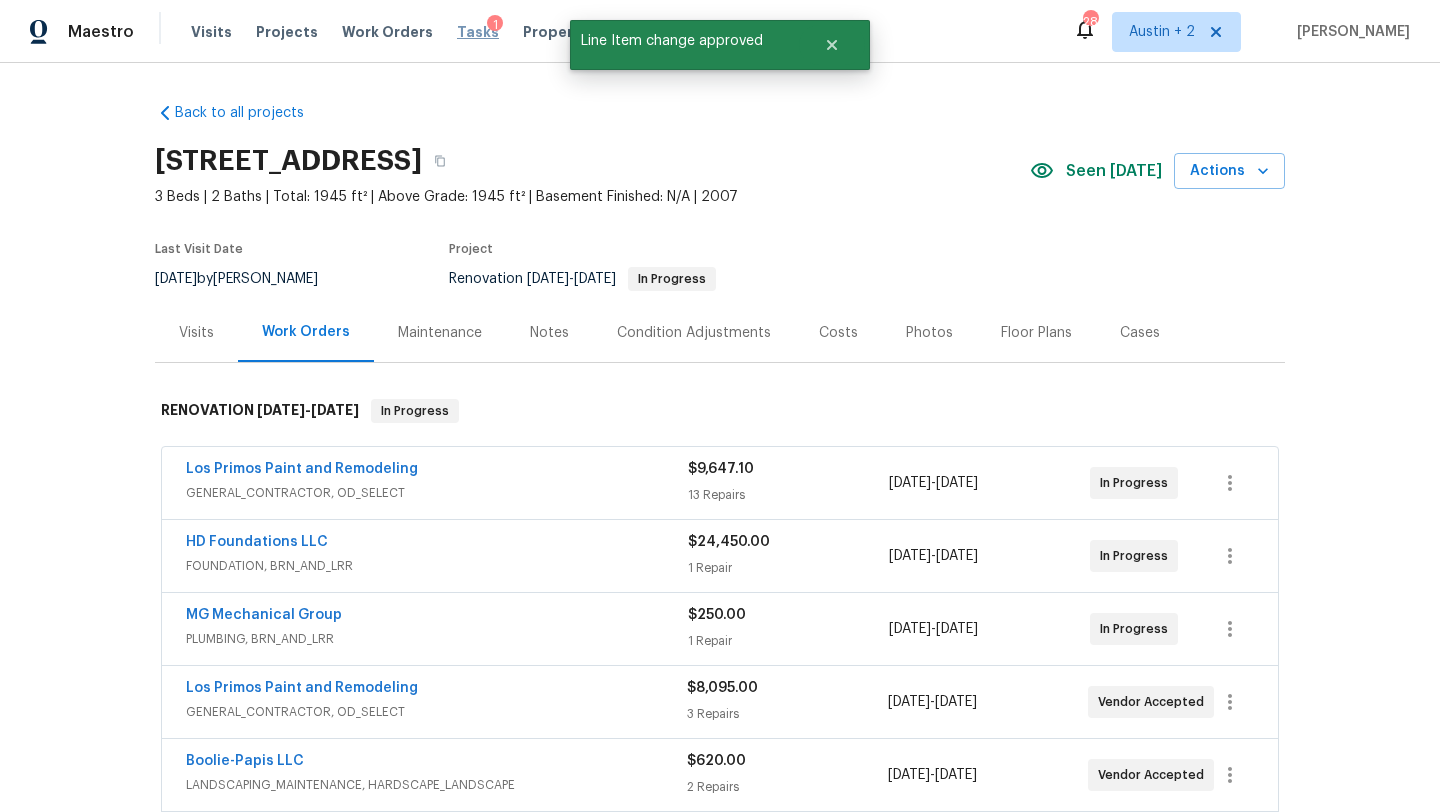 click on "Tasks" at bounding box center [478, 32] 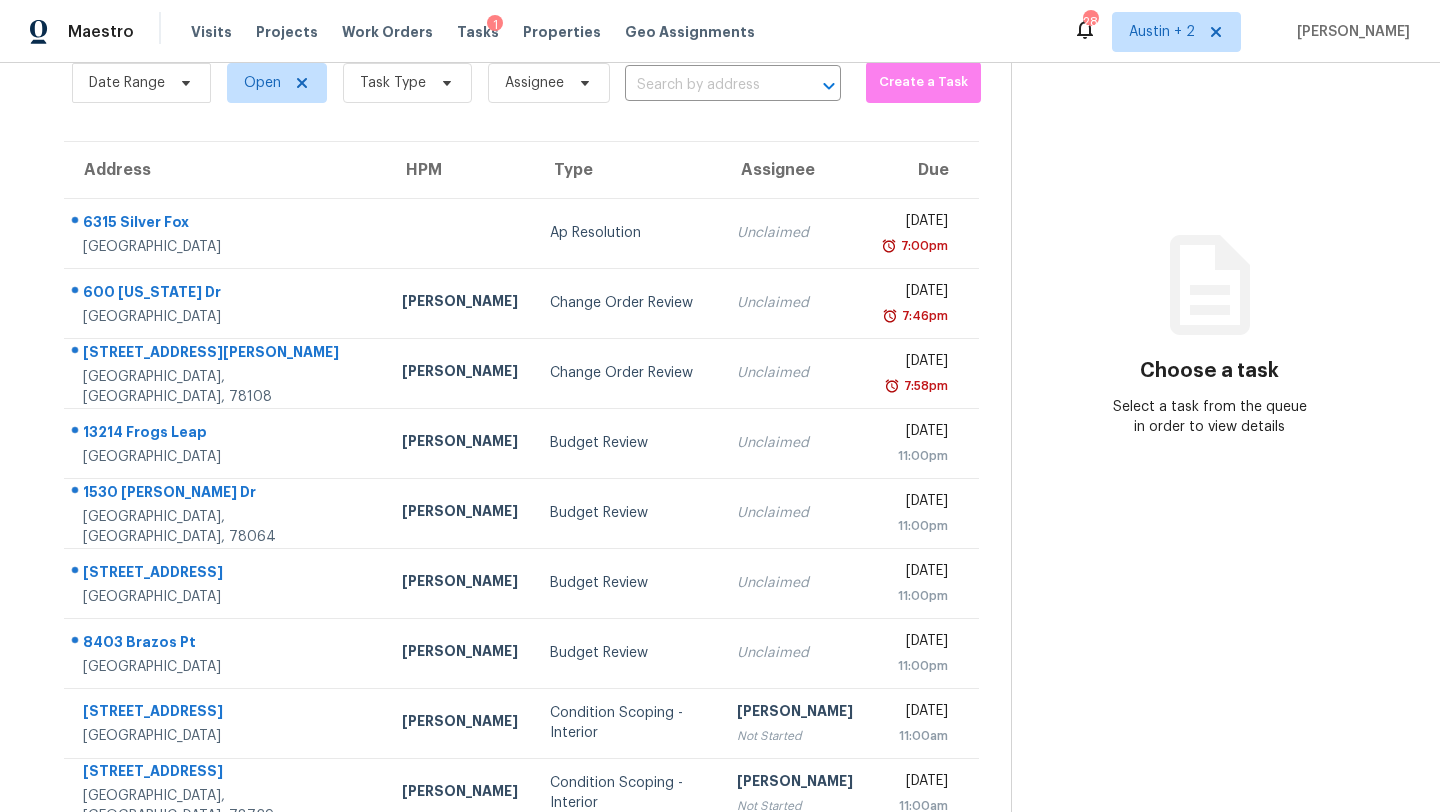 scroll, scrollTop: 91, scrollLeft: 0, axis: vertical 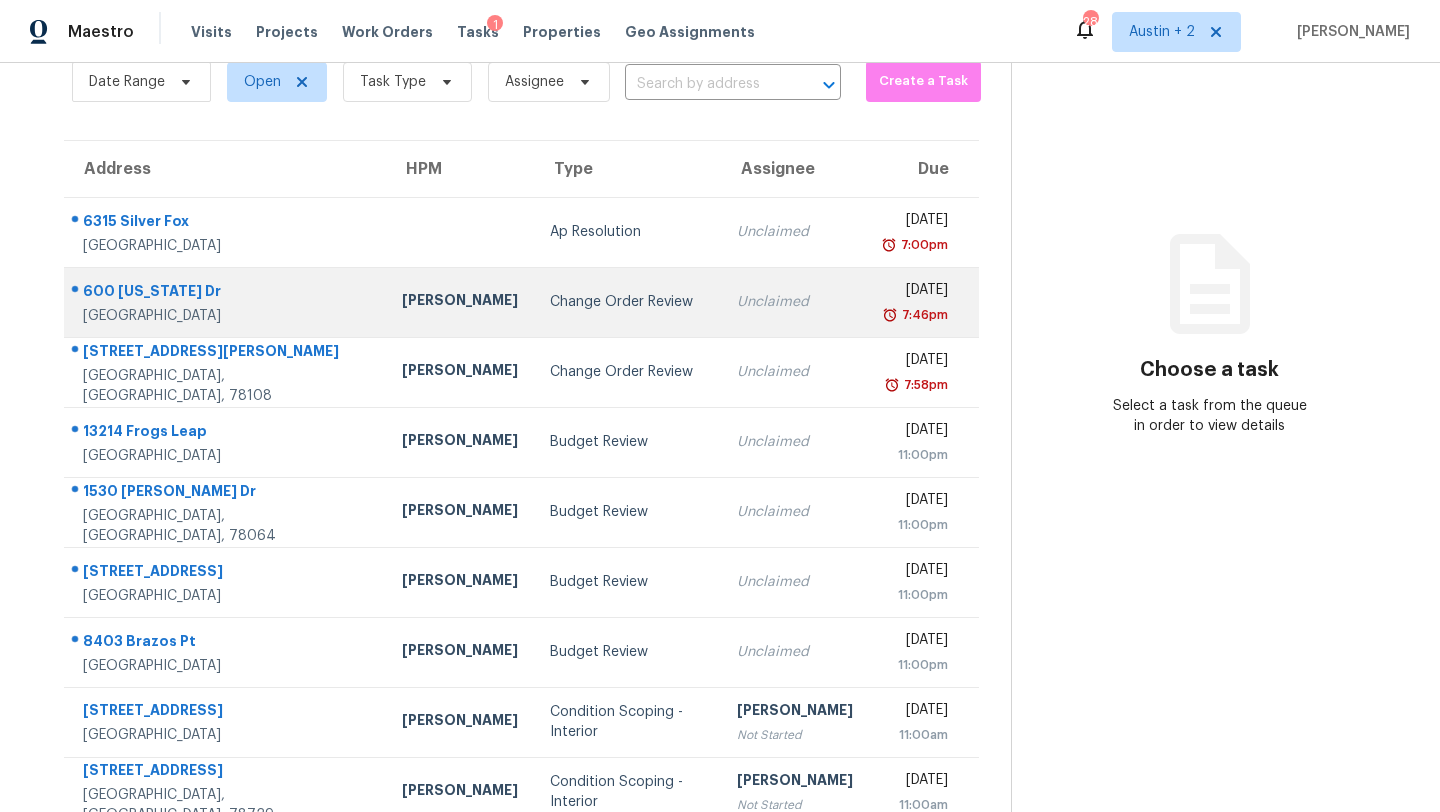 click on "Change Order Review" at bounding box center [627, 302] 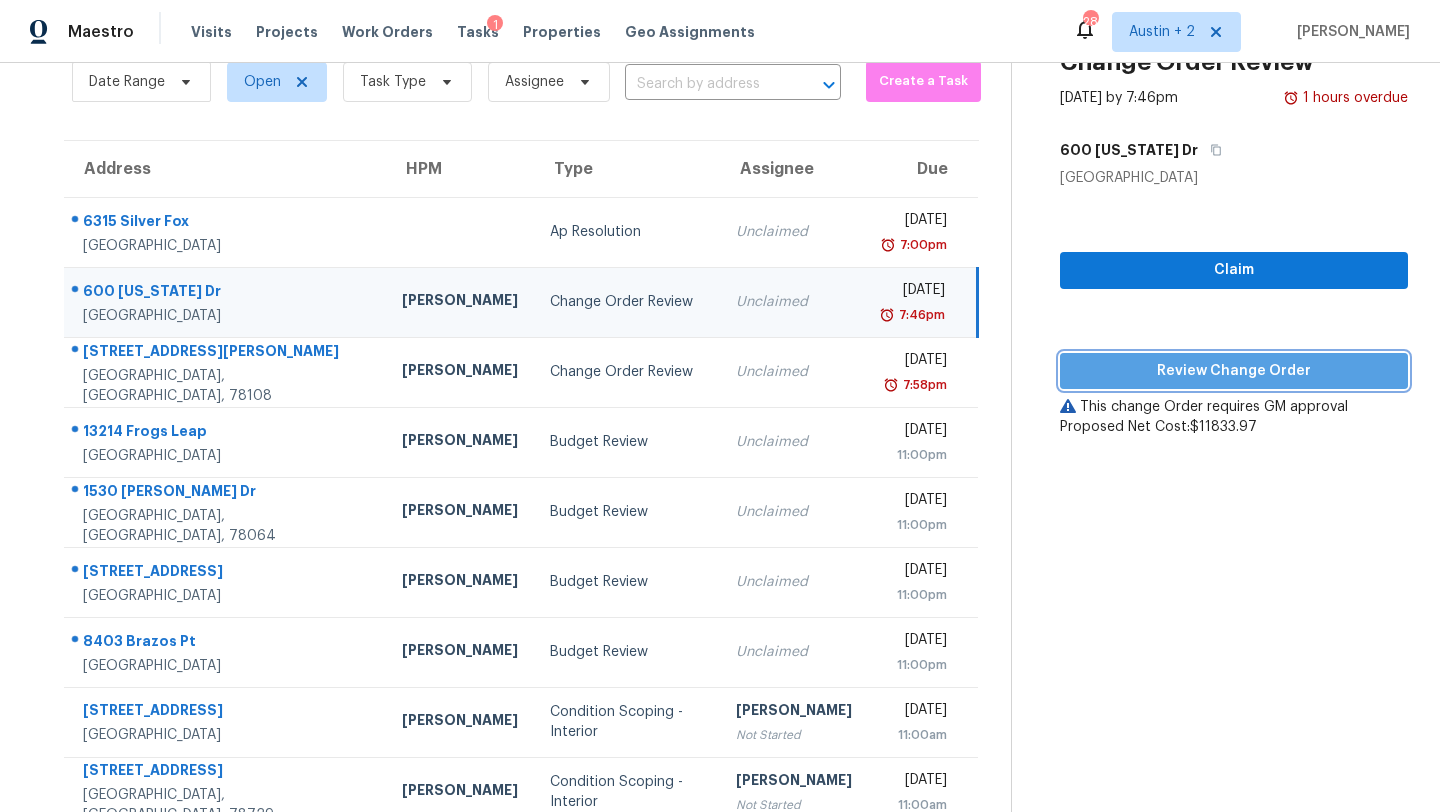 click on "Review Change Order" at bounding box center (1234, 371) 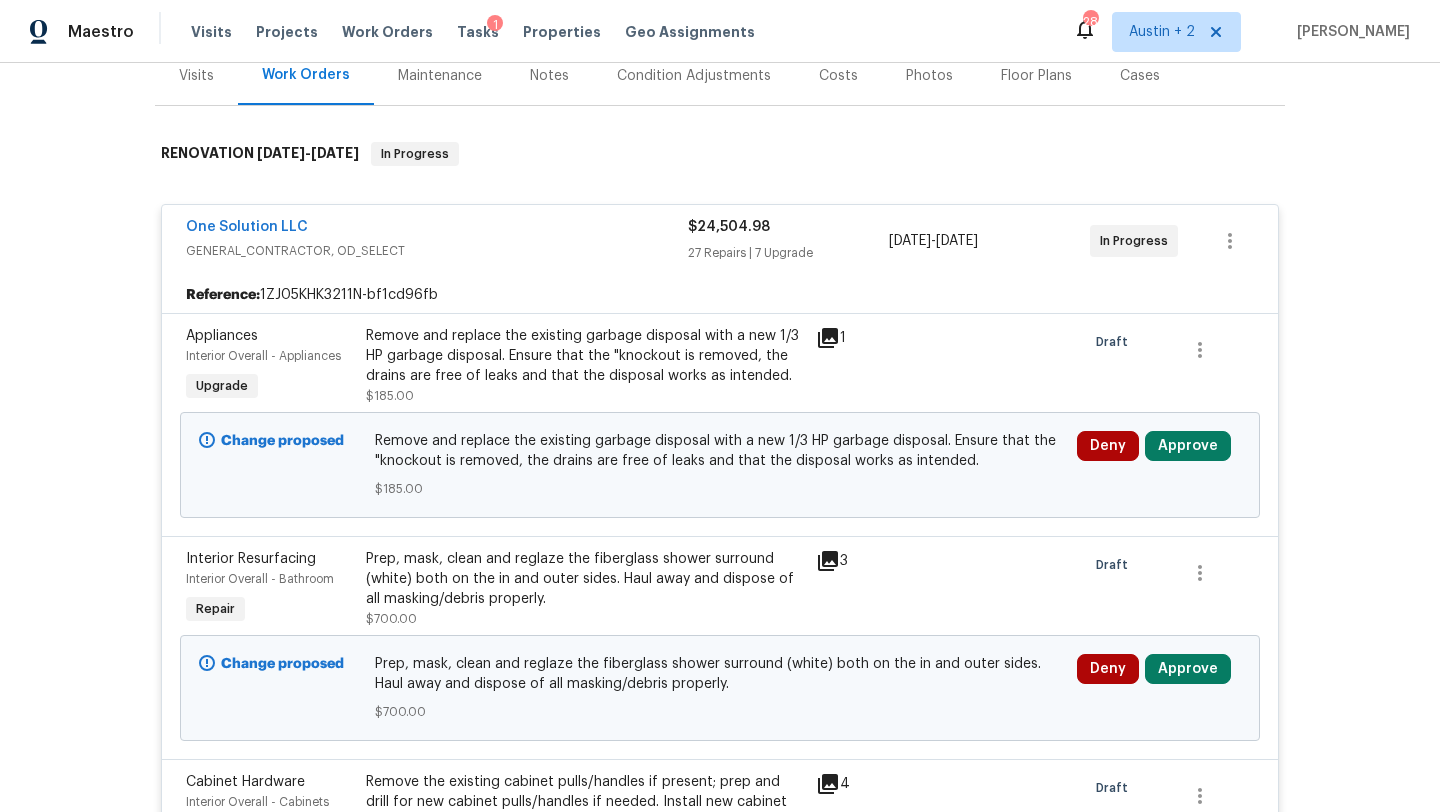 scroll, scrollTop: 337, scrollLeft: 0, axis: vertical 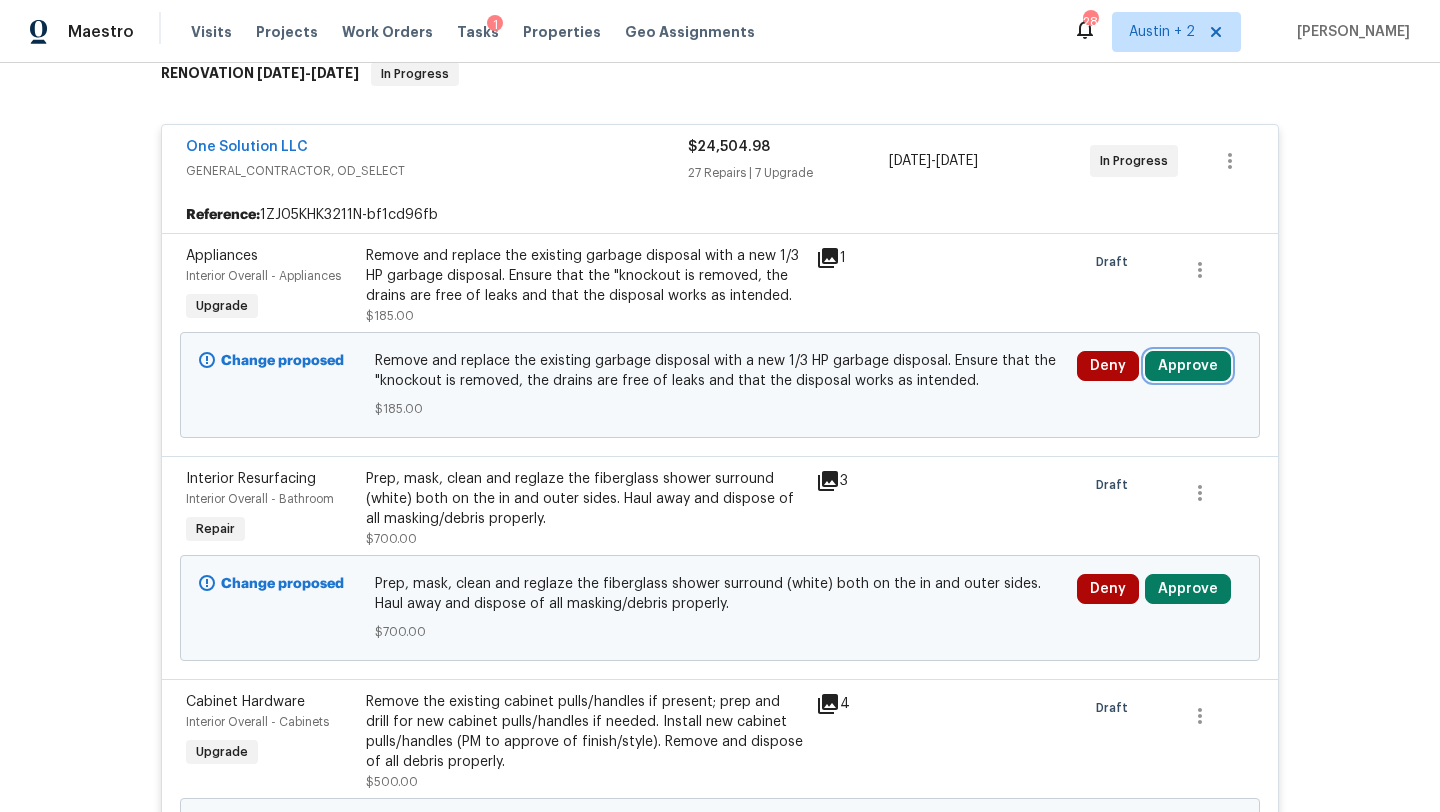 click on "Approve" at bounding box center (1188, 366) 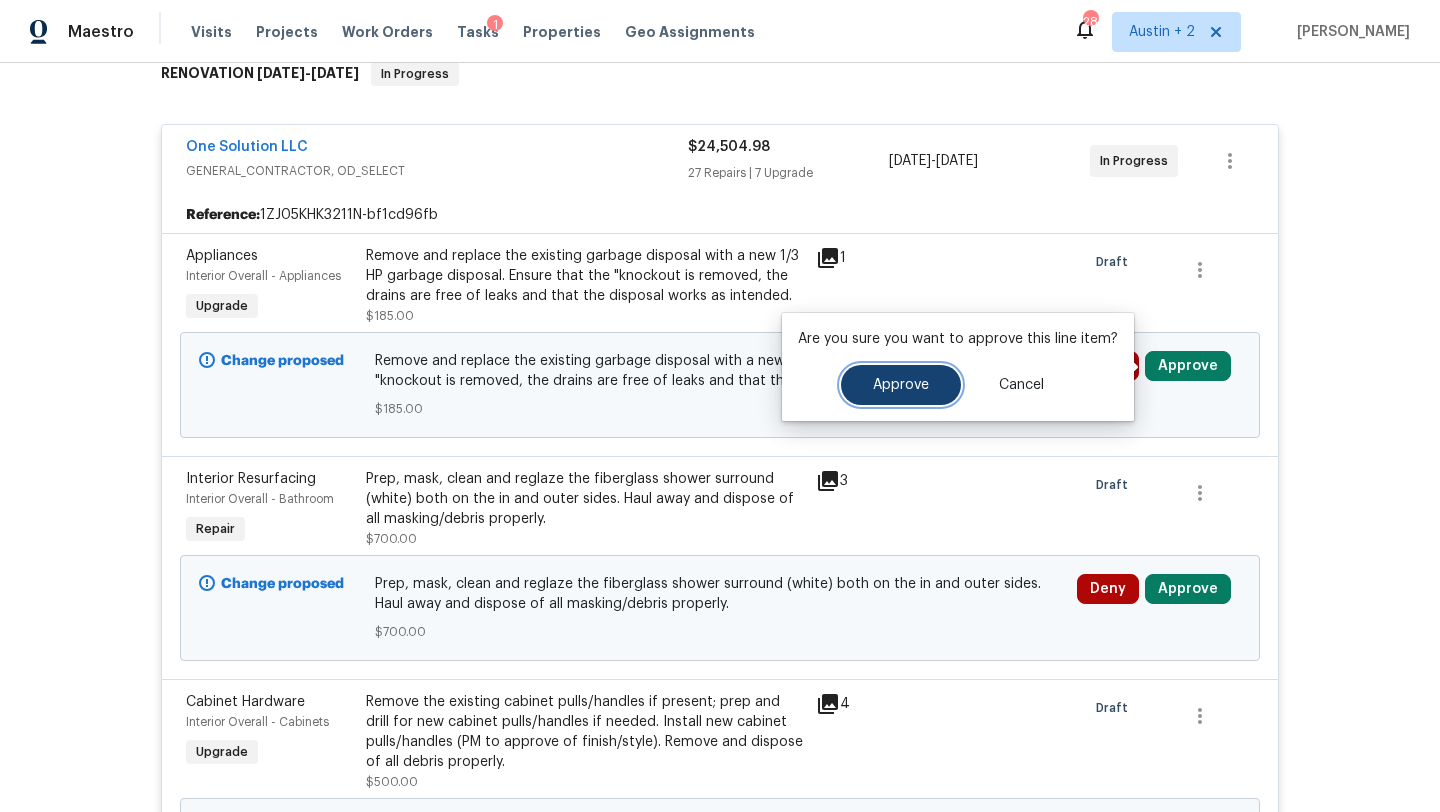 click on "Approve" at bounding box center [901, 385] 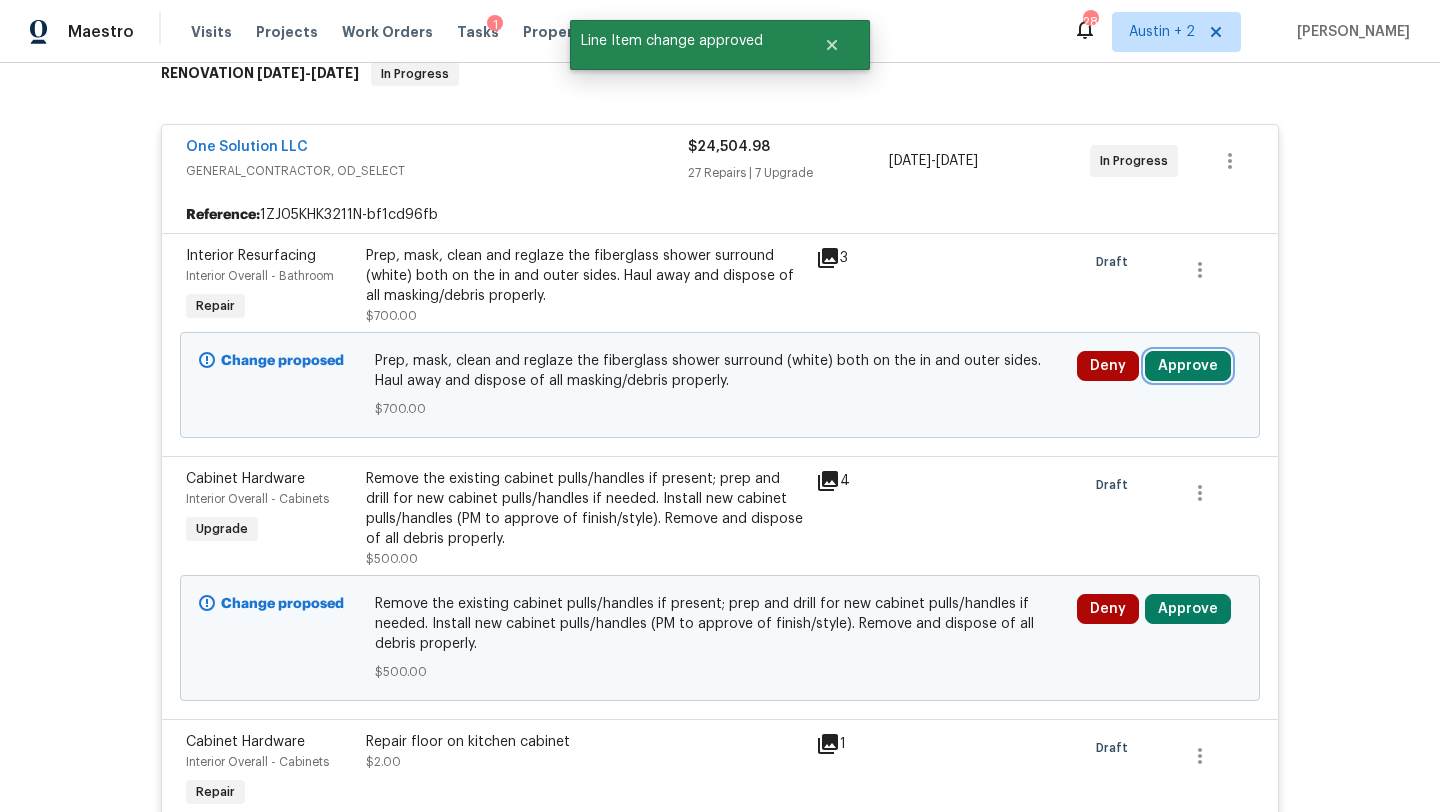 click on "Approve" at bounding box center (1188, 366) 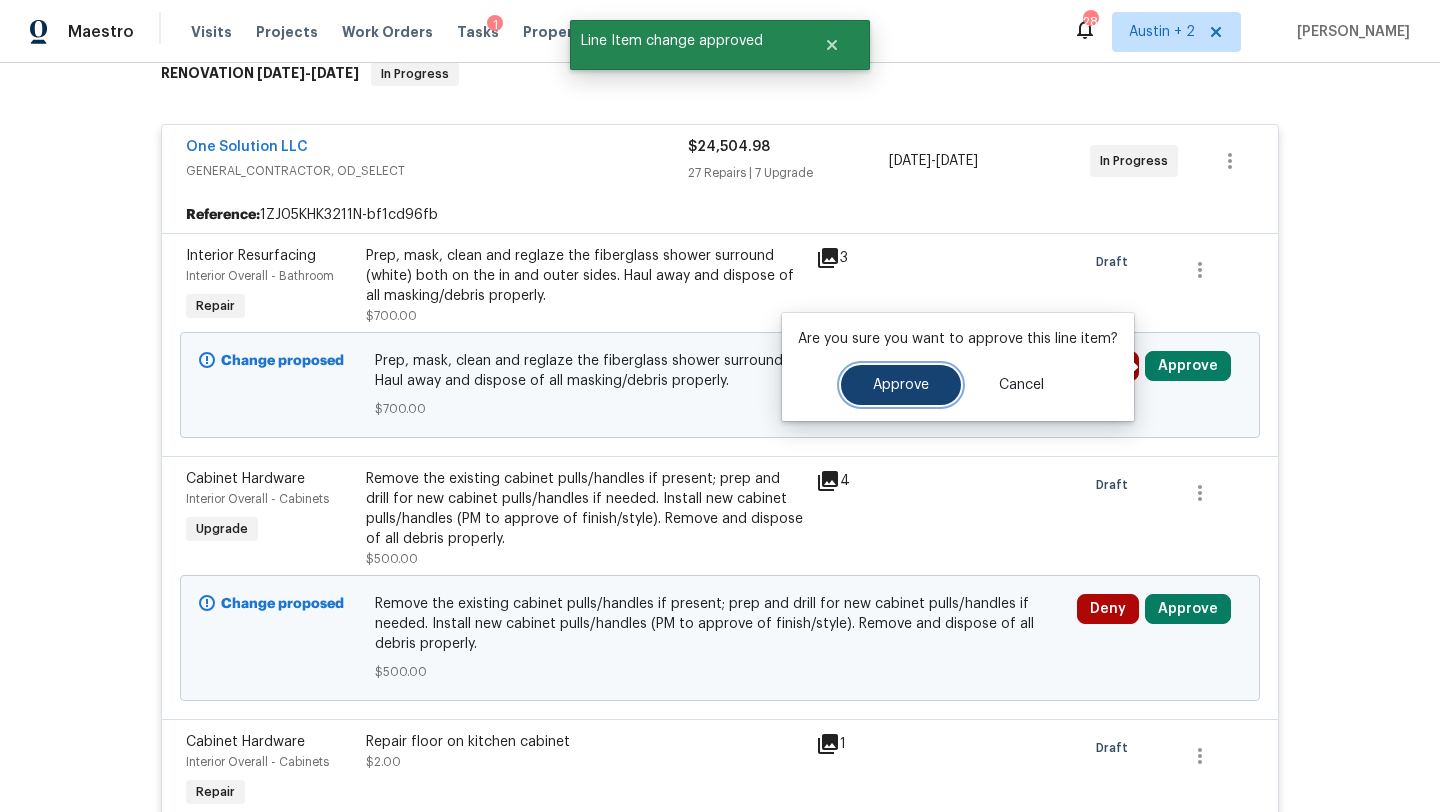 click on "Approve" at bounding box center [901, 385] 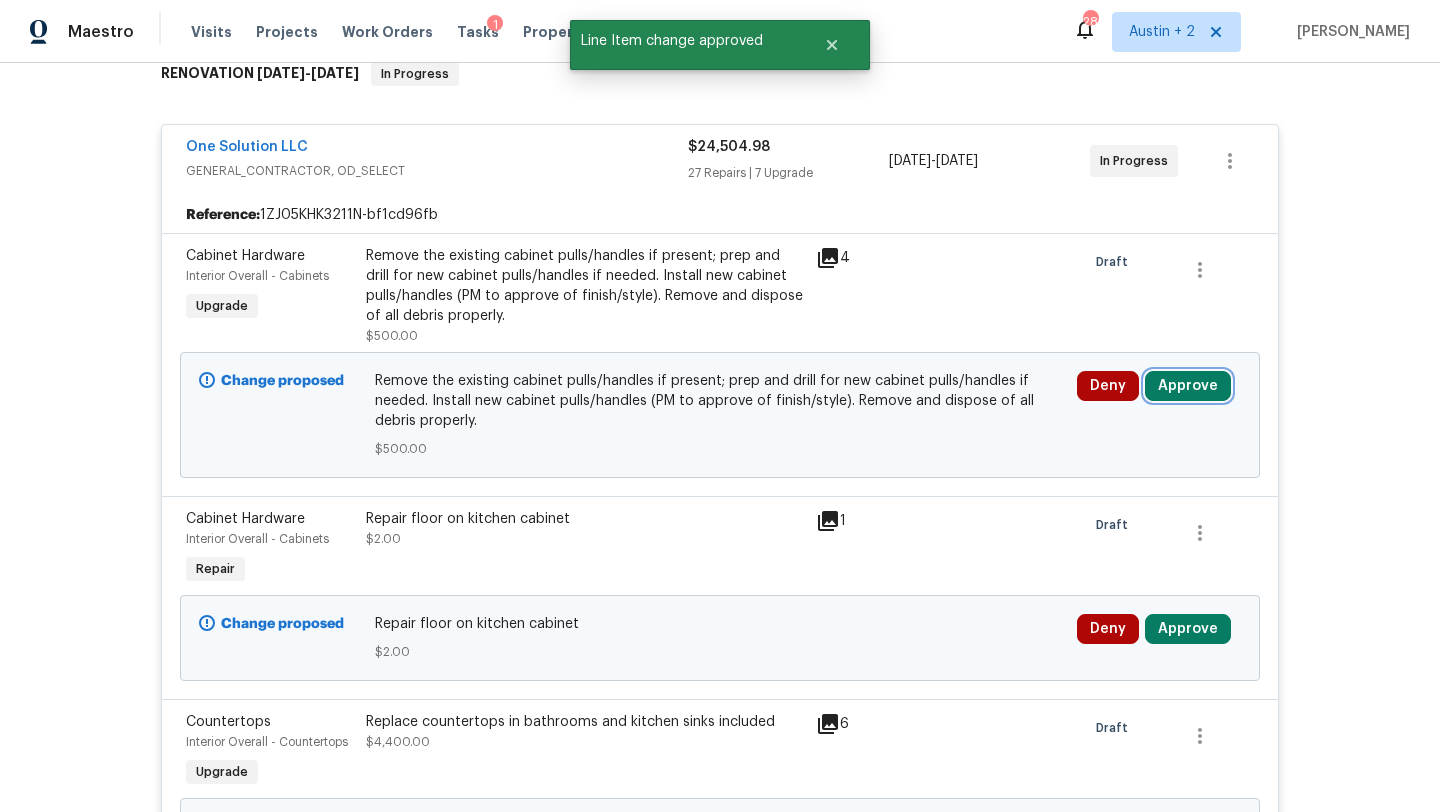 click on "Approve" at bounding box center [1188, 386] 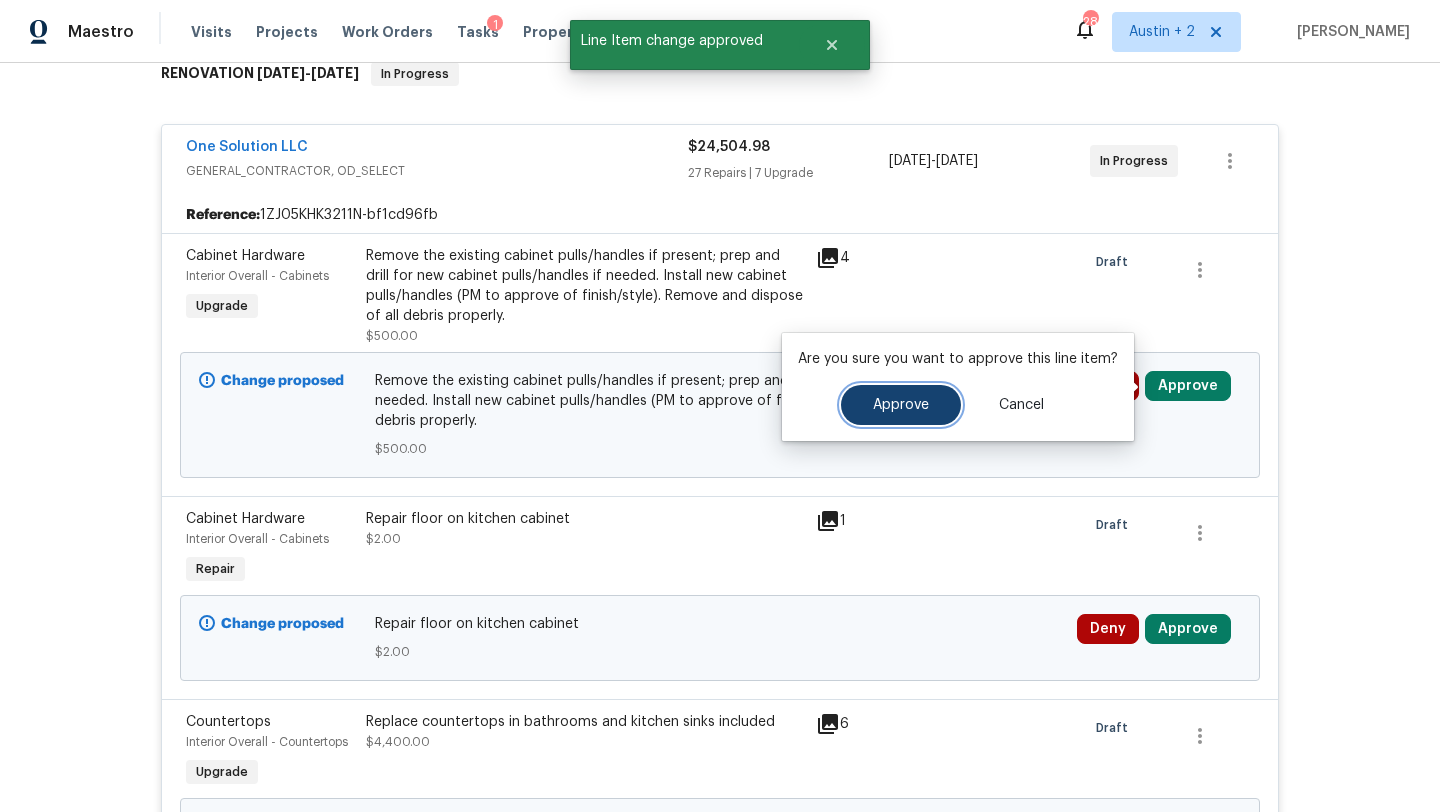 click on "Approve" at bounding box center [901, 405] 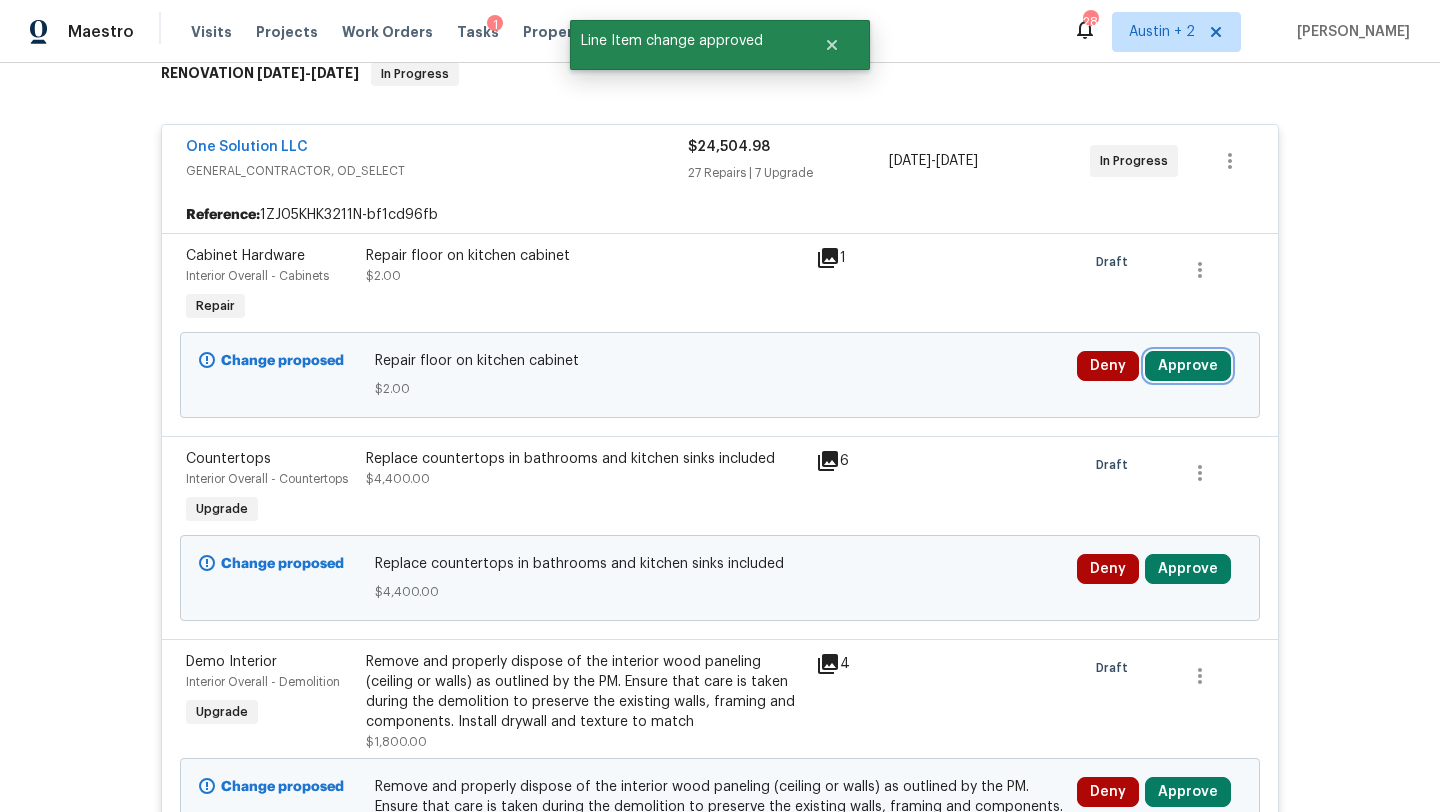 click on "Approve" at bounding box center [1188, 366] 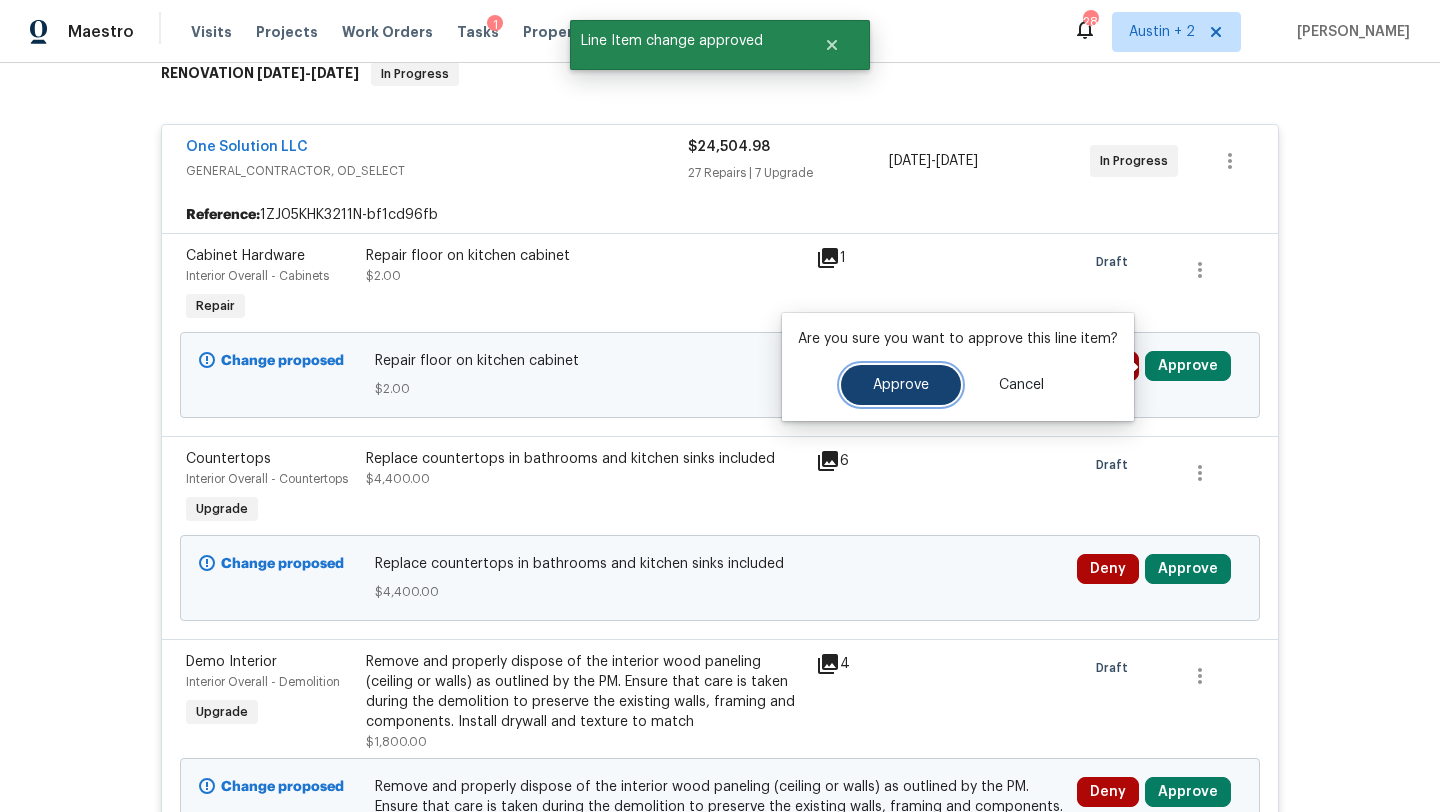 click on "Approve" at bounding box center (901, 385) 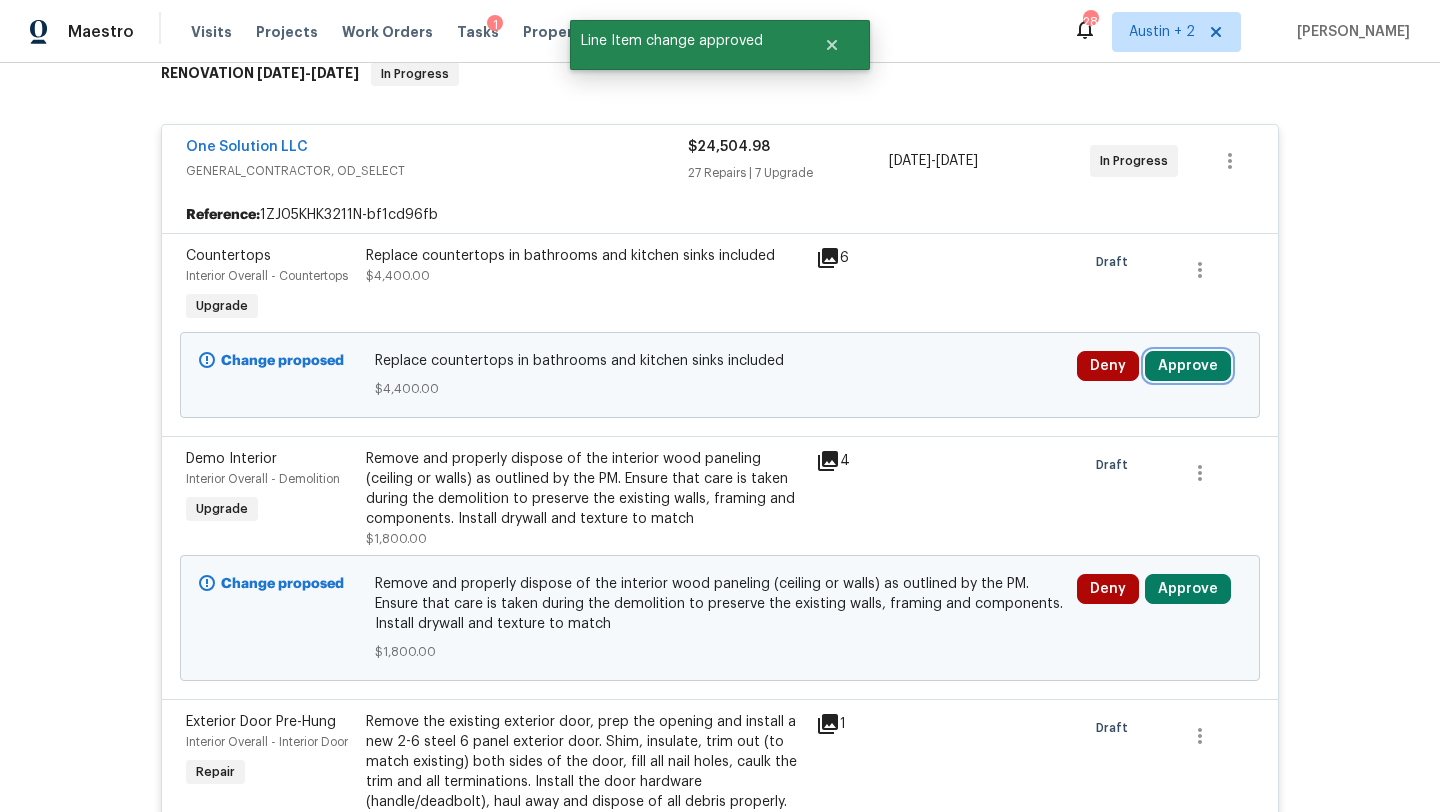 click on "Approve" at bounding box center (1188, 366) 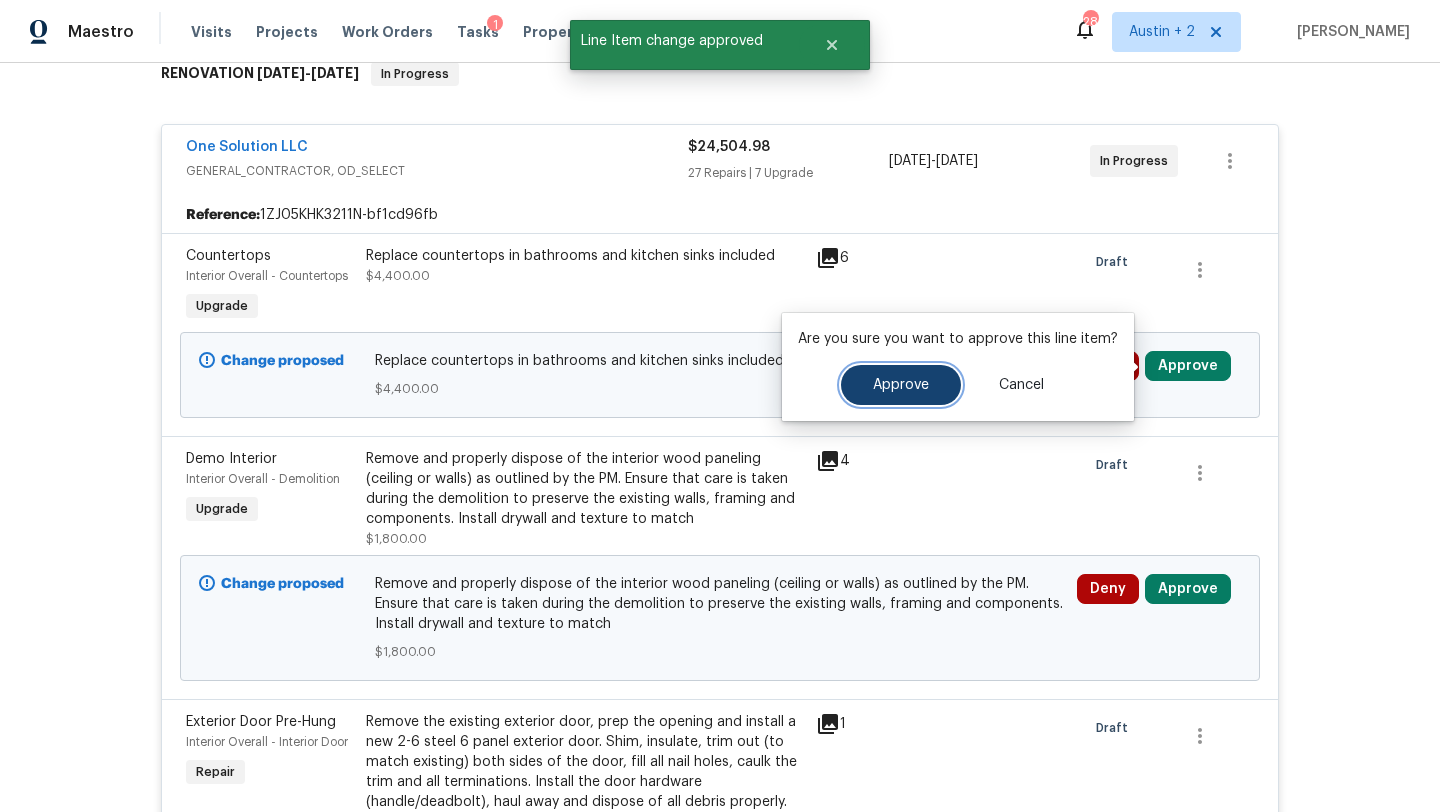 click on "Approve" at bounding box center [901, 385] 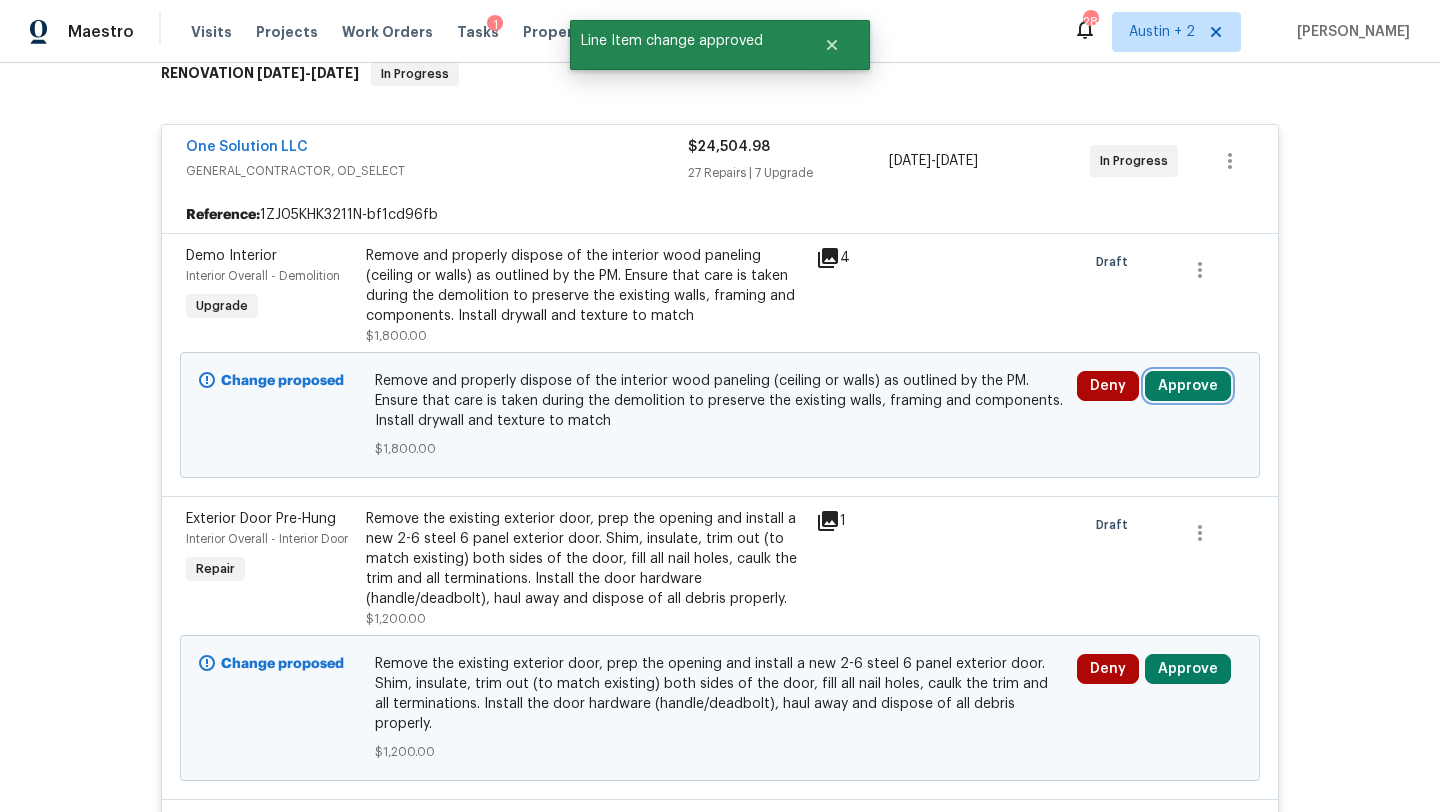 click on "Approve" at bounding box center [1188, 386] 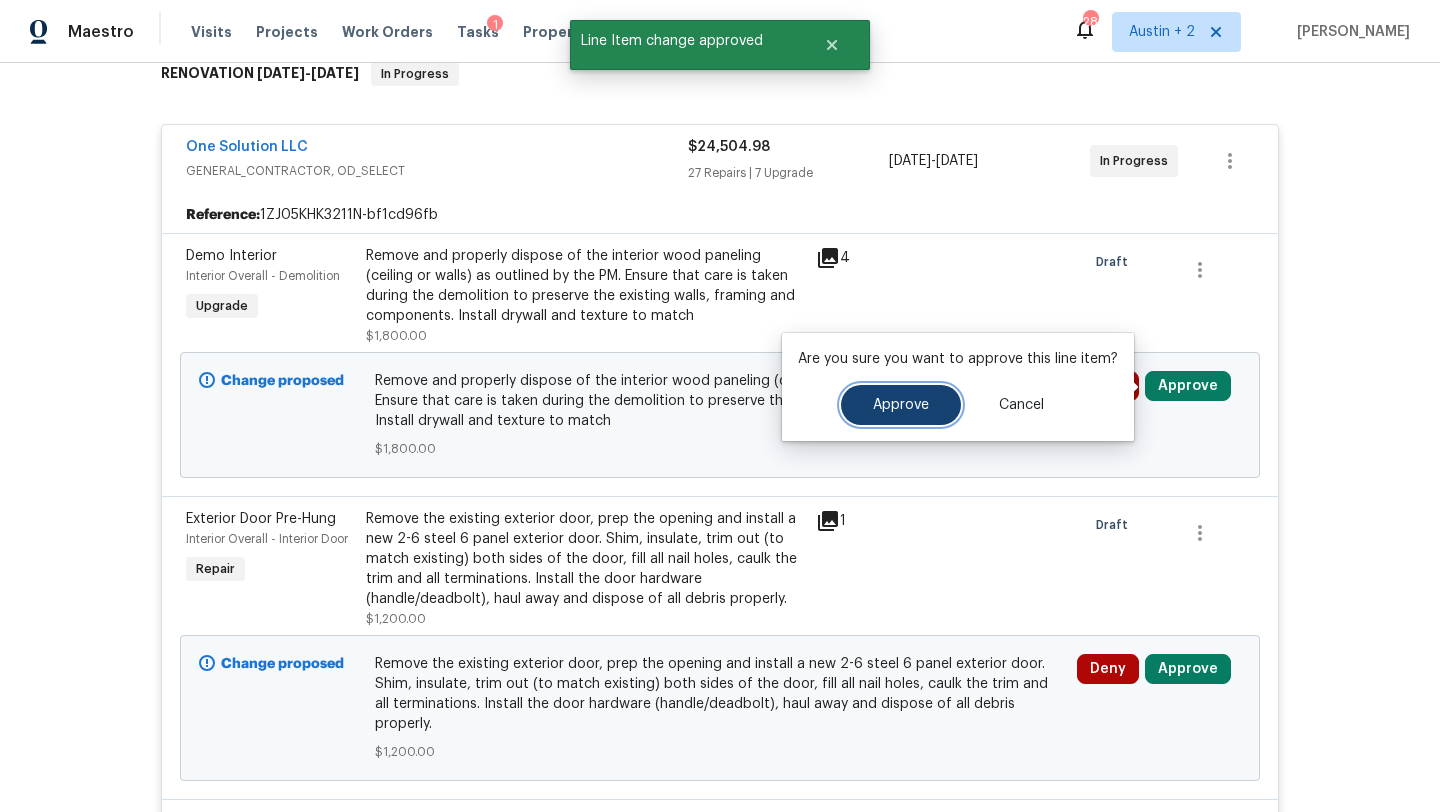 click on "Approve" at bounding box center (901, 405) 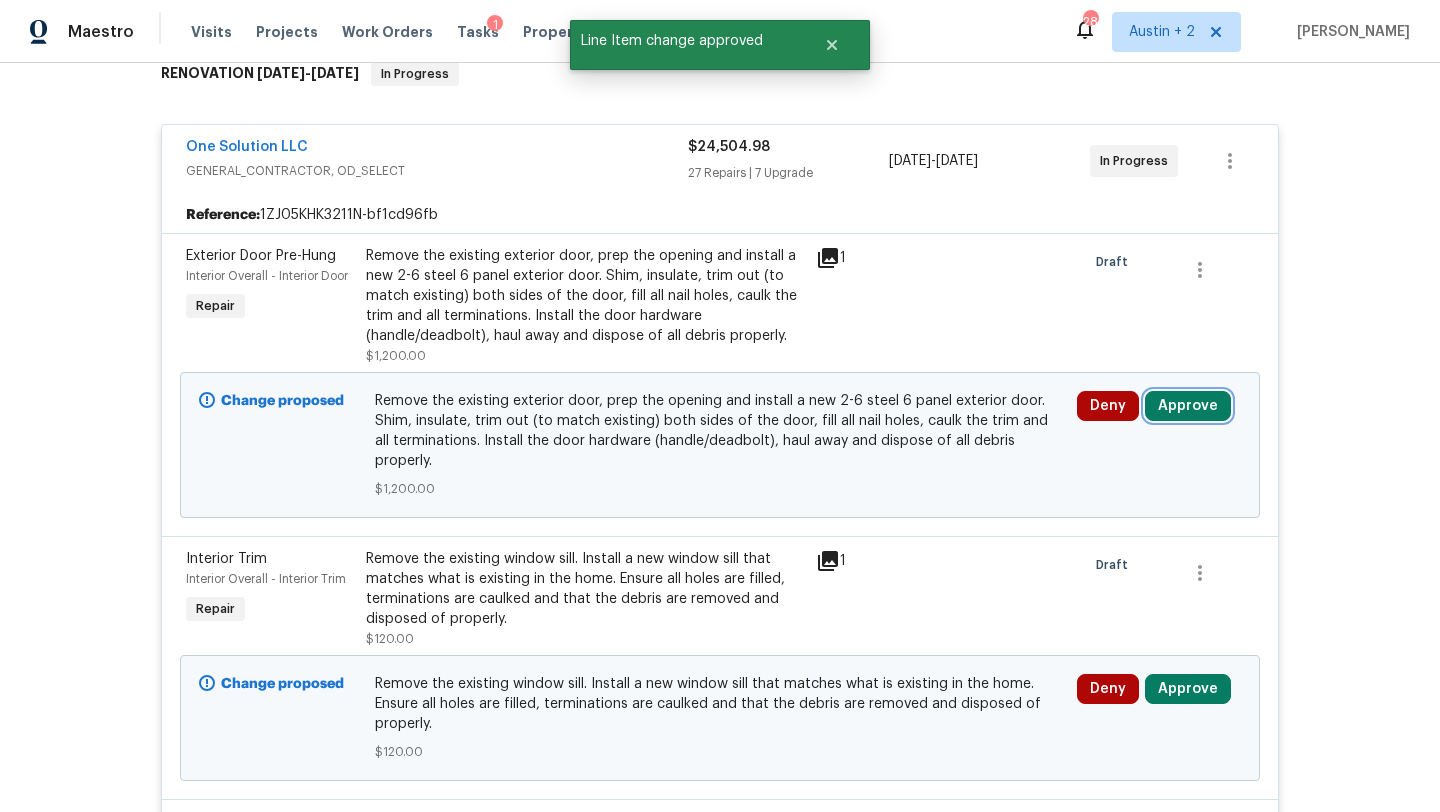 click on "Approve" at bounding box center [1188, 406] 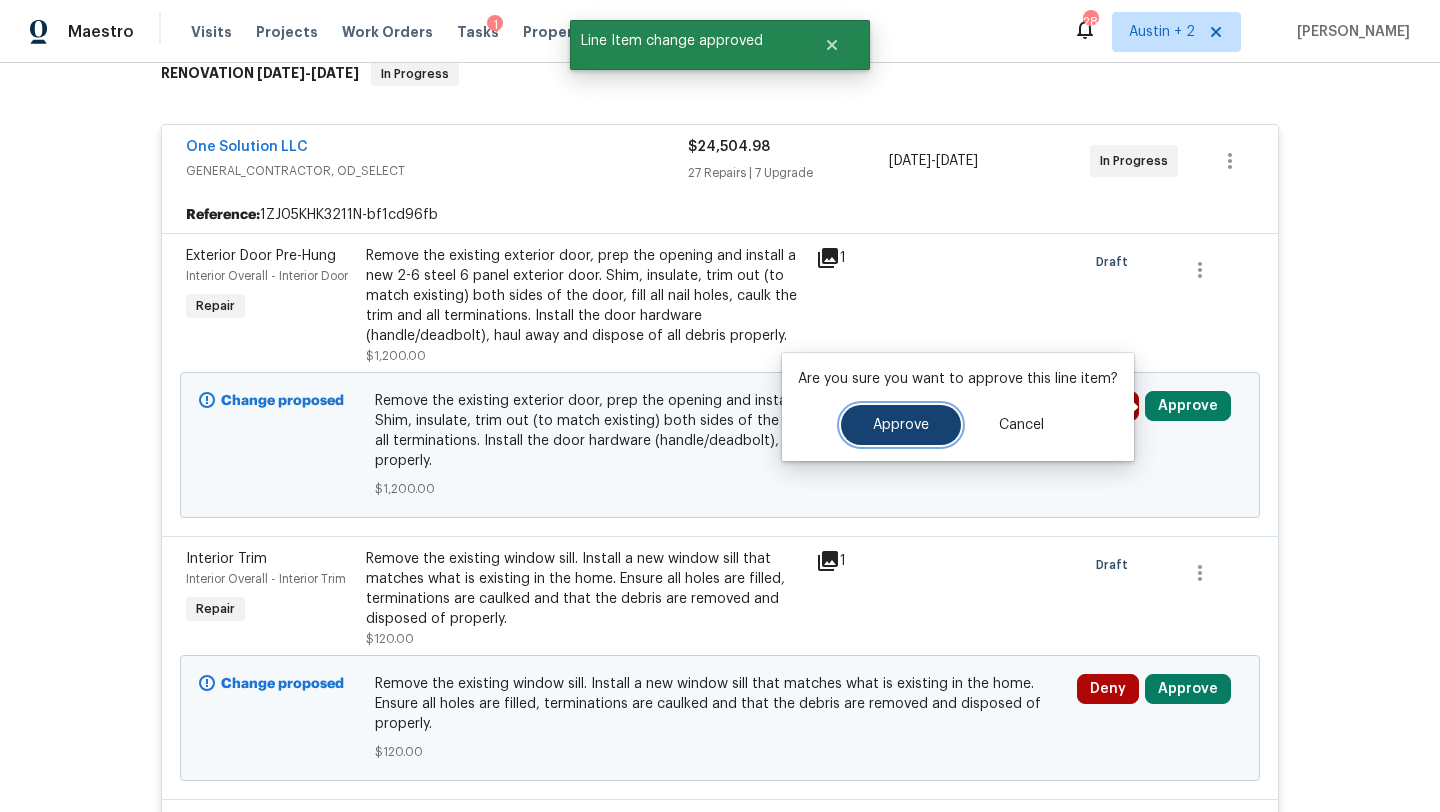 click on "Approve" at bounding box center [901, 425] 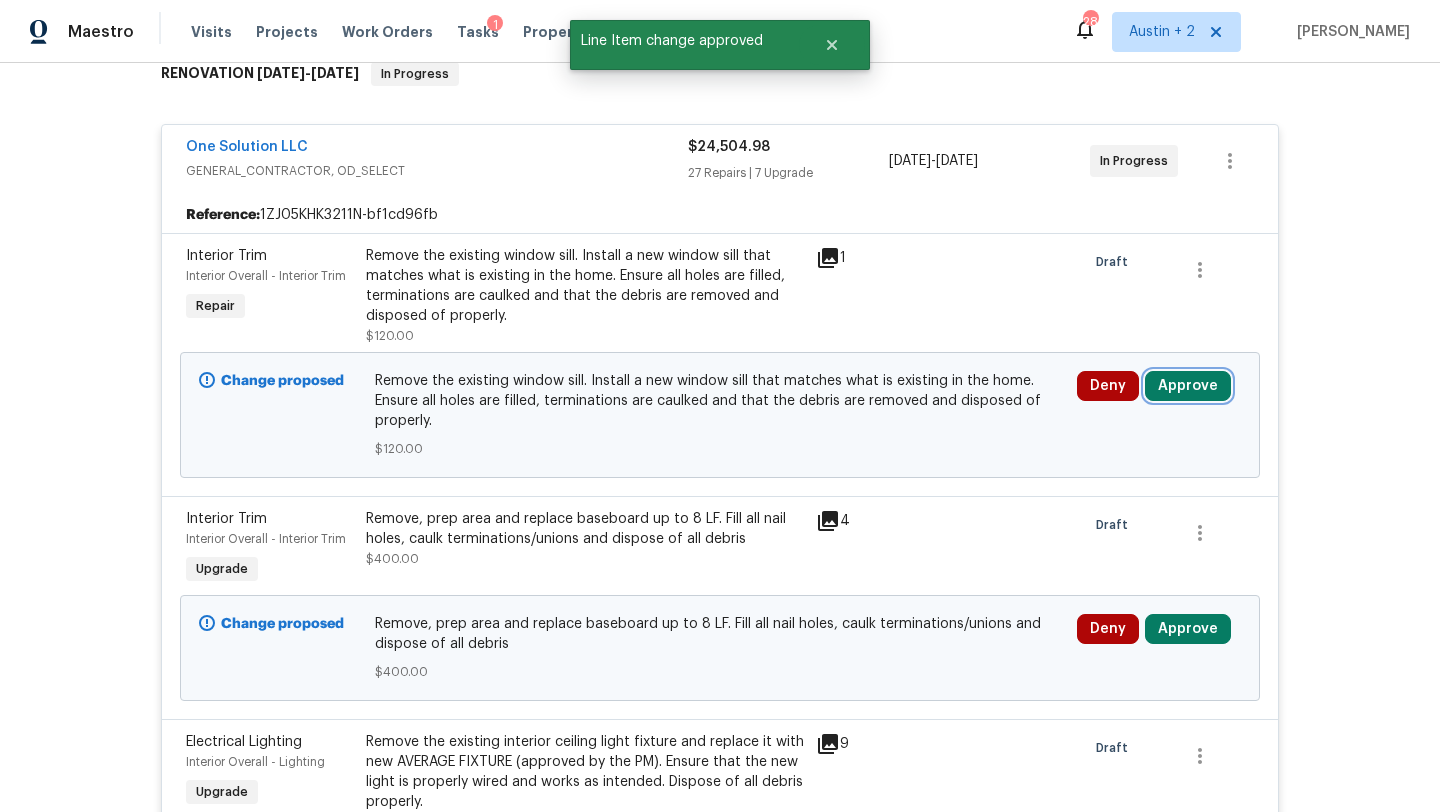 click on "Approve" at bounding box center [1188, 386] 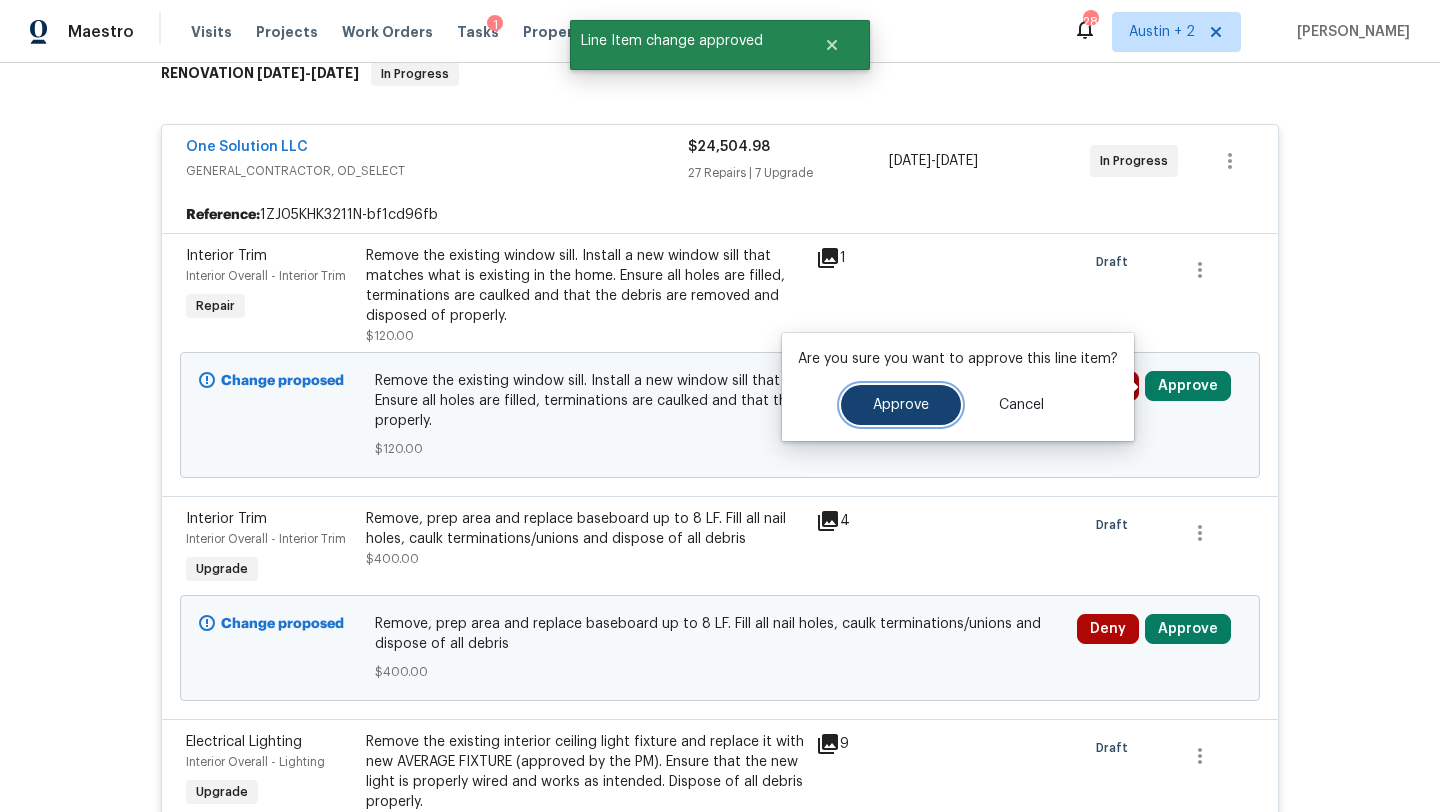 click on "Approve" at bounding box center (901, 405) 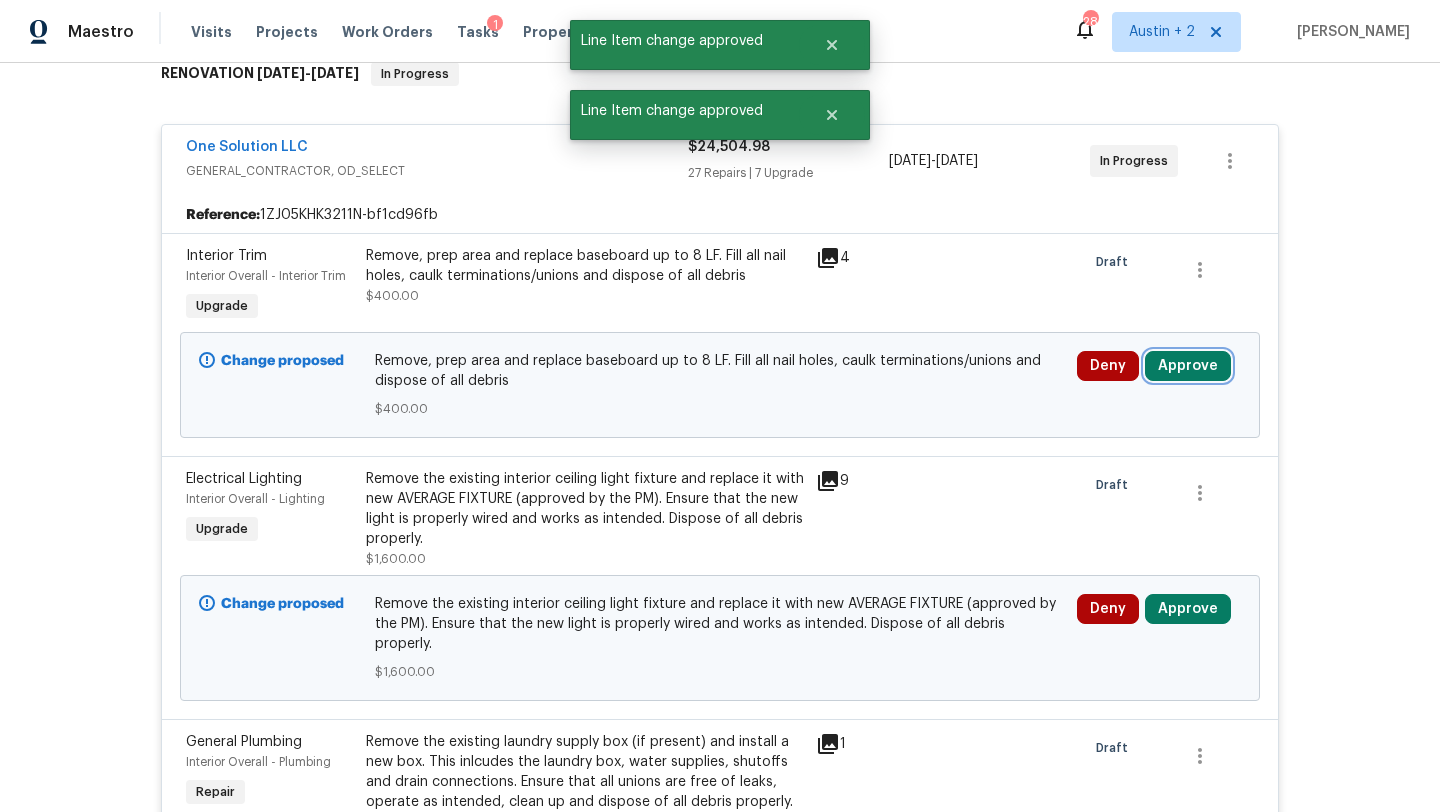 click on "Approve" at bounding box center (1188, 366) 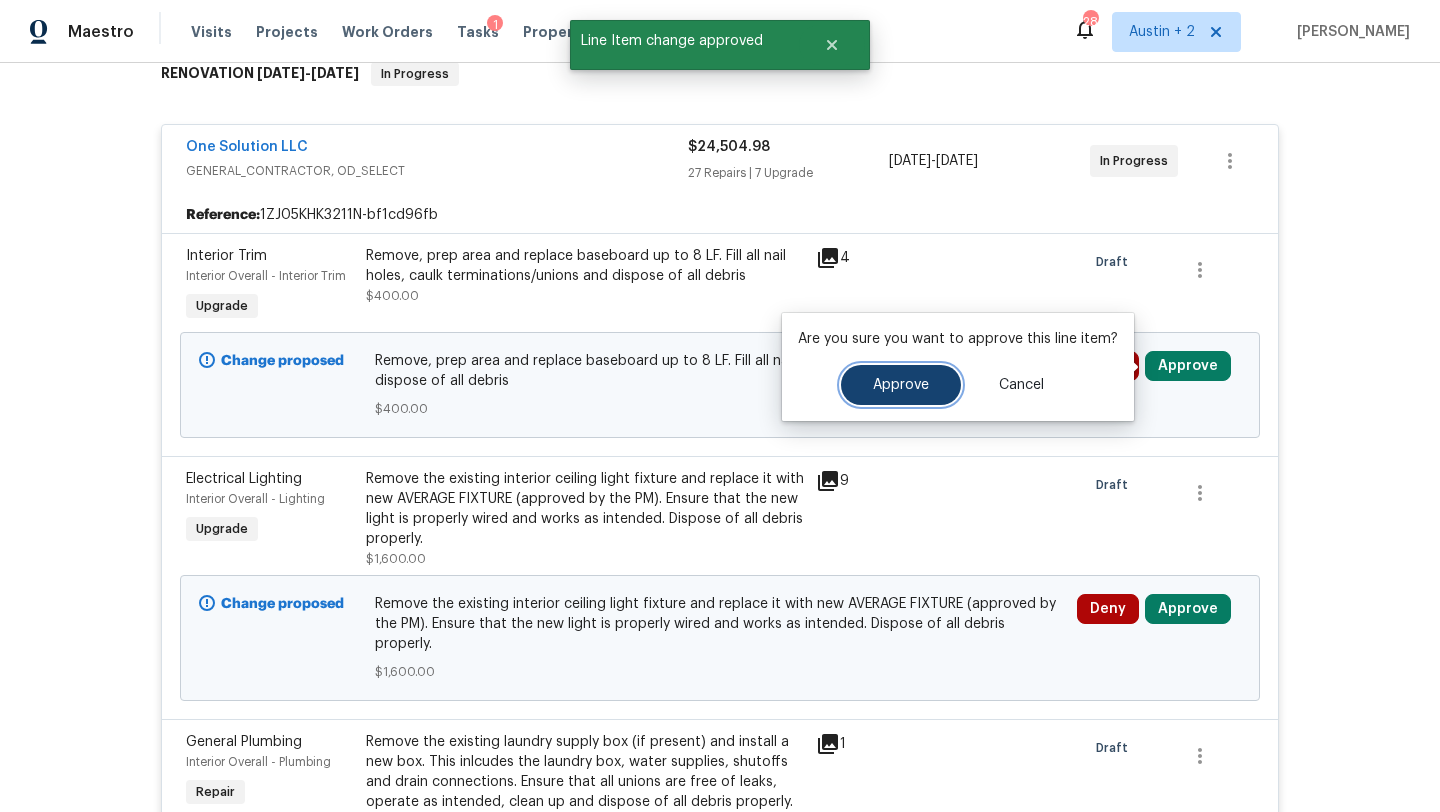 click on "Approve" at bounding box center (901, 385) 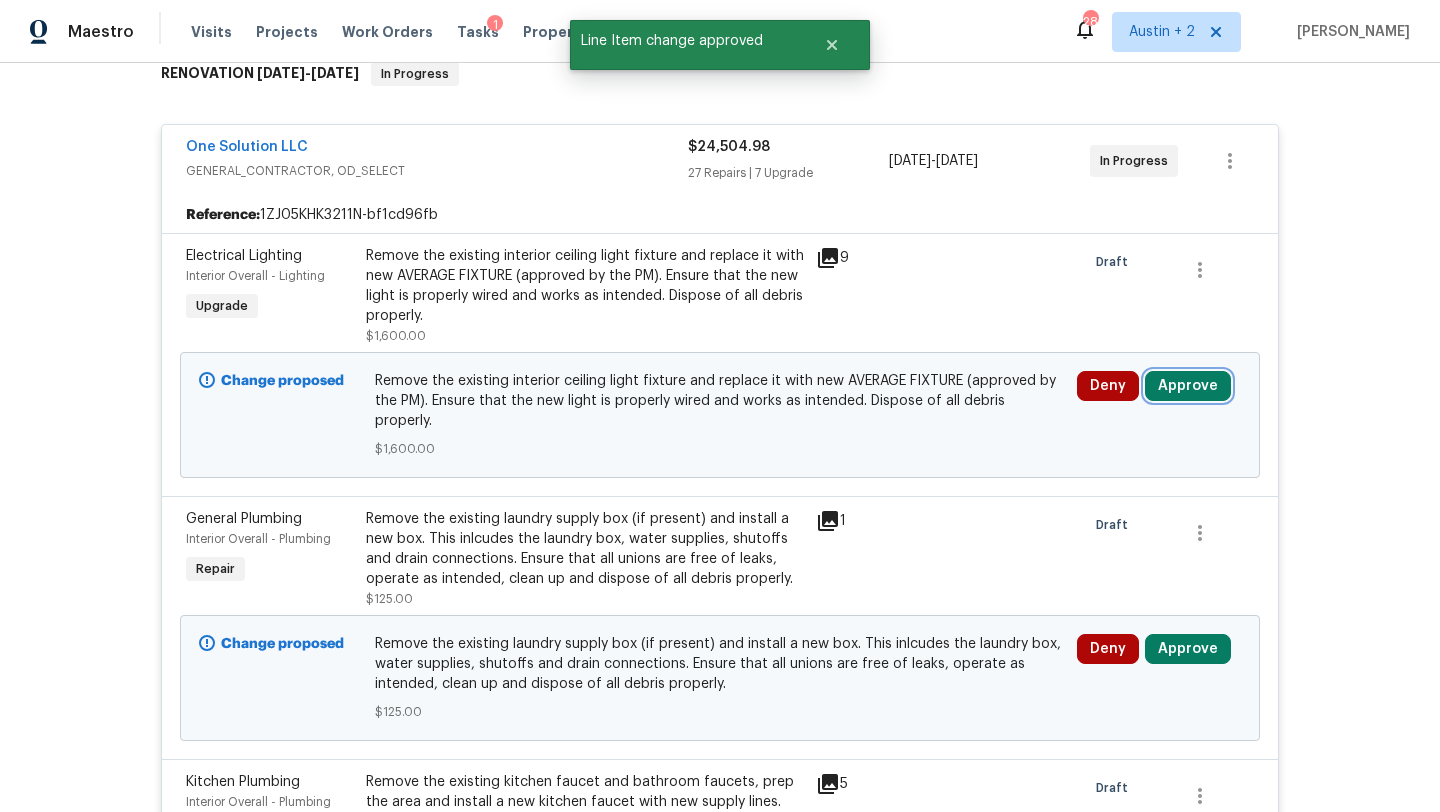 click on "Approve" at bounding box center [1188, 386] 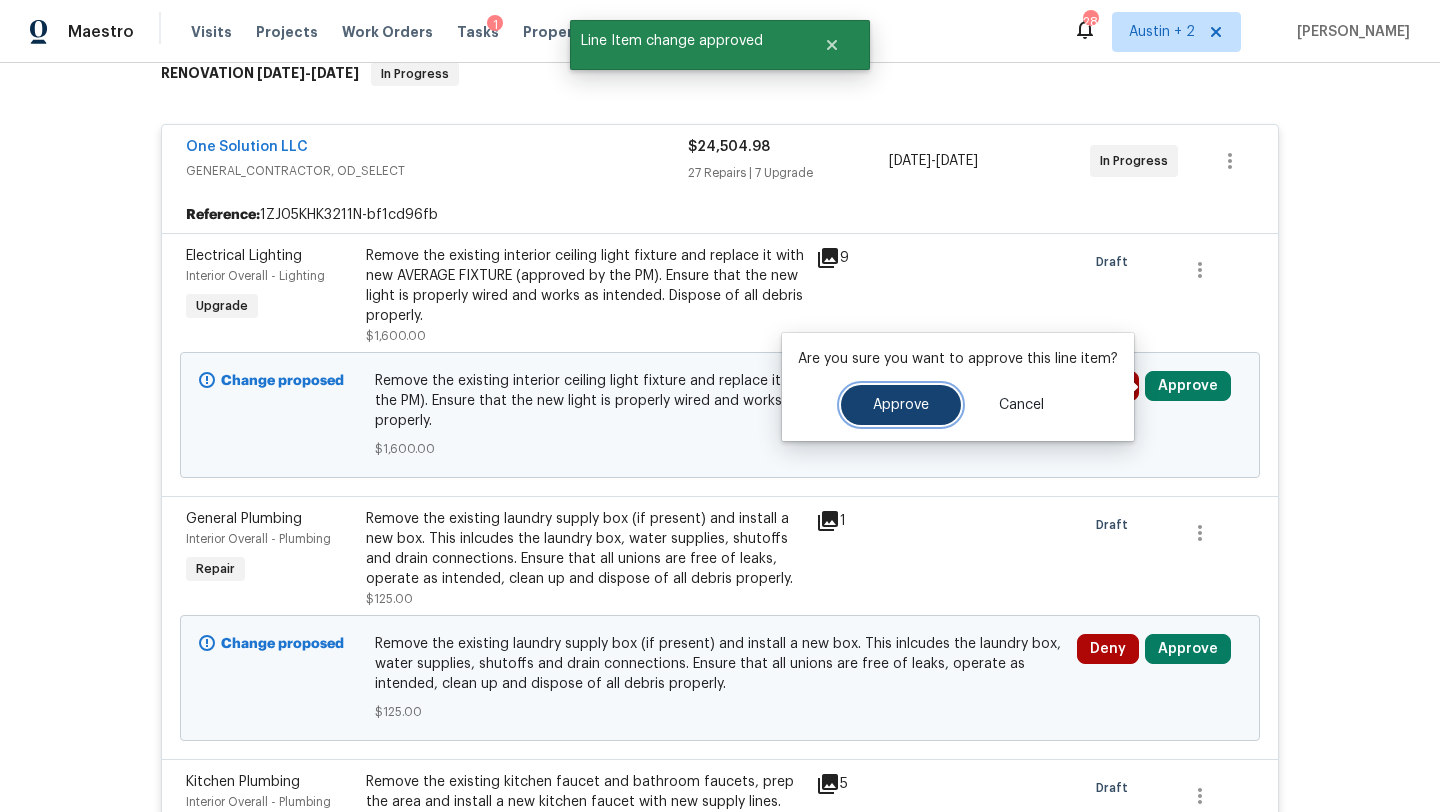 click on "Approve" at bounding box center [901, 405] 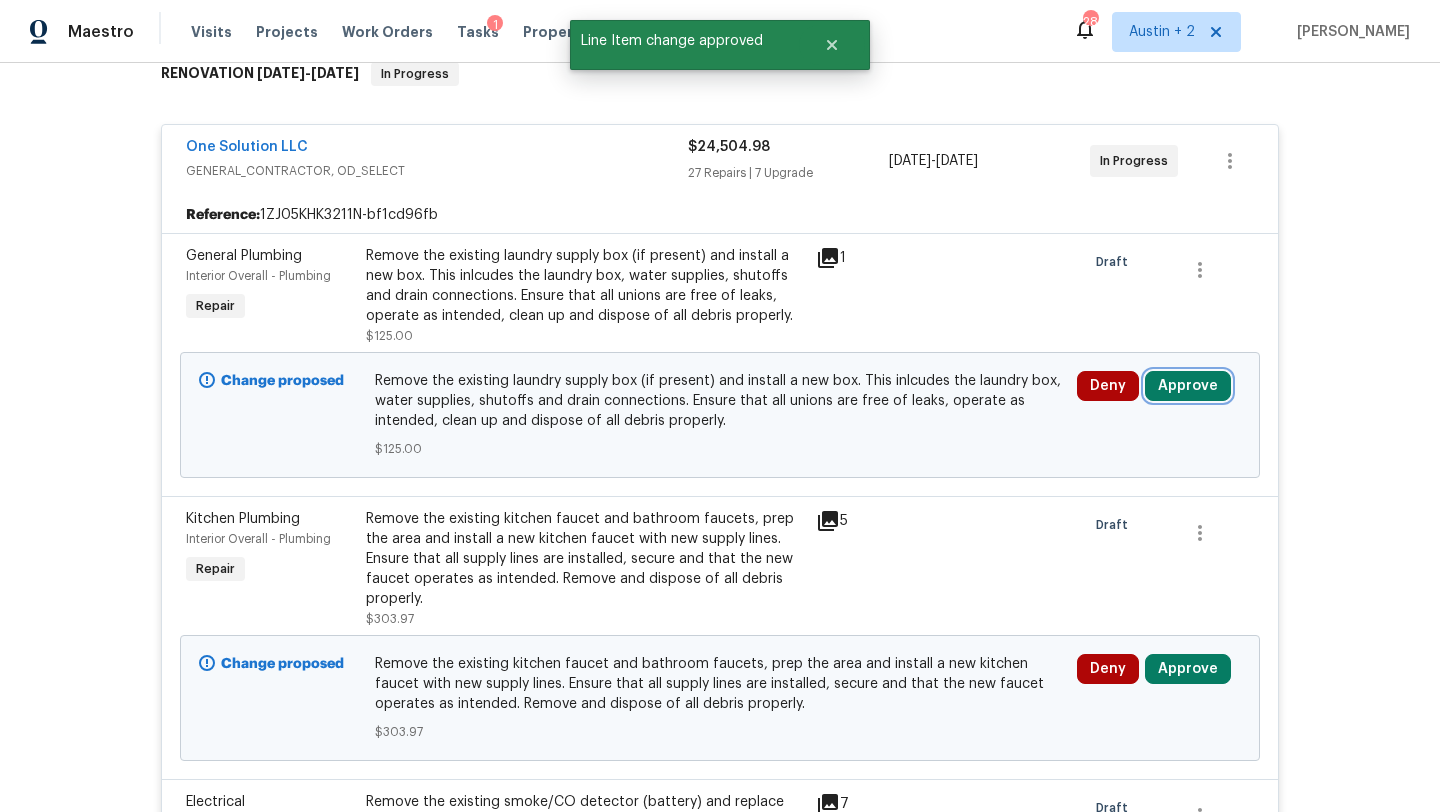 click on "Approve" at bounding box center (1188, 386) 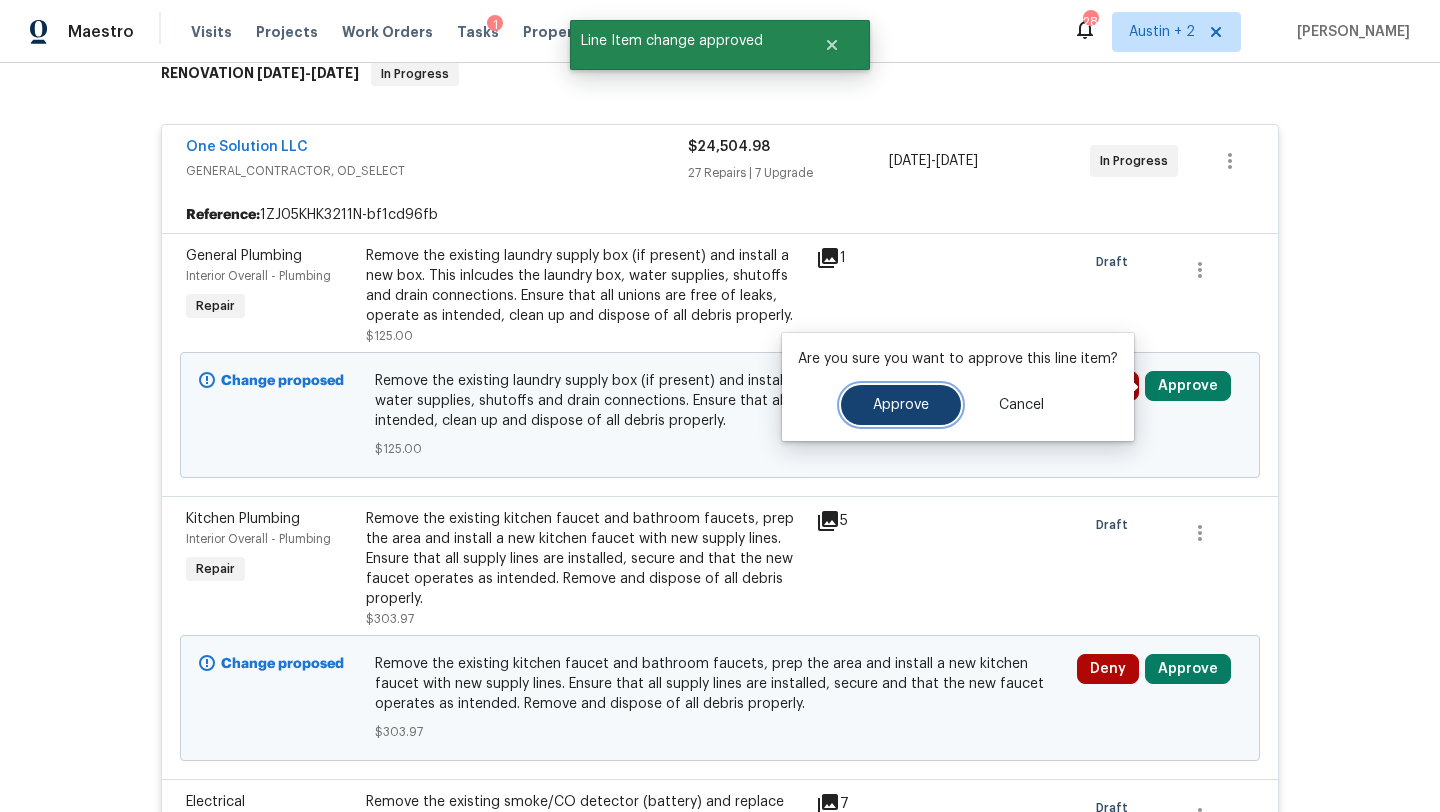 click on "Approve" at bounding box center [901, 405] 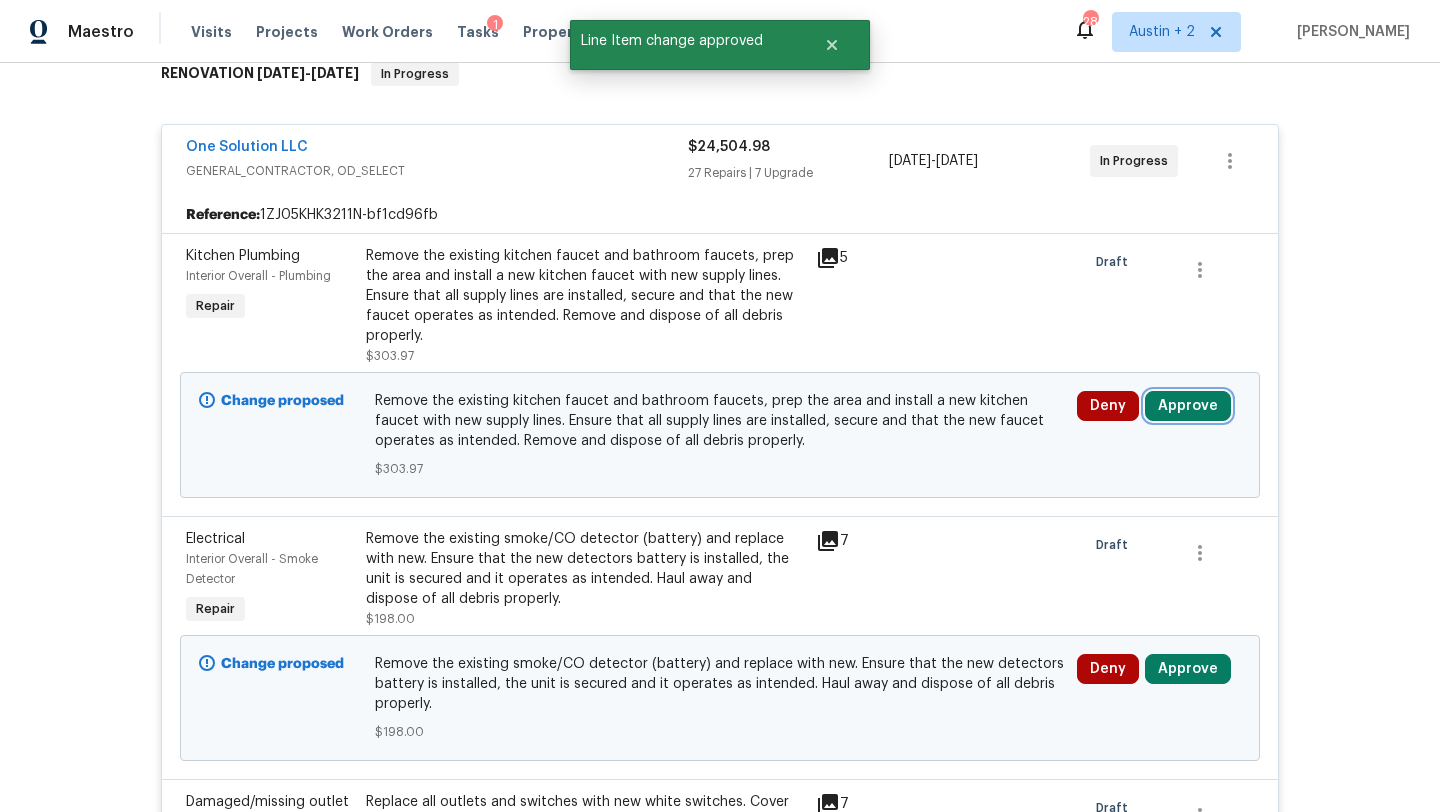 click on "Approve" at bounding box center [1188, 406] 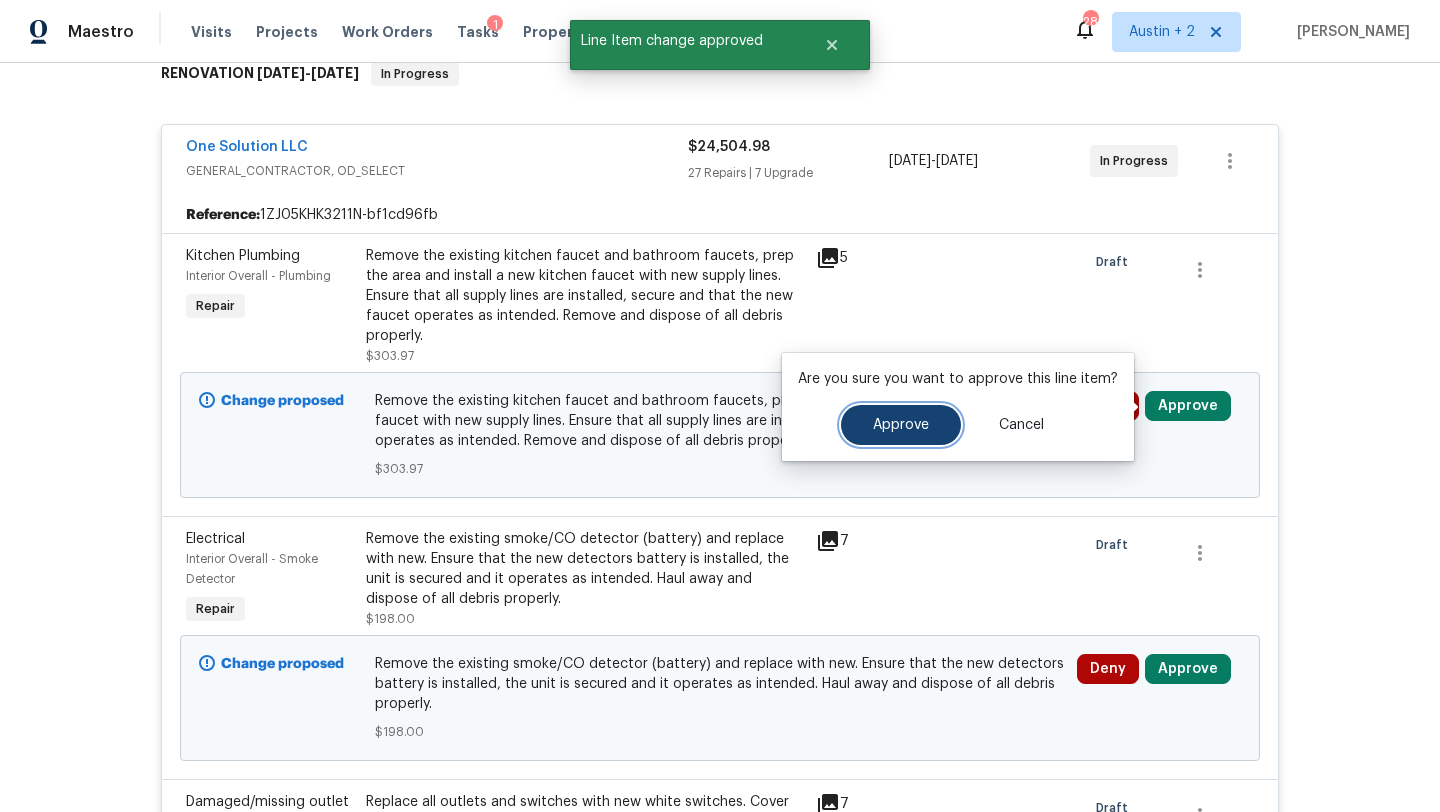 click on "Approve" at bounding box center (901, 425) 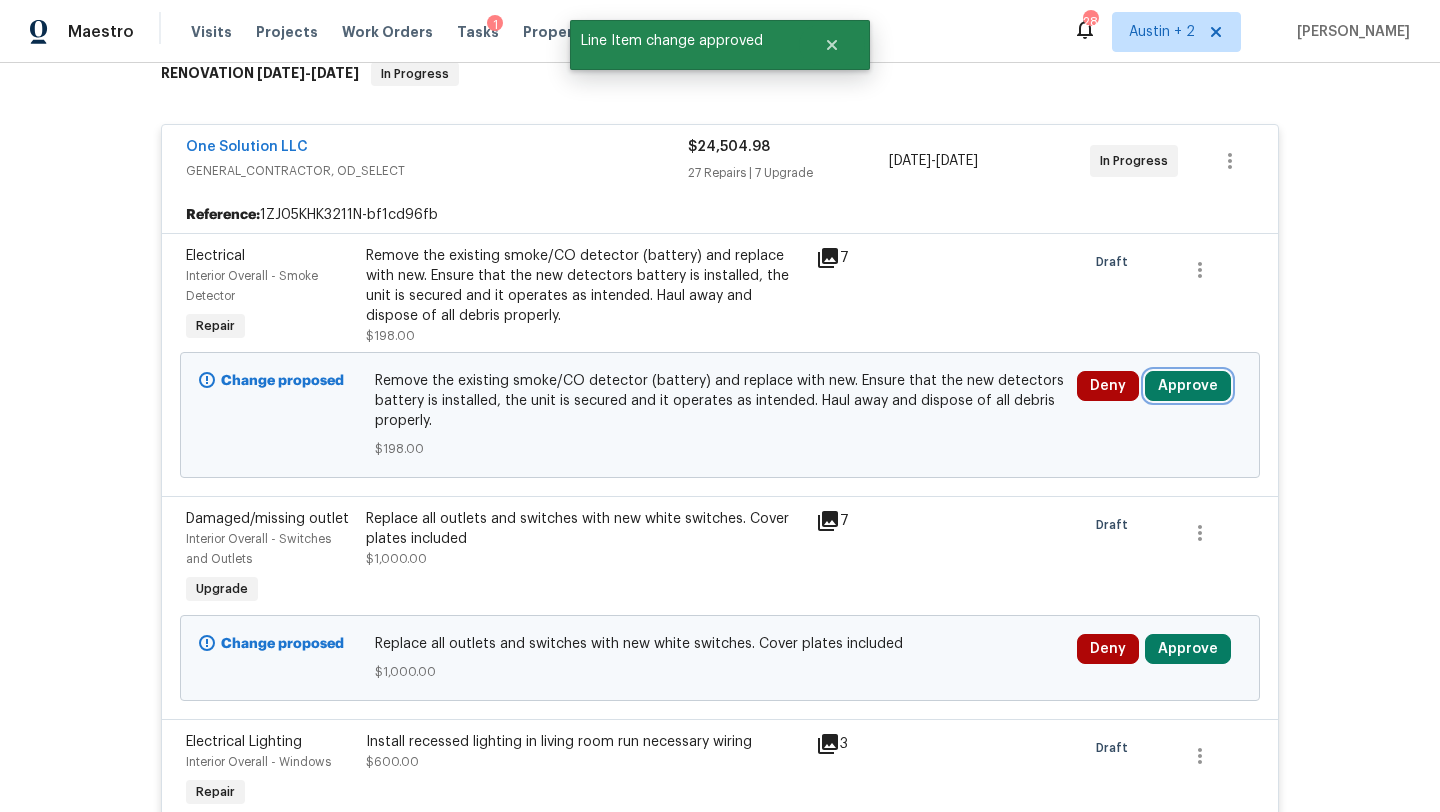 click on "Approve" at bounding box center (1188, 386) 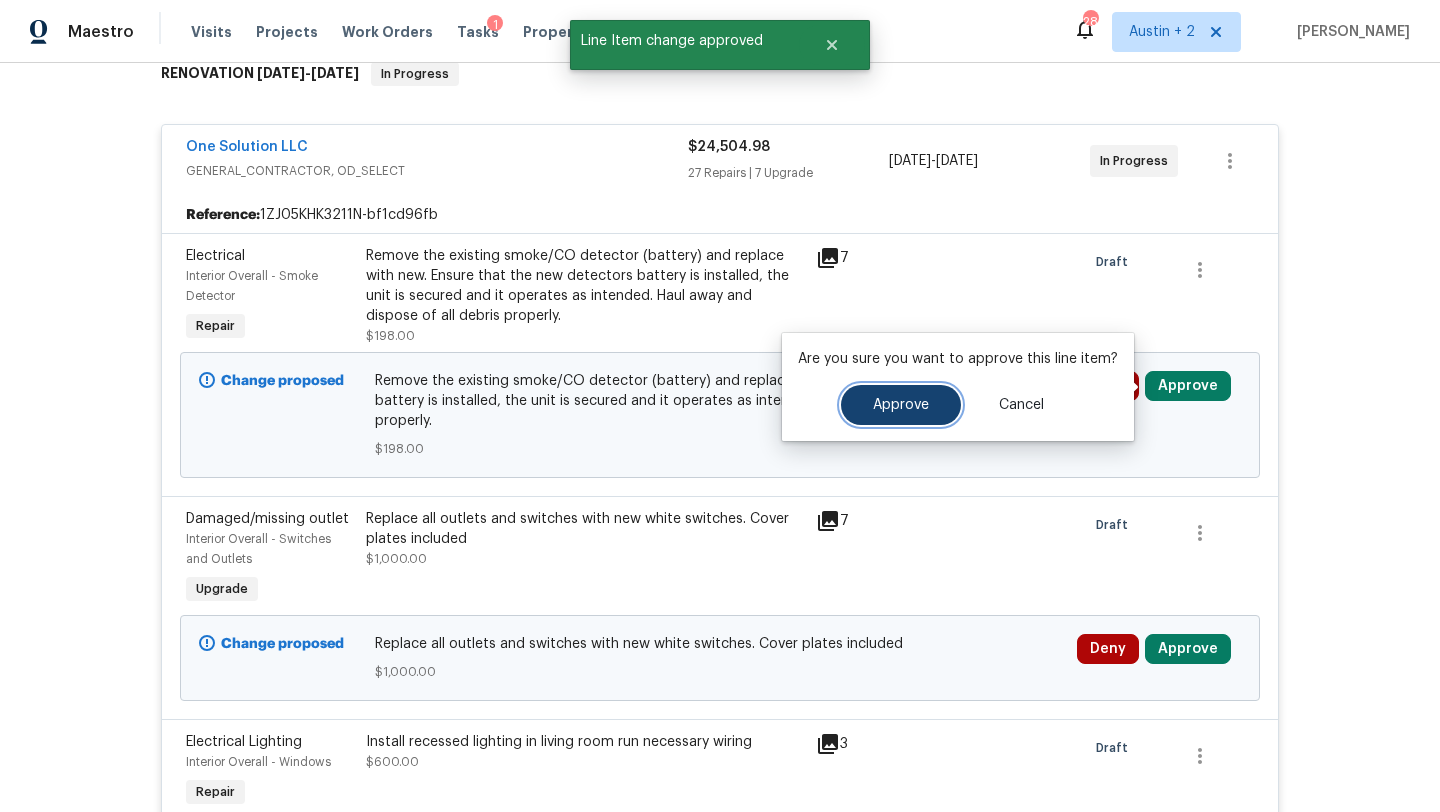 click on "Approve" at bounding box center (901, 405) 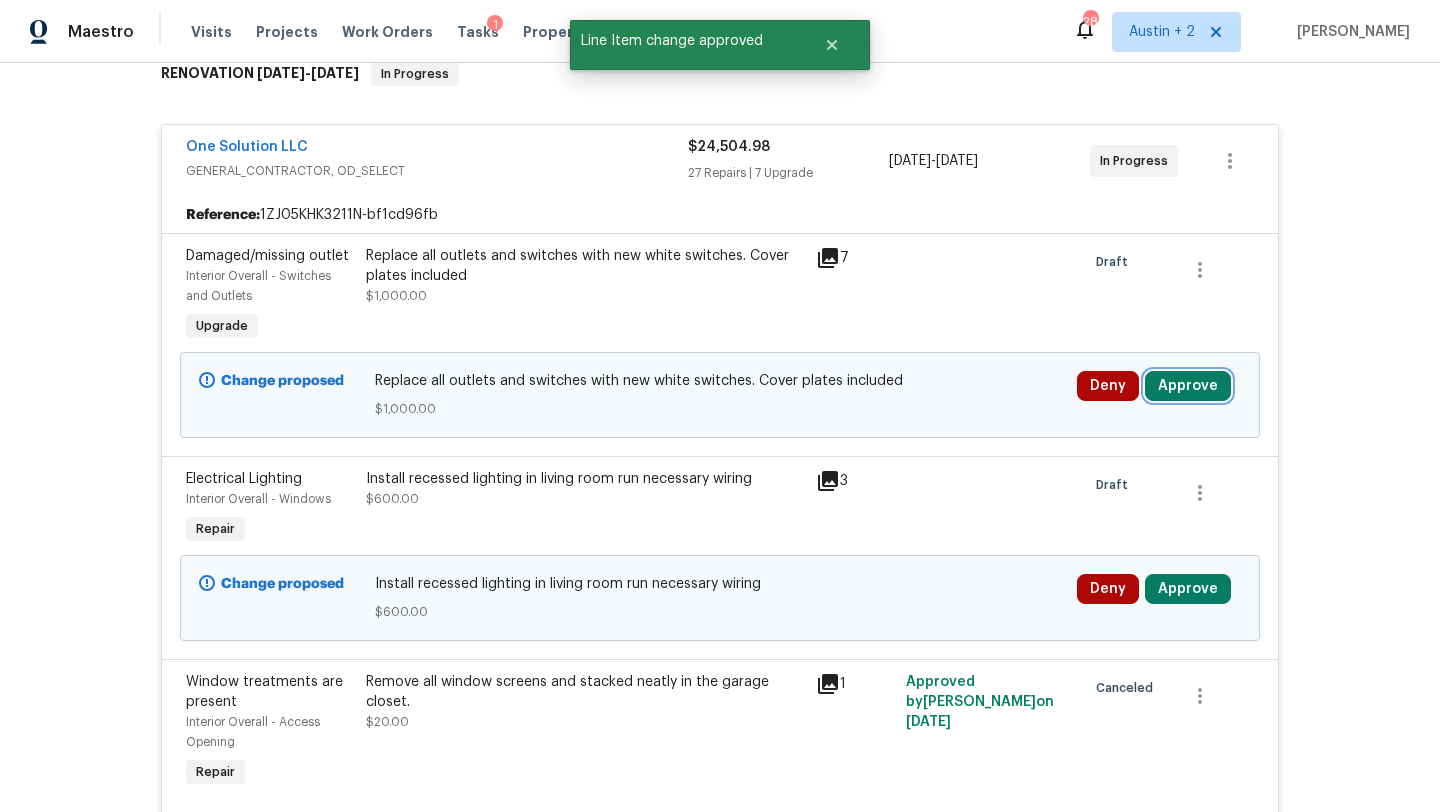 click on "Approve" at bounding box center (1188, 386) 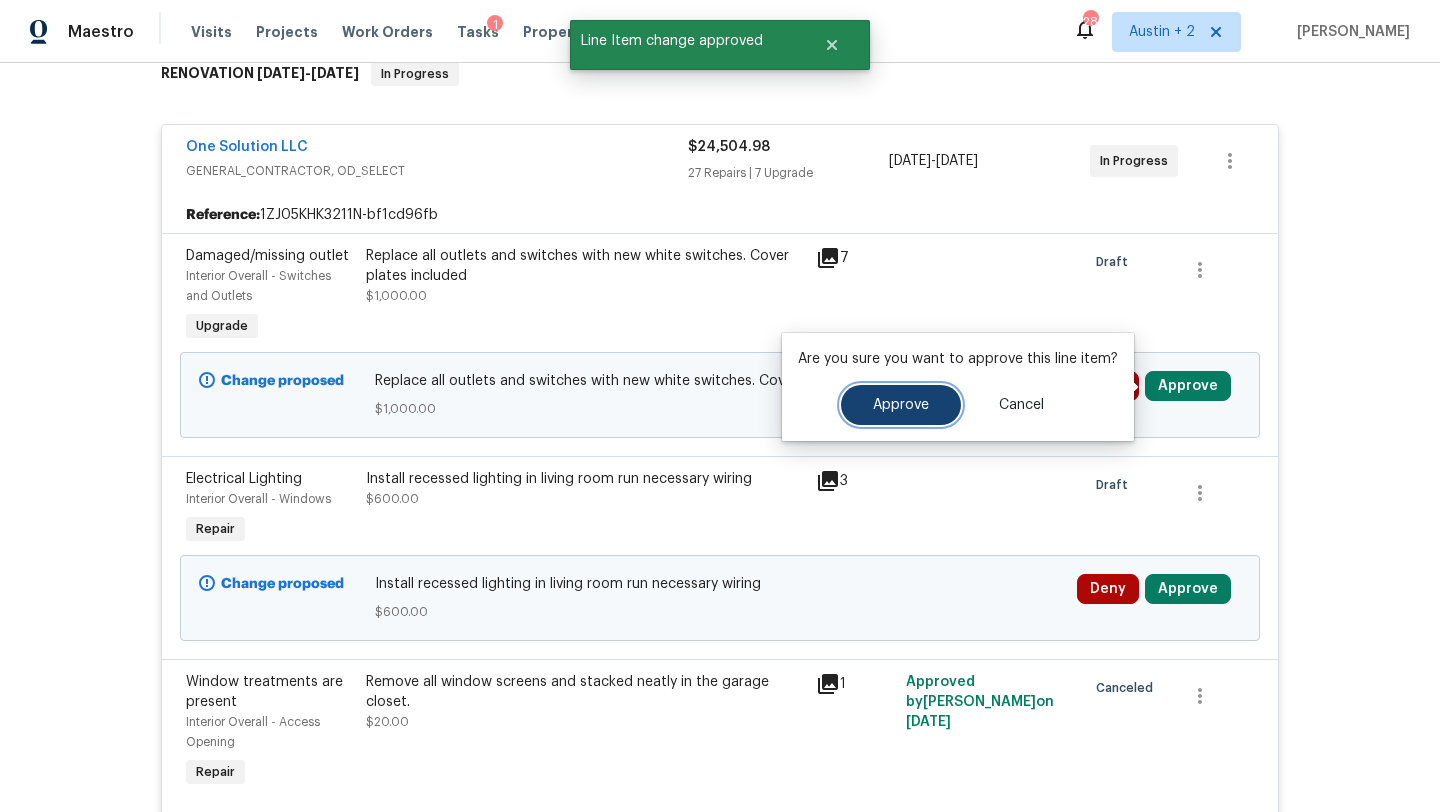 click on "Approve" at bounding box center (901, 405) 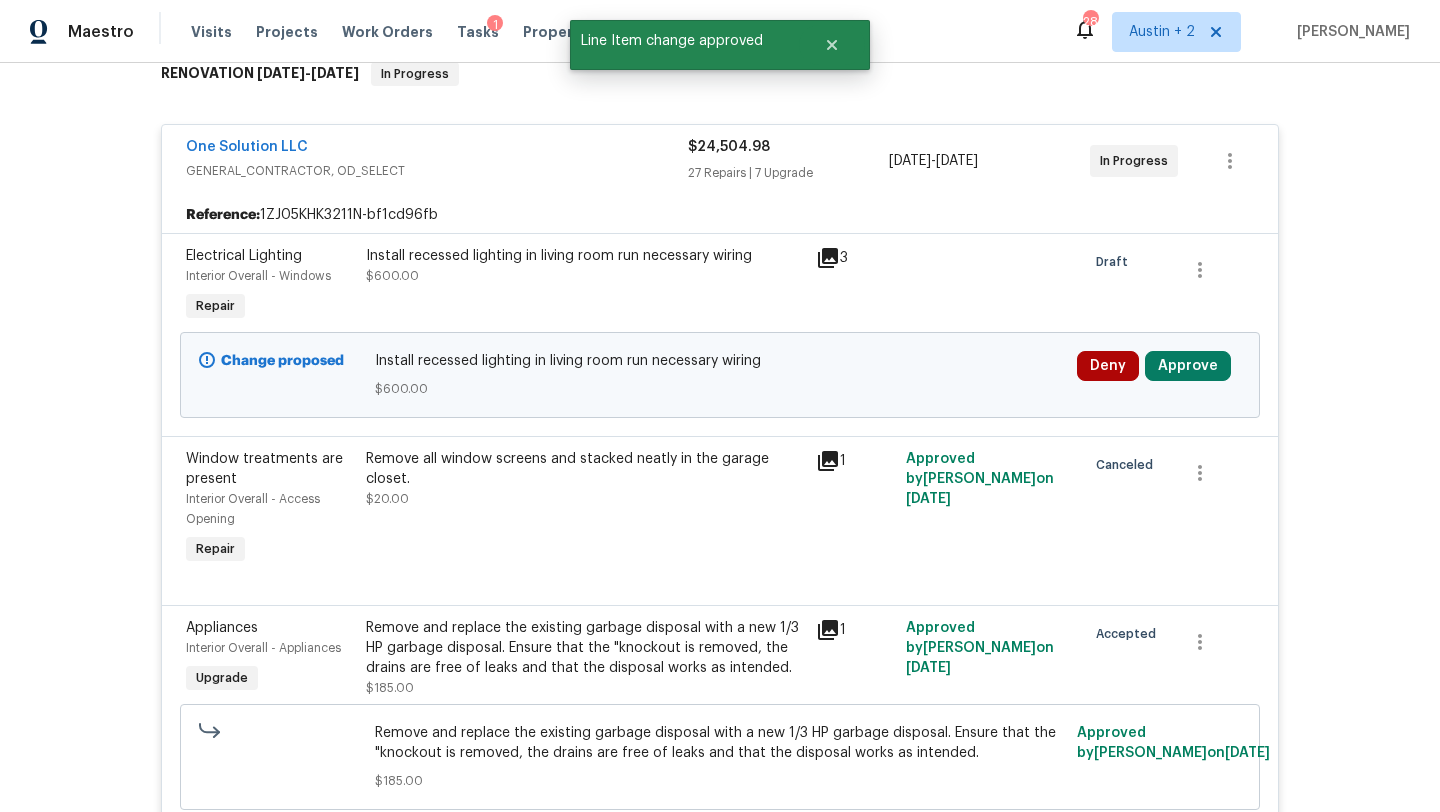 click on "Deny Approve" at bounding box center (1159, 366) 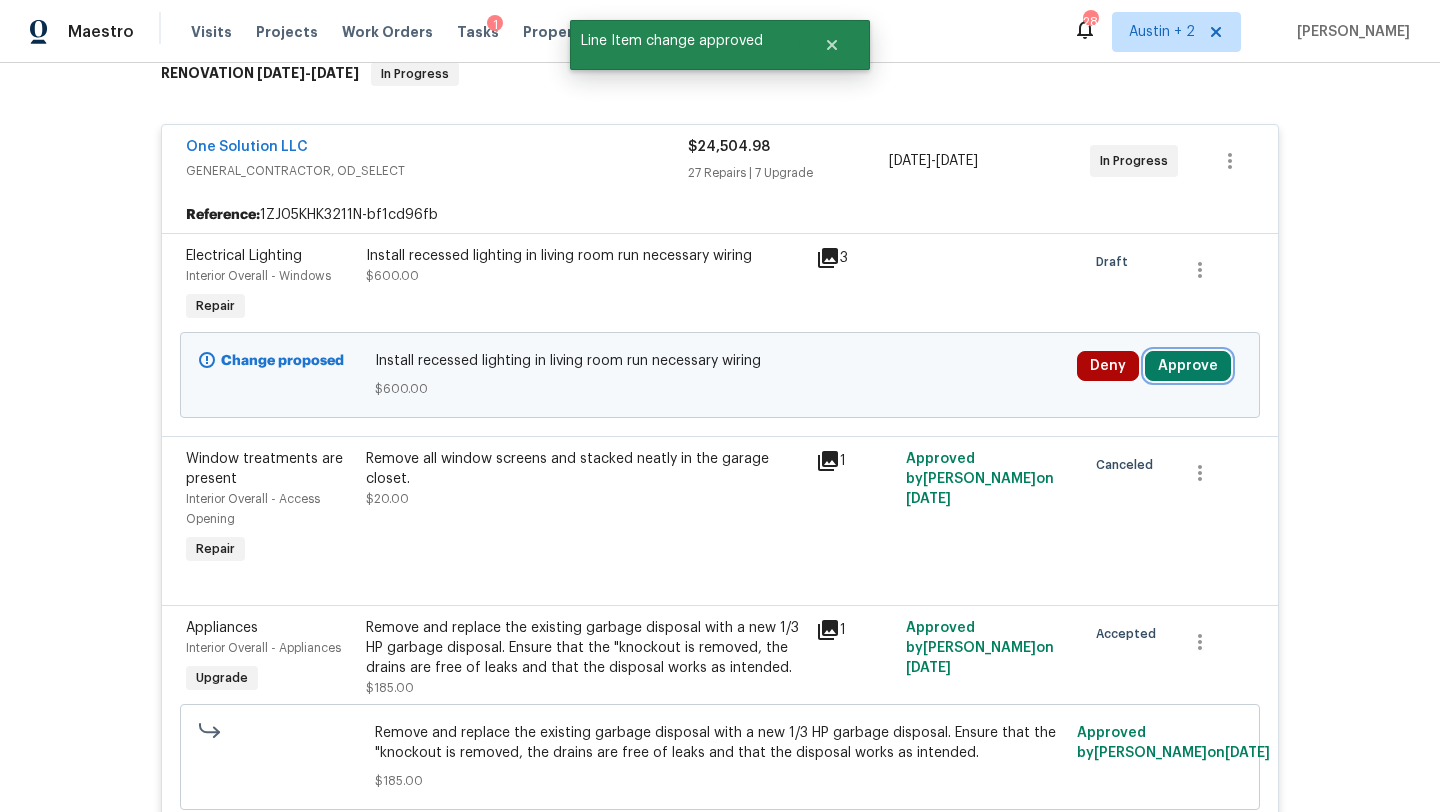 click on "Approve" at bounding box center [1188, 366] 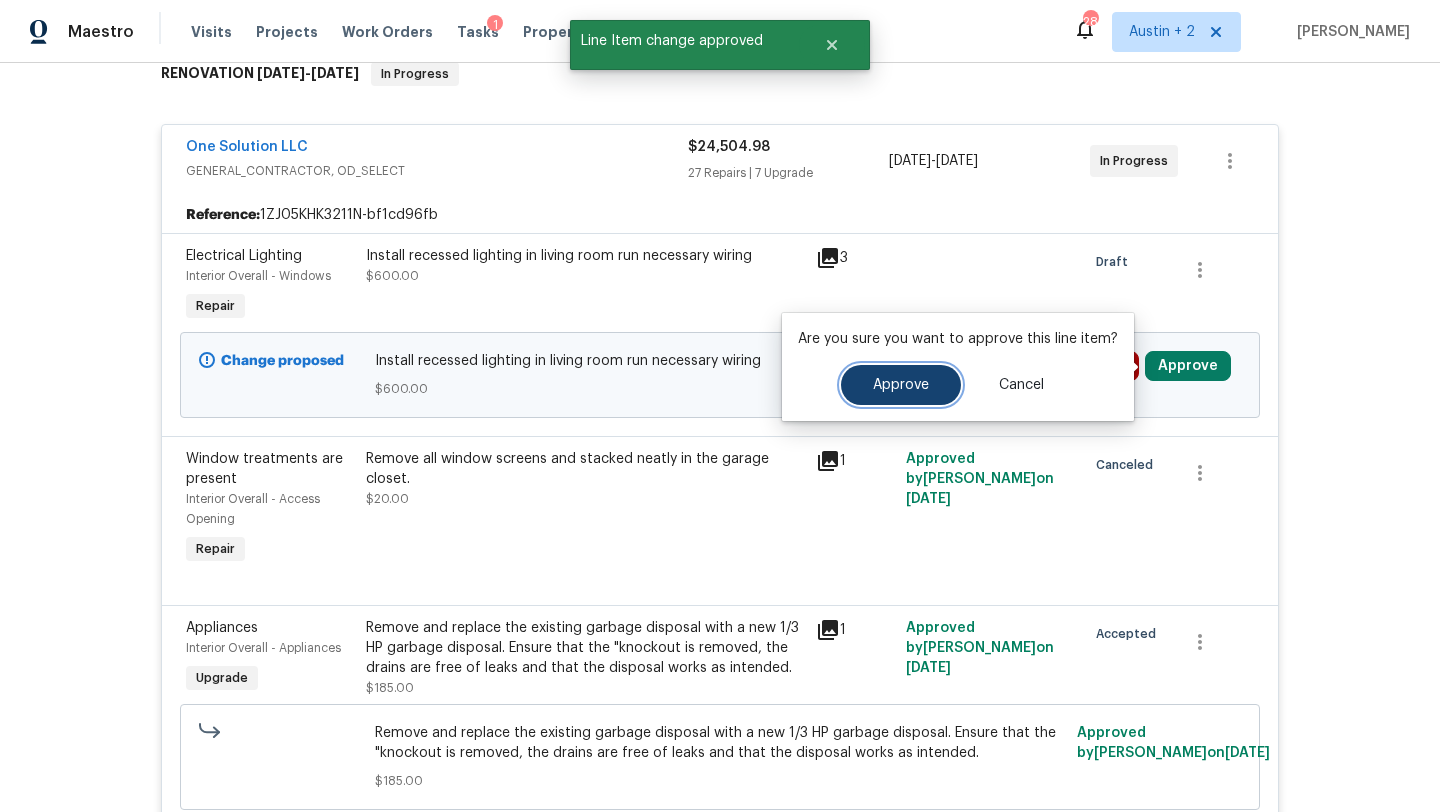 click on "Approve" at bounding box center [901, 385] 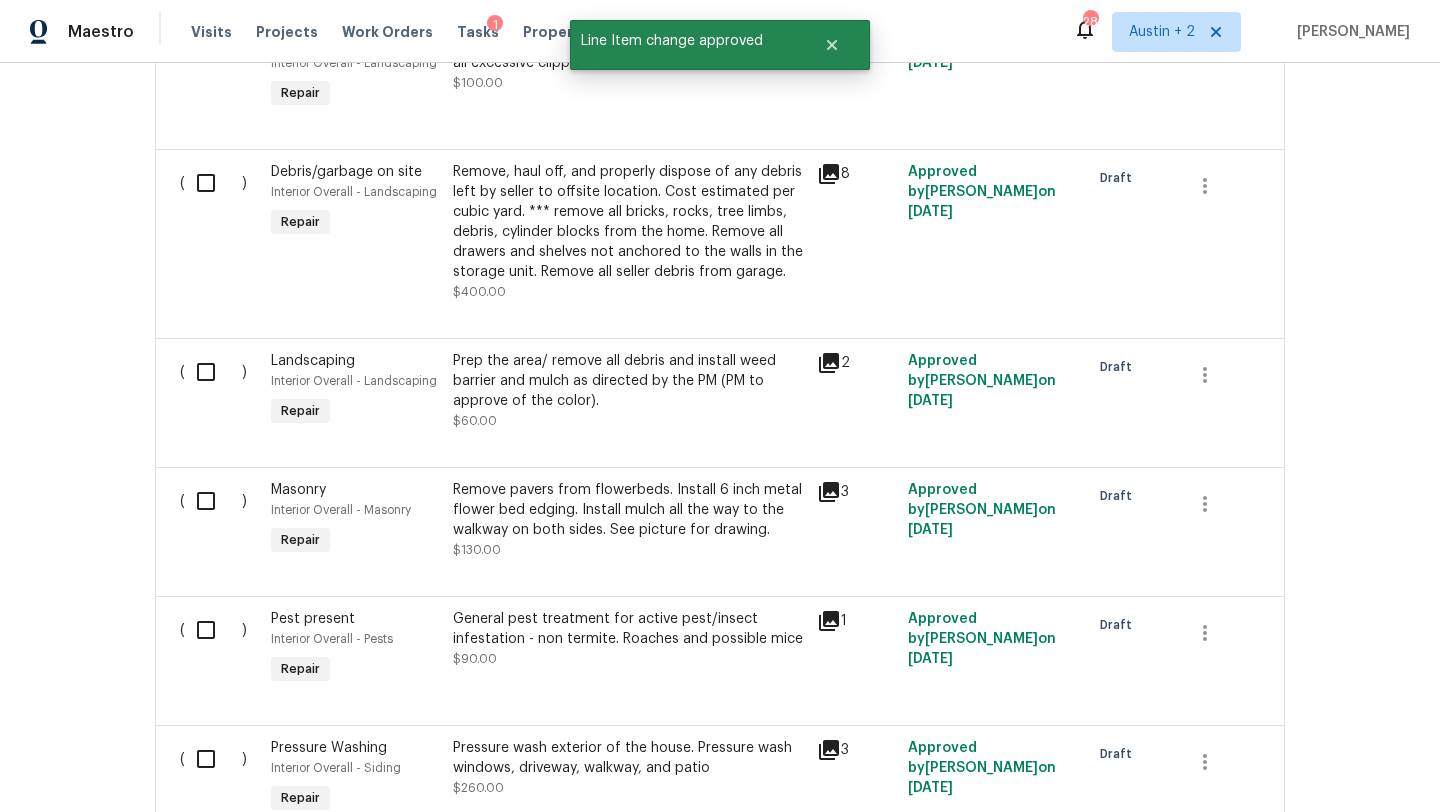 scroll, scrollTop: 7144, scrollLeft: 0, axis: vertical 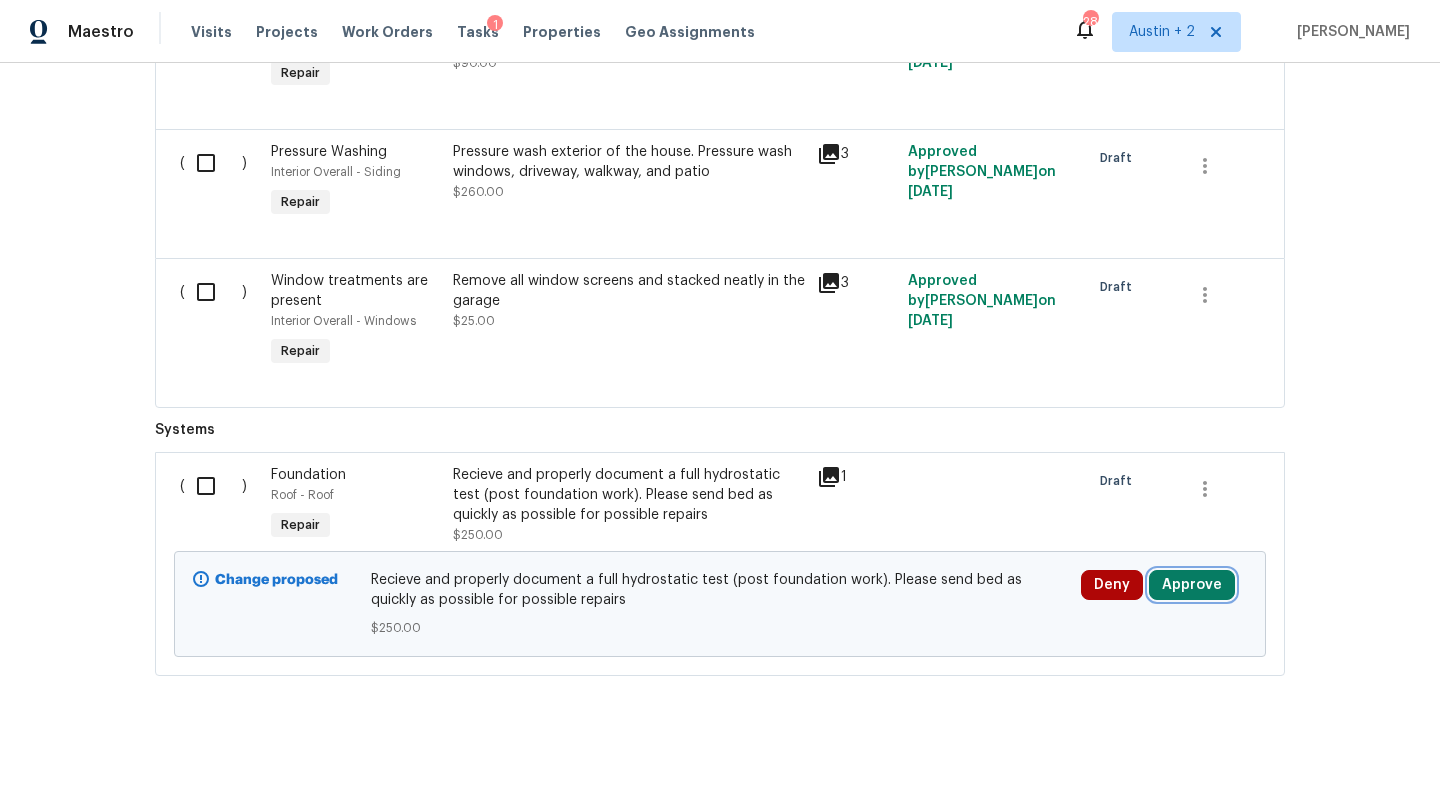 click on "Approve" at bounding box center [1192, 585] 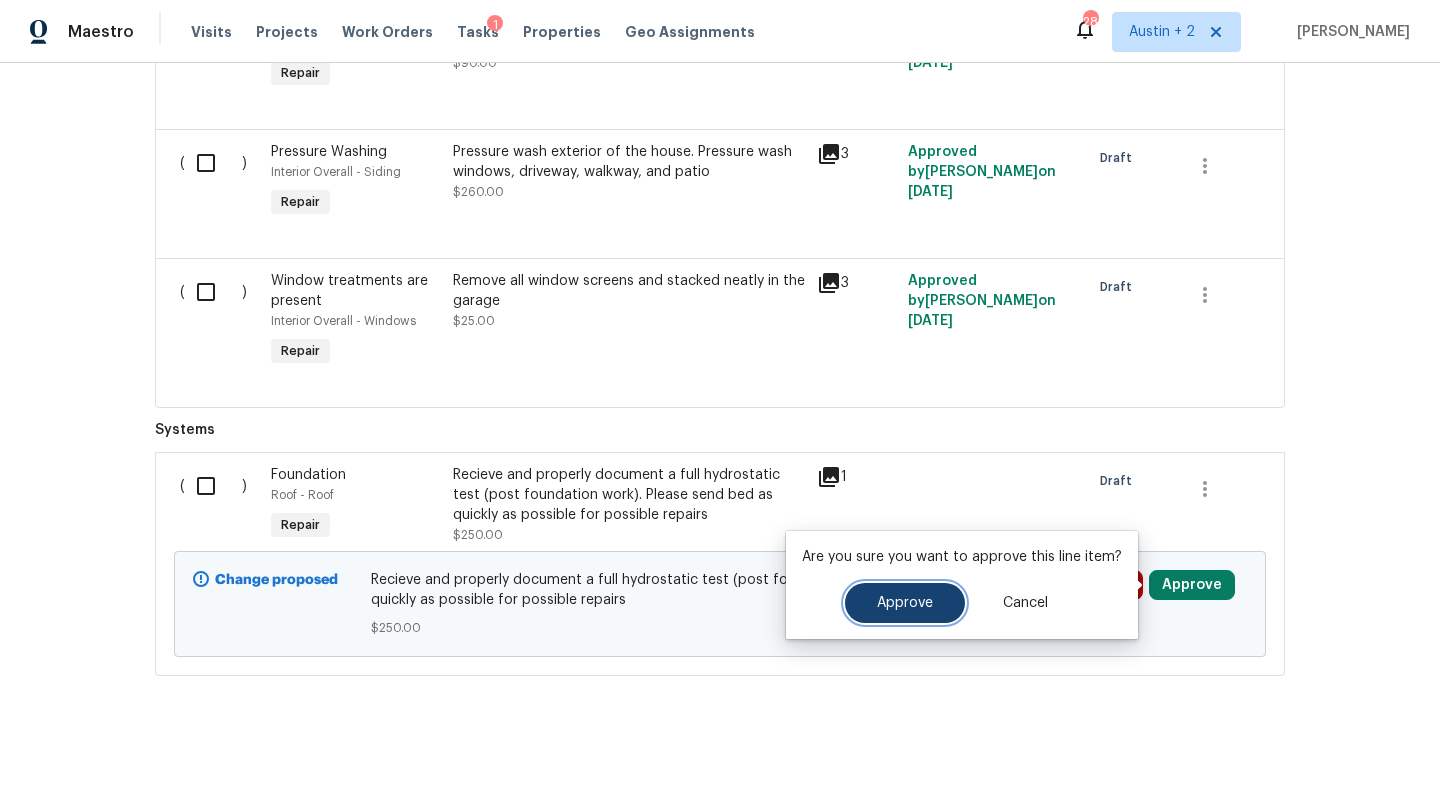 click on "Approve" at bounding box center [905, 603] 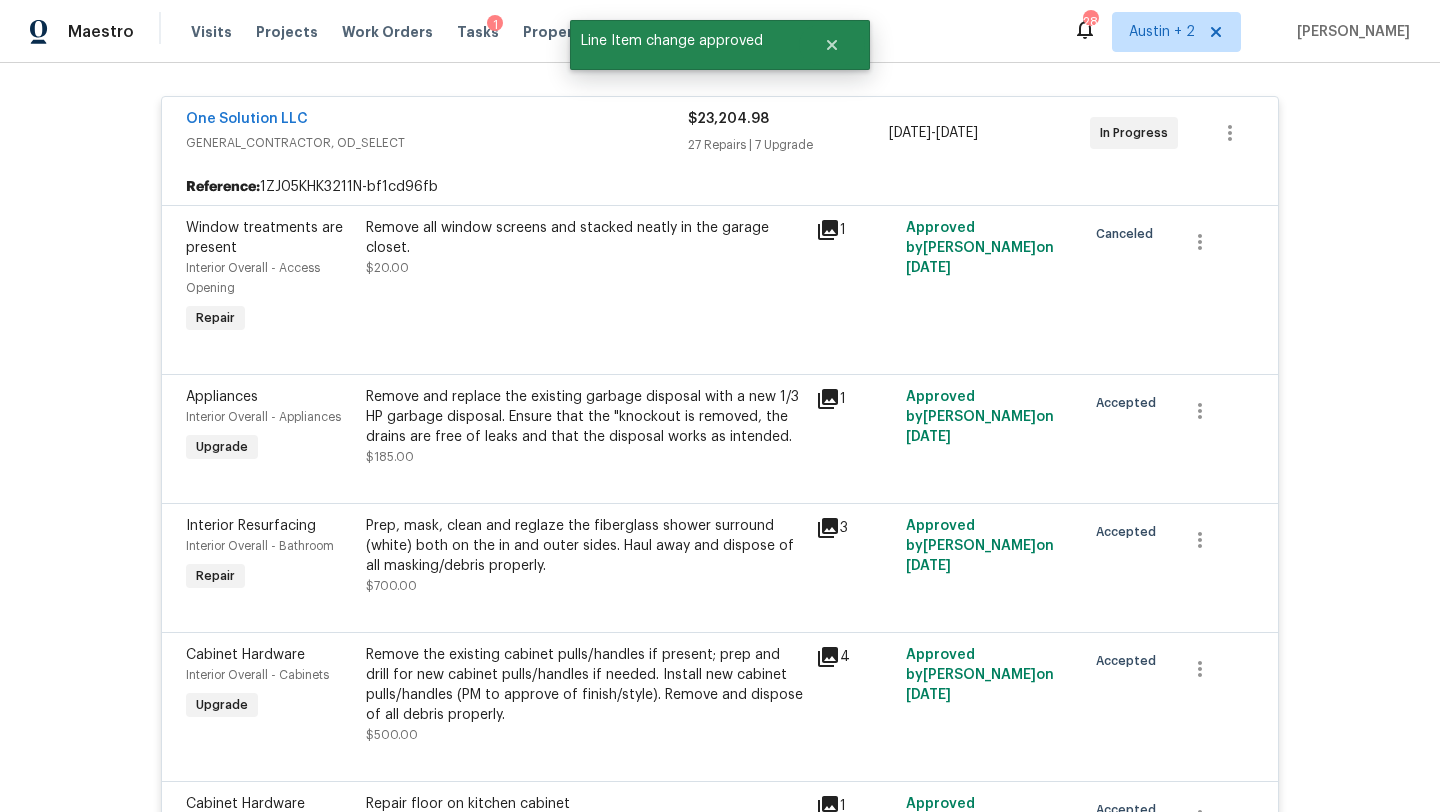 scroll, scrollTop: 0, scrollLeft: 0, axis: both 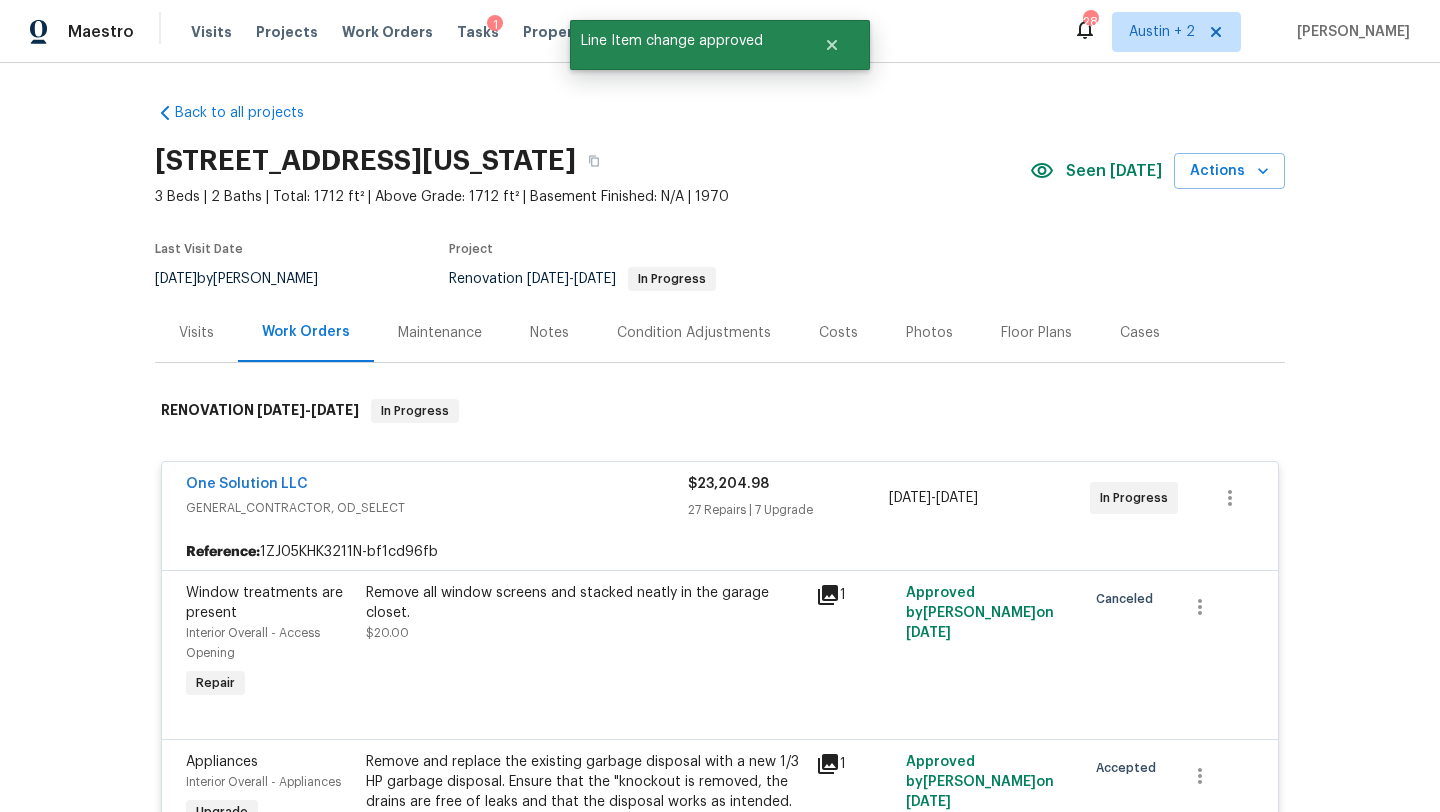 click on "Costs" at bounding box center (838, 333) 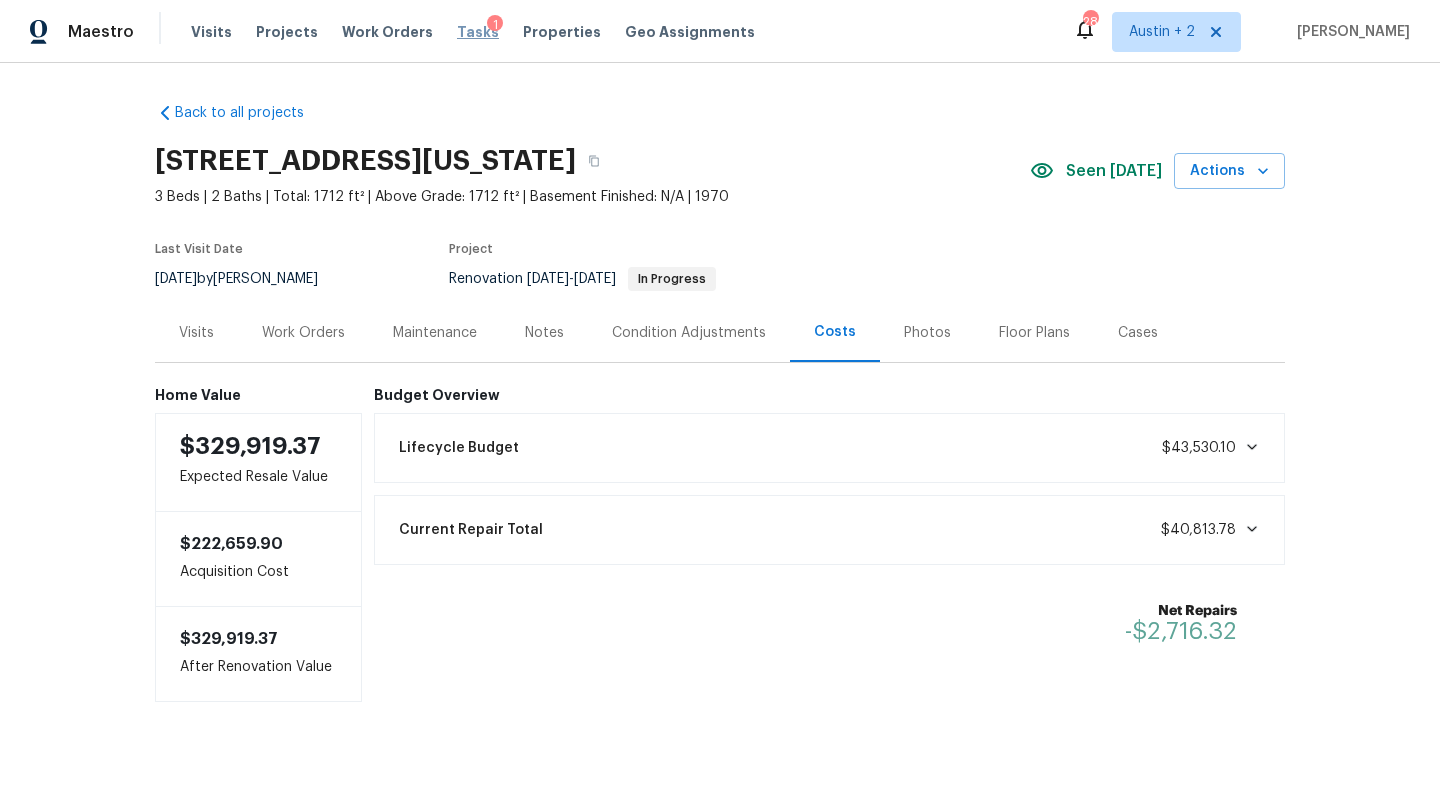 click on "Tasks" at bounding box center (478, 32) 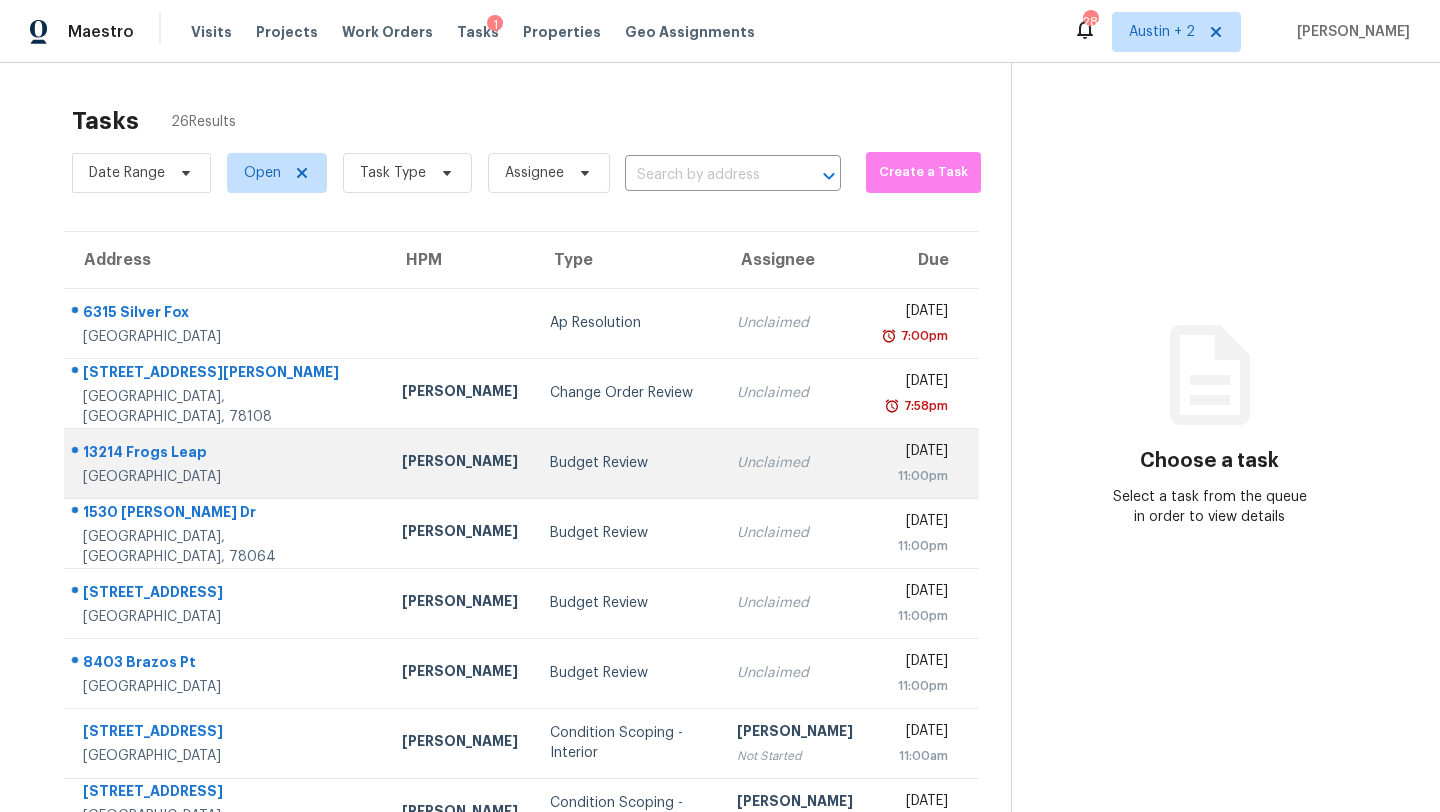 click on "Budget Review" at bounding box center (627, 463) 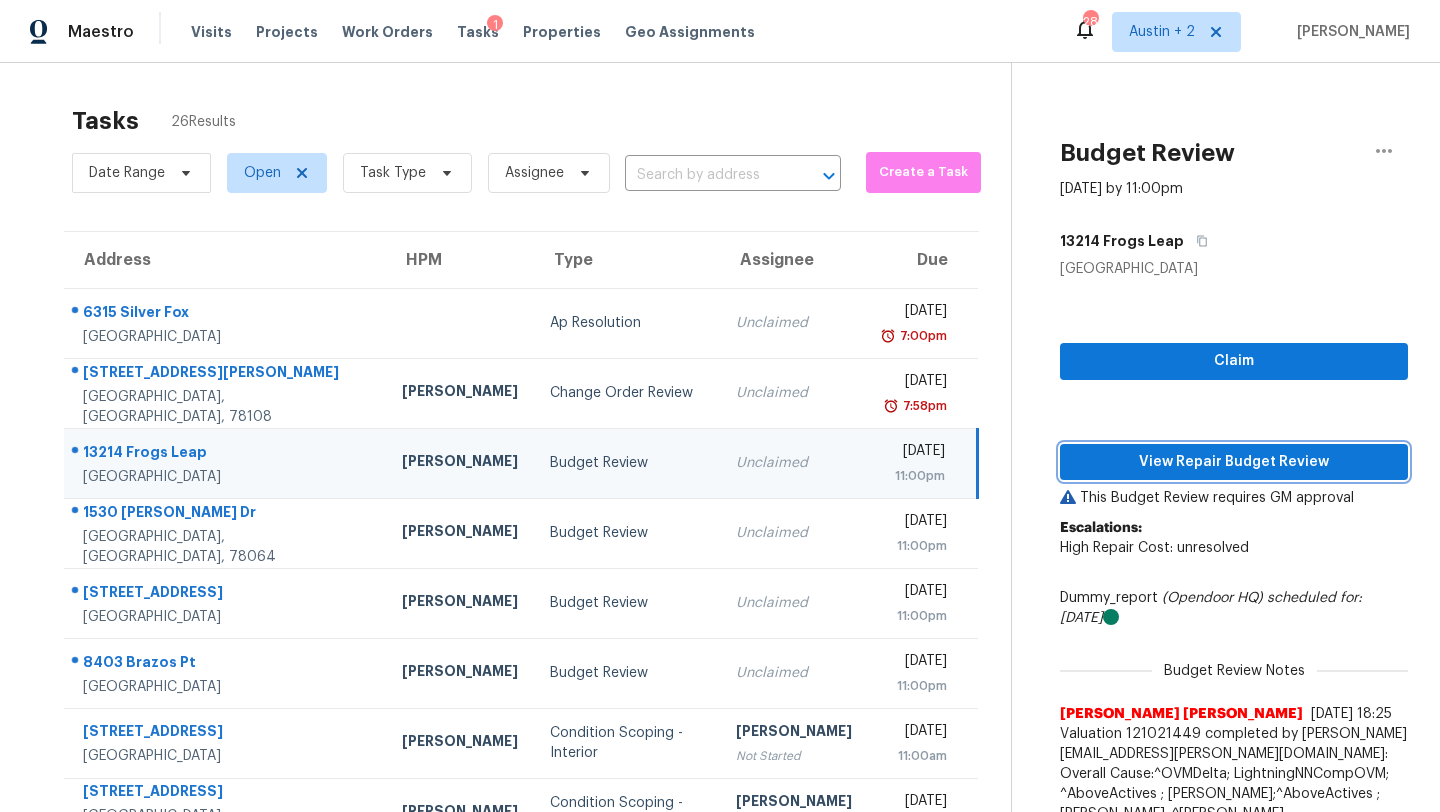 click on "View Repair Budget Review" at bounding box center (1234, 462) 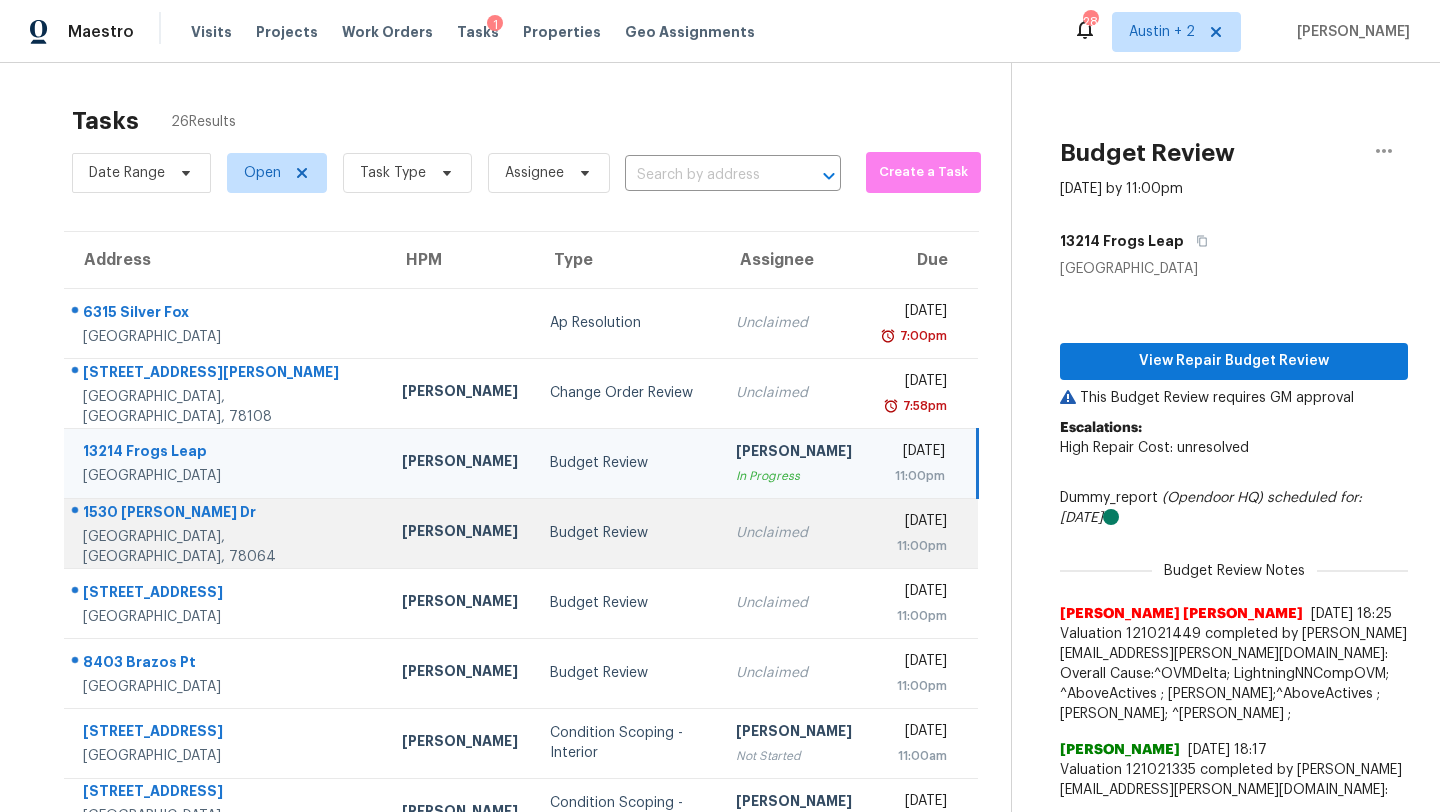 click on "Budget Review" at bounding box center [627, 533] 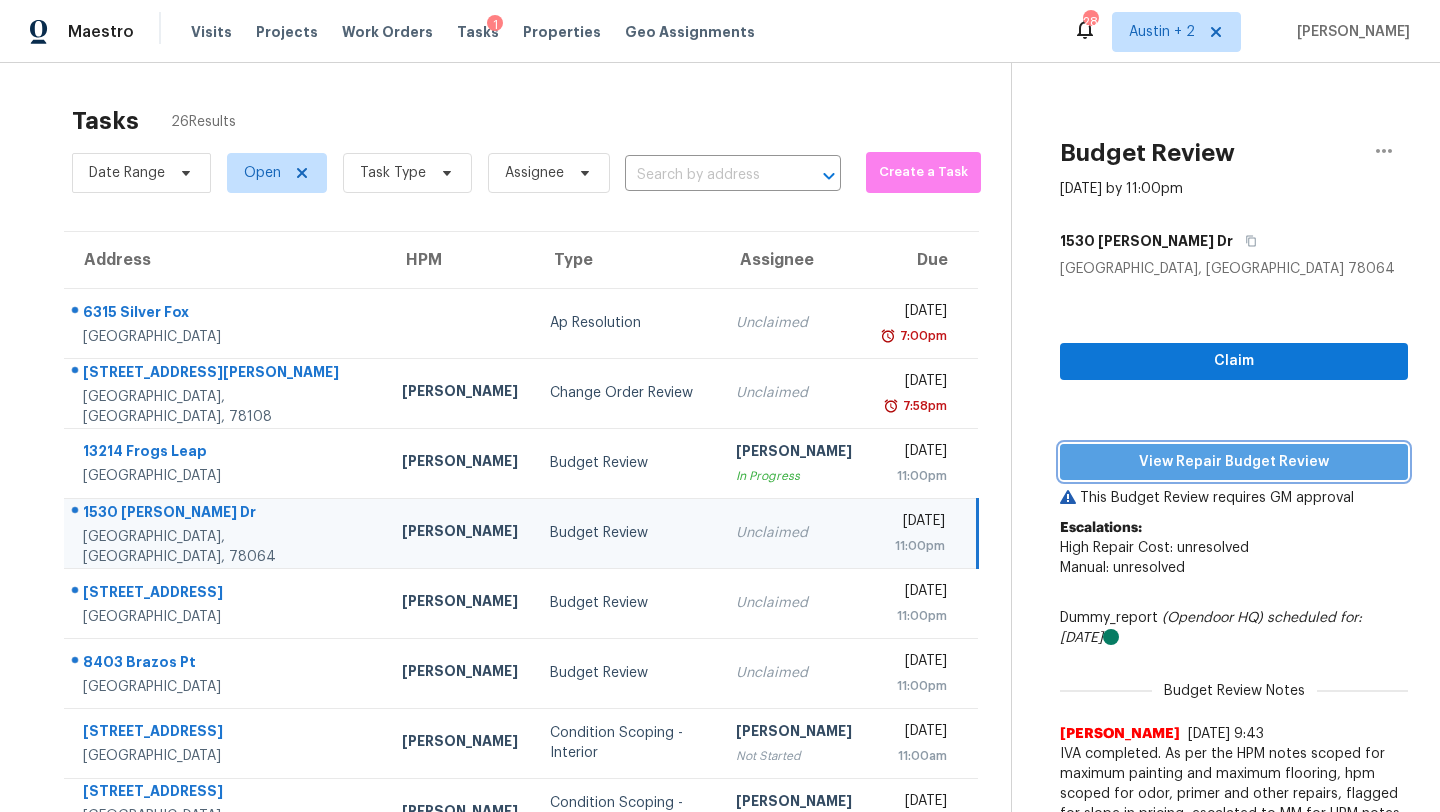 click on "View Repair Budget Review" at bounding box center (1234, 462) 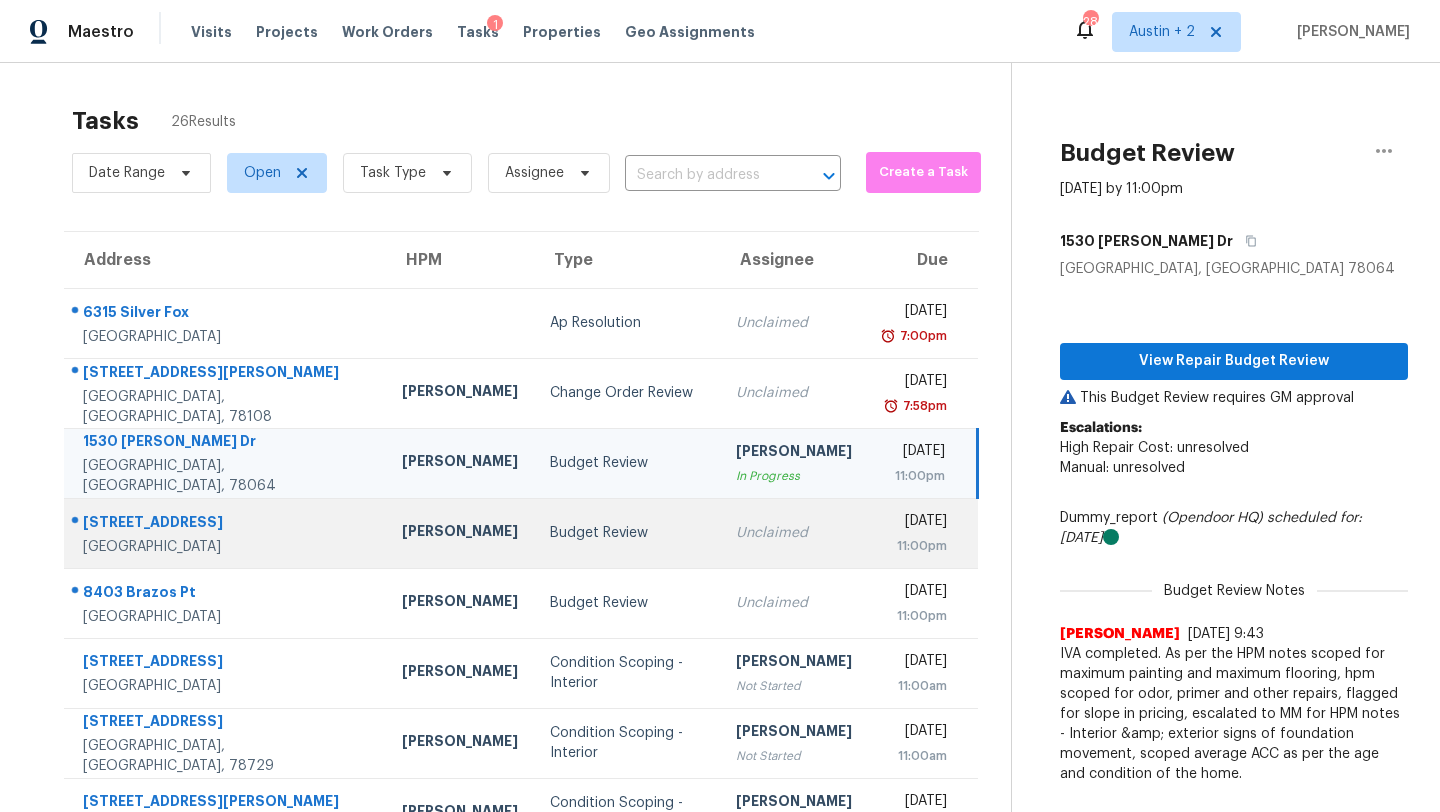 click on "Budget Review" at bounding box center (627, 533) 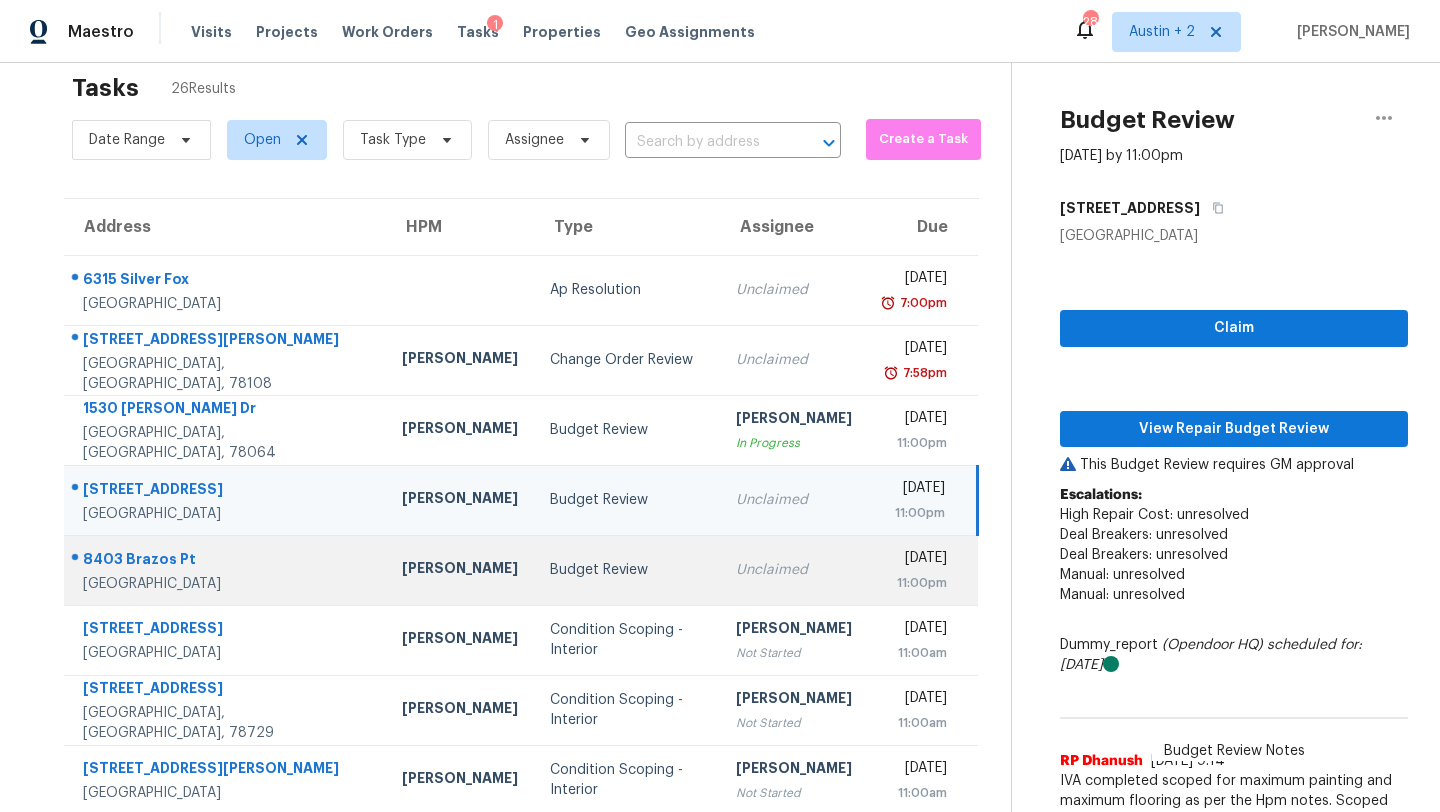 scroll, scrollTop: 39, scrollLeft: 0, axis: vertical 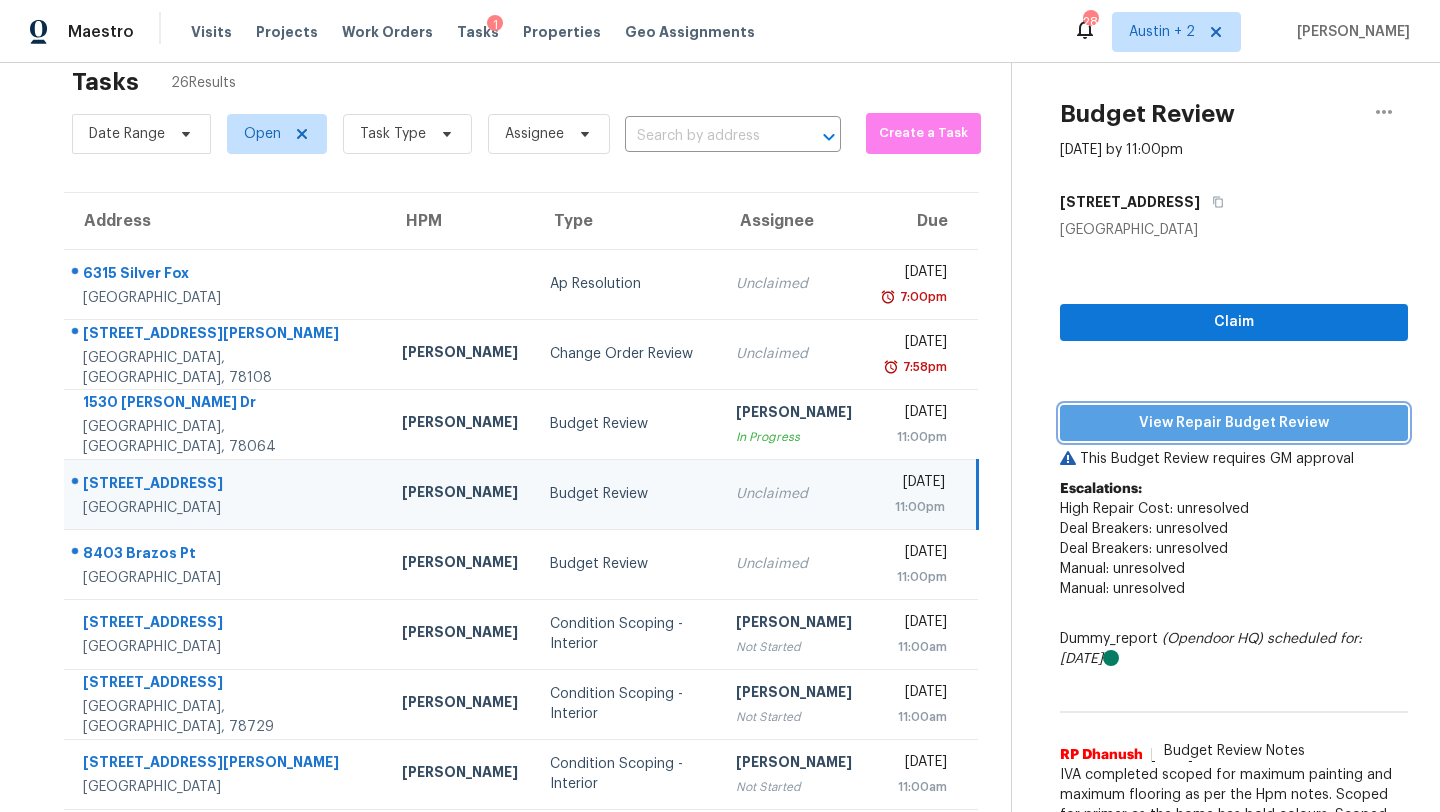 click on "View Repair Budget Review" at bounding box center [1234, 423] 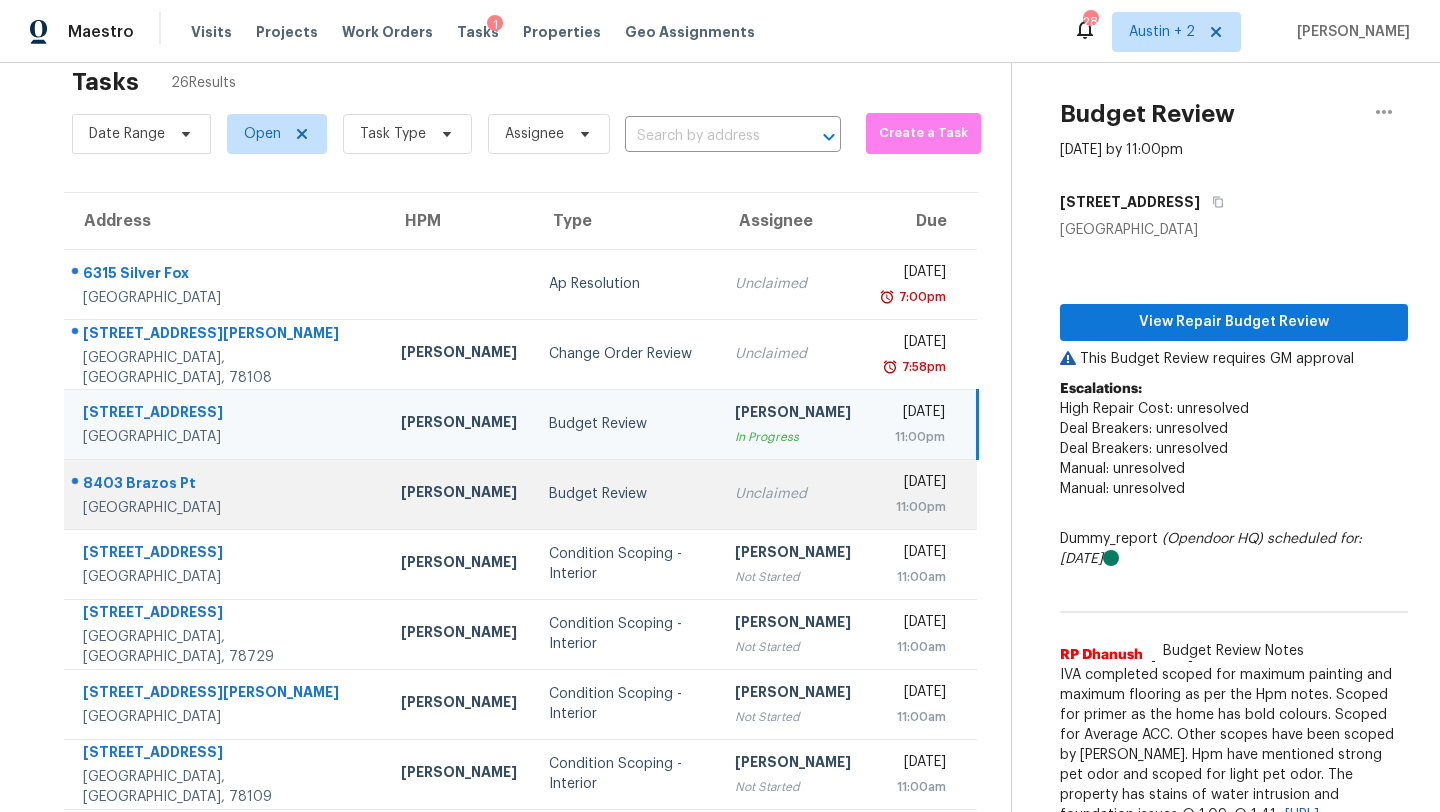 click on "Budget Review" at bounding box center (626, 494) 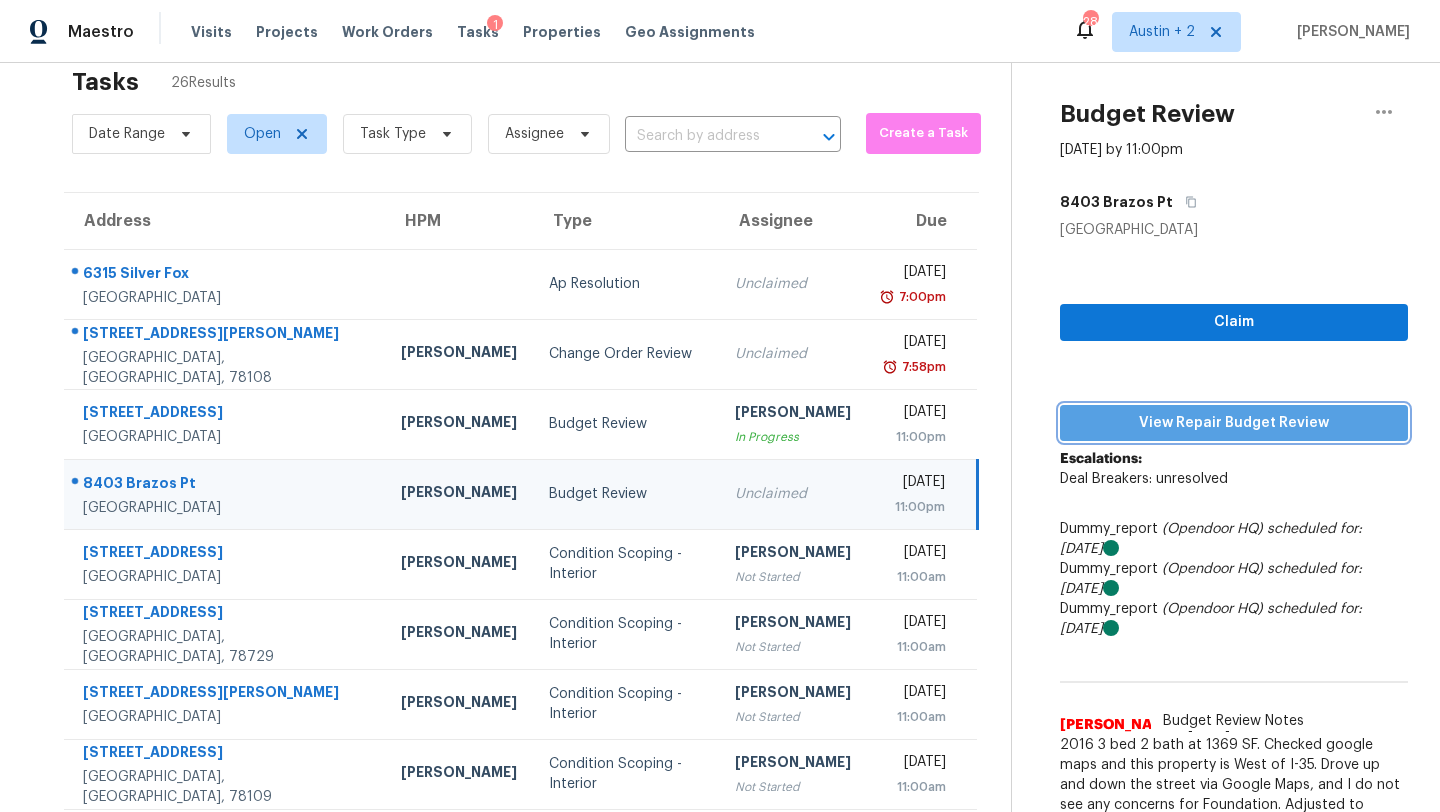 click on "View Repair Budget Review" at bounding box center [1234, 423] 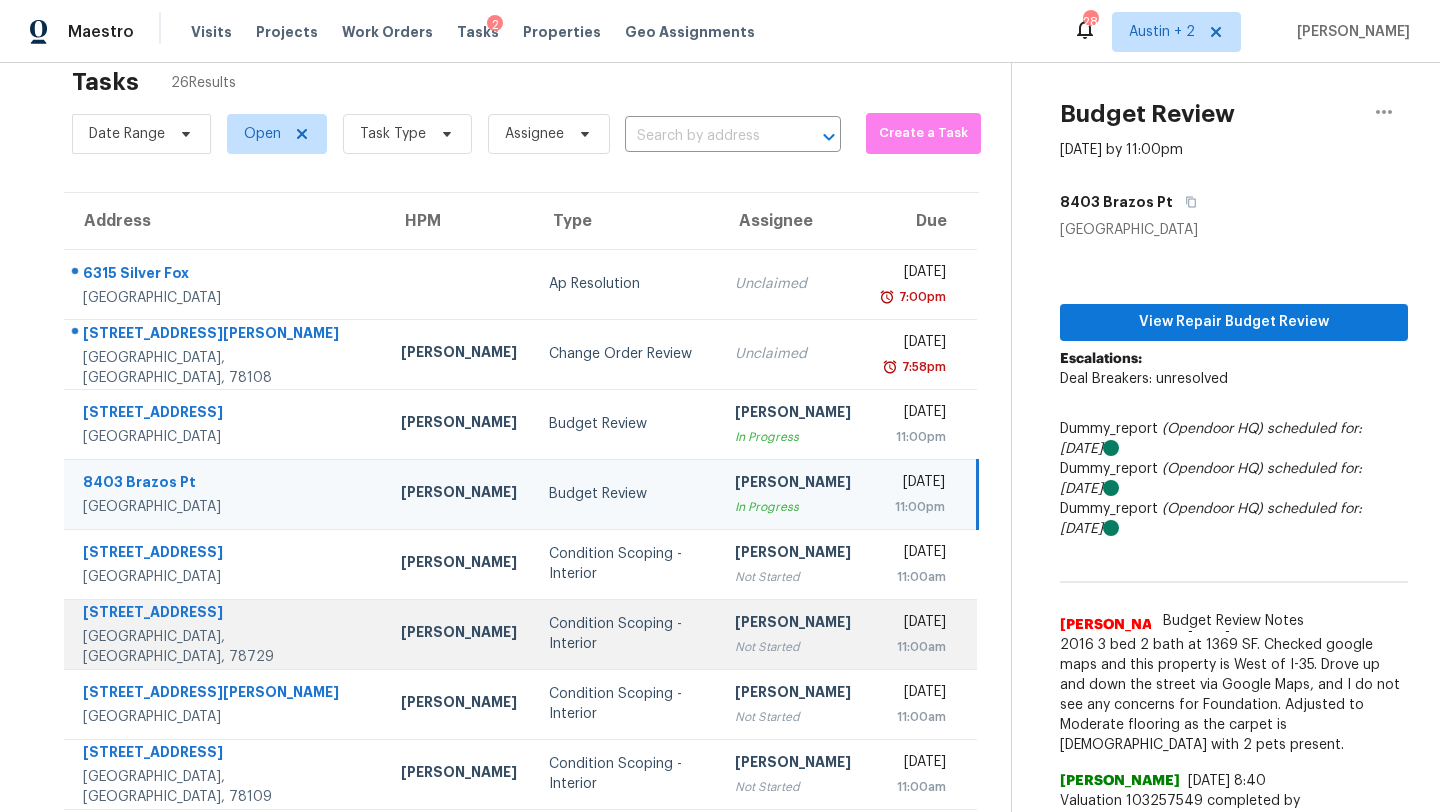 scroll, scrollTop: 384, scrollLeft: 0, axis: vertical 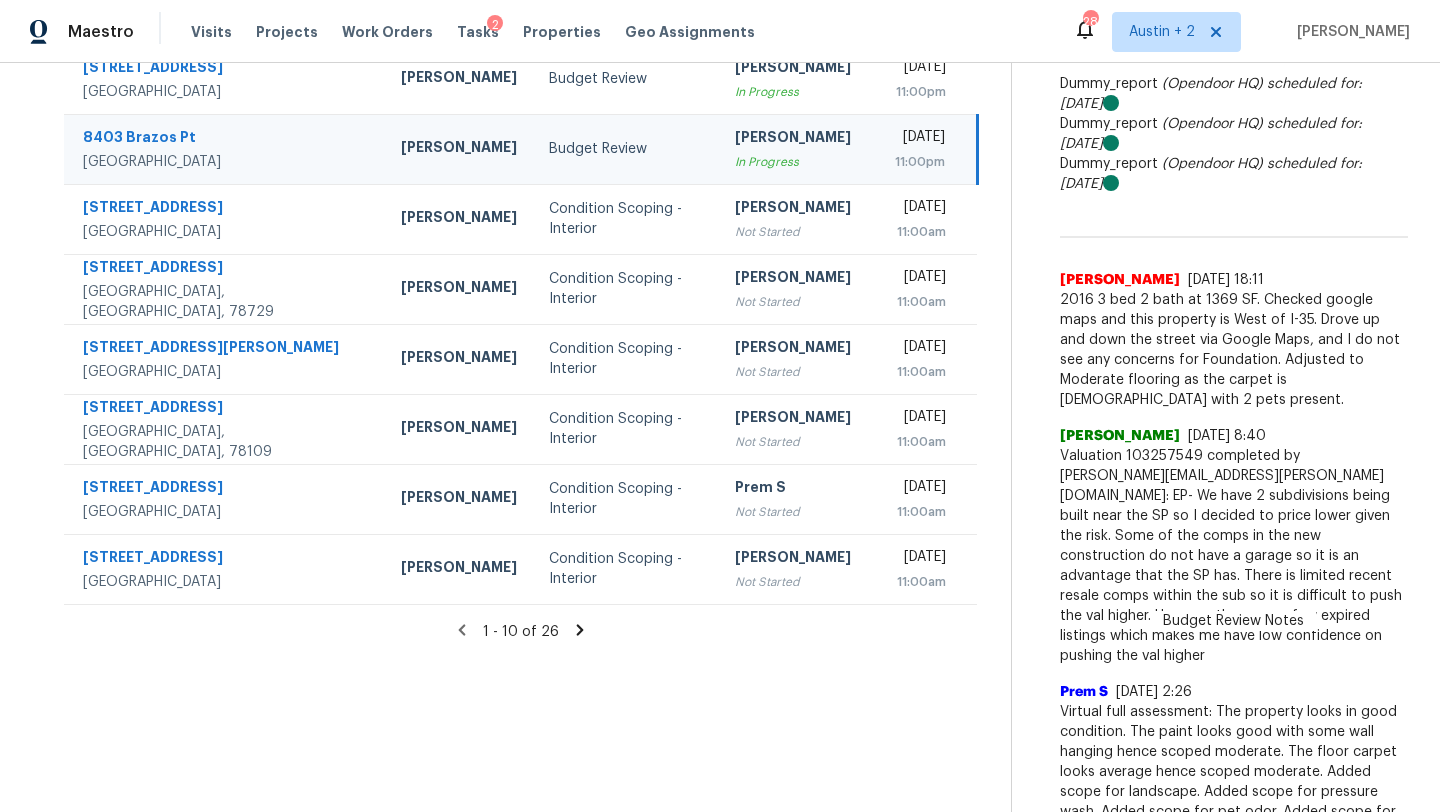 click 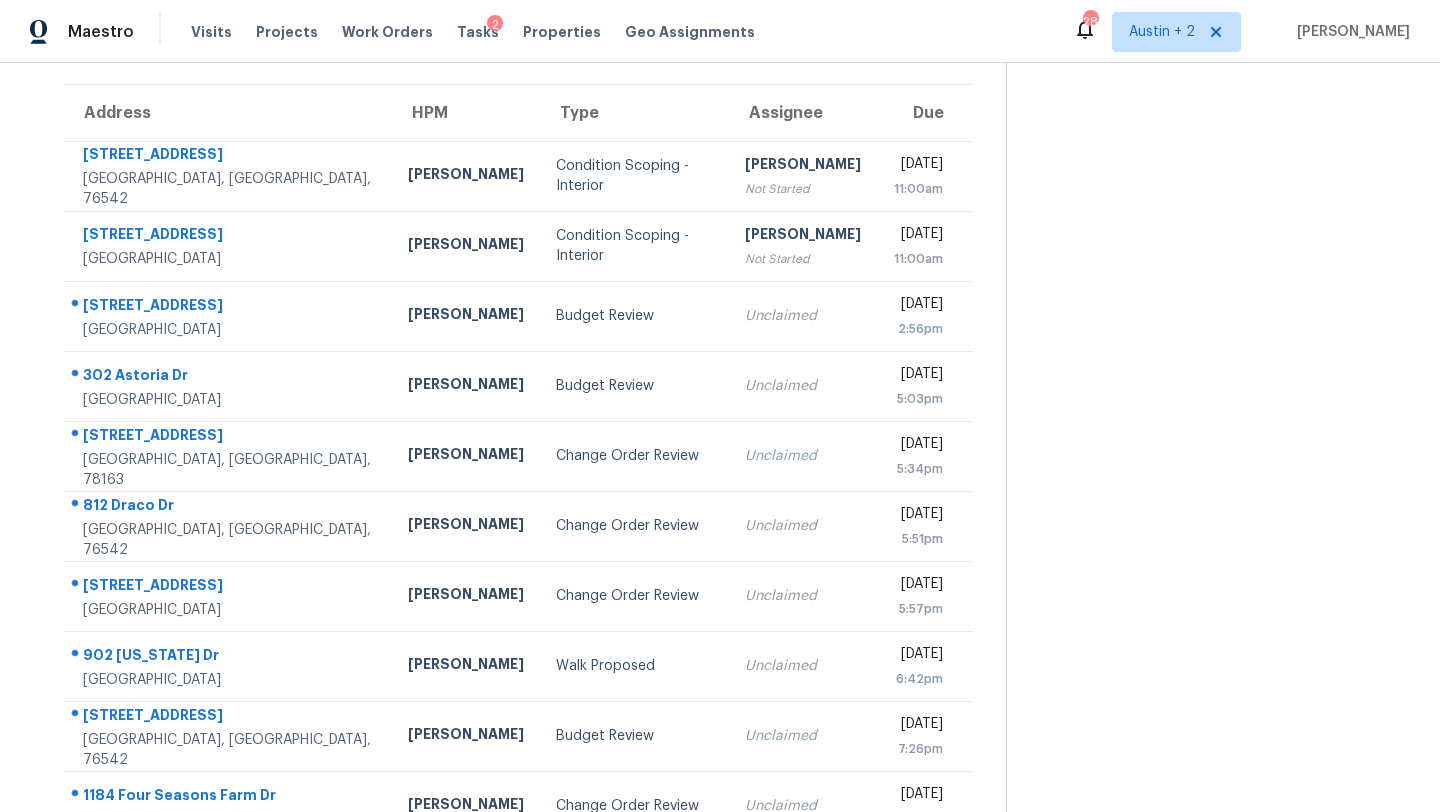 scroll, scrollTop: 229, scrollLeft: 0, axis: vertical 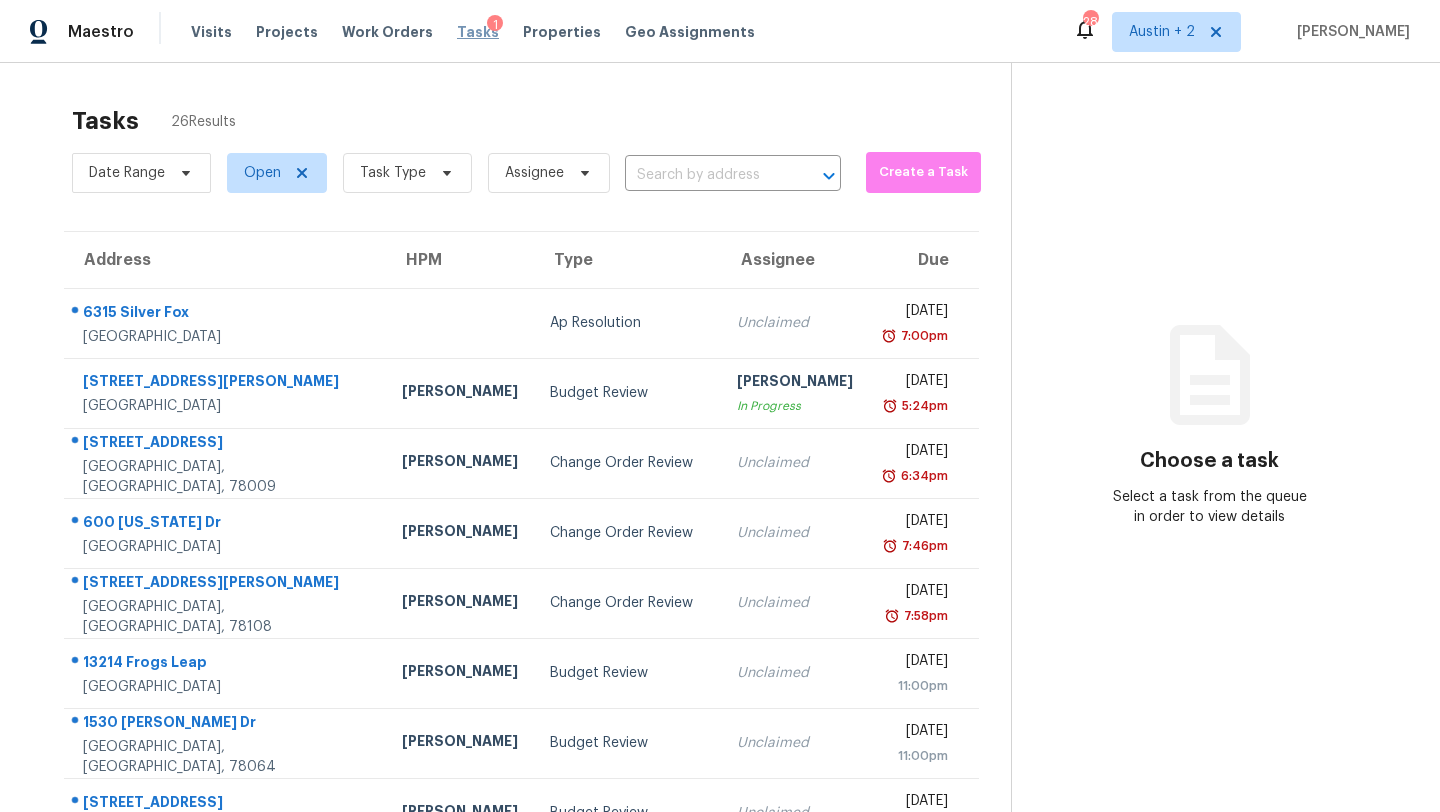 click on "Tasks" at bounding box center (478, 32) 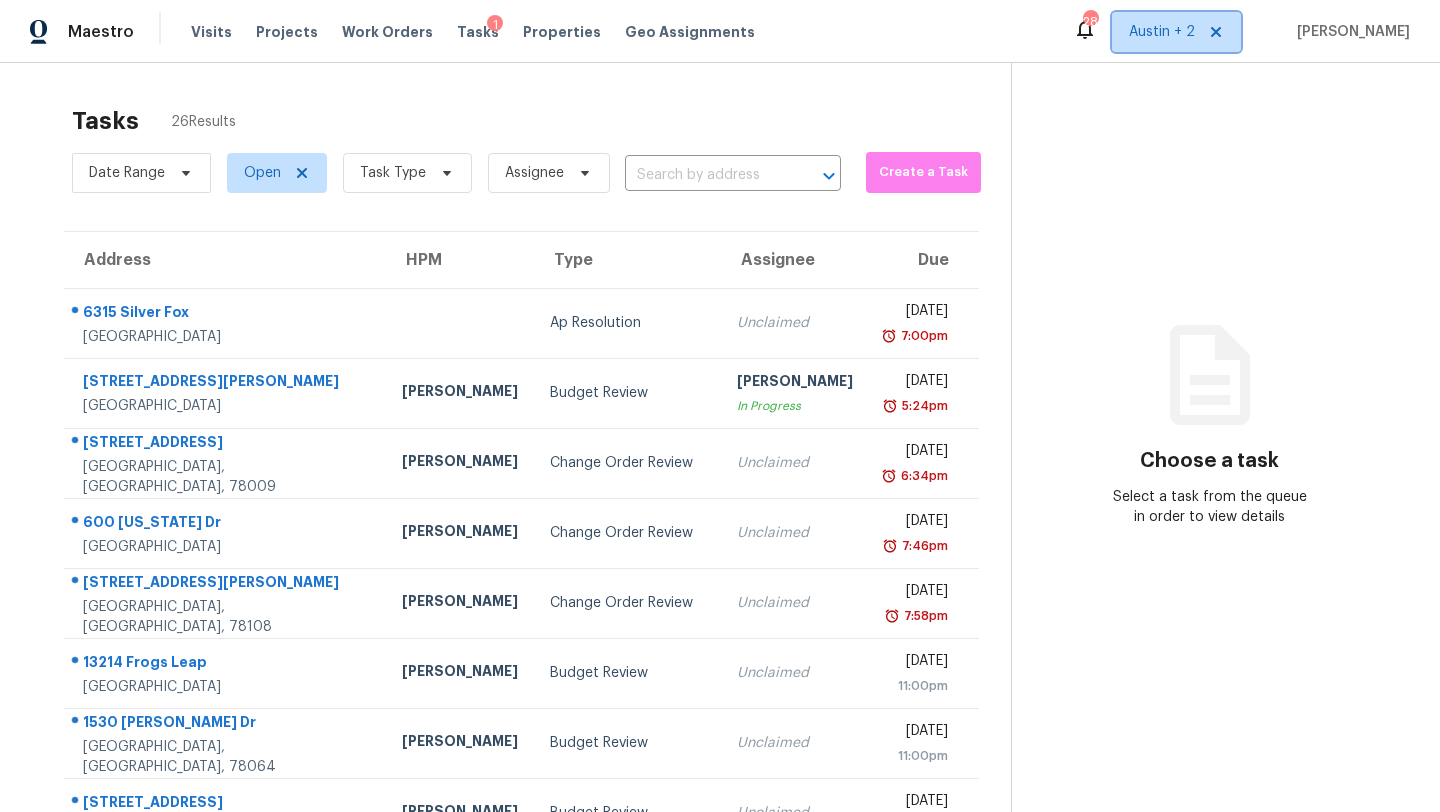 click on "Austin + 2" at bounding box center (1162, 32) 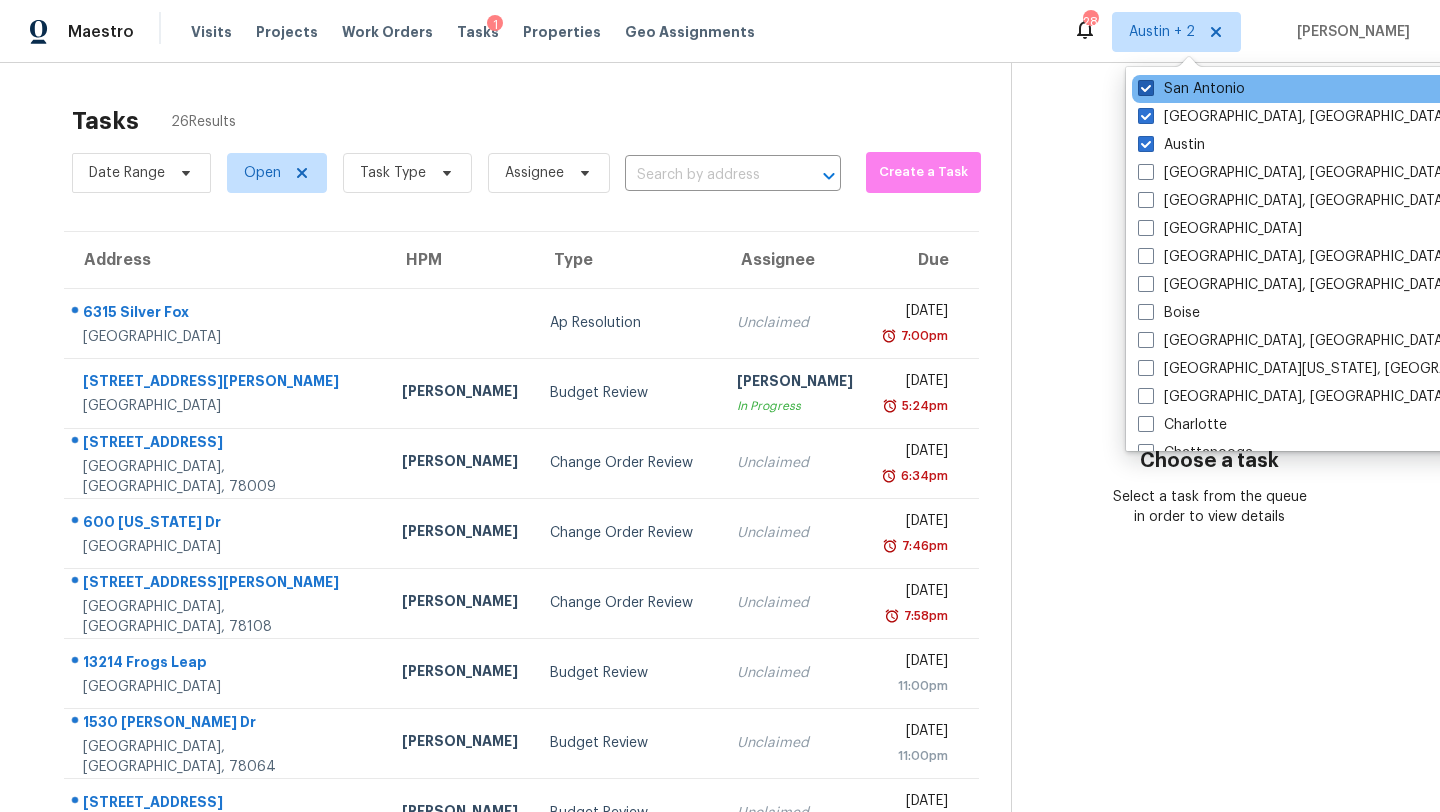 click at bounding box center (1146, 88) 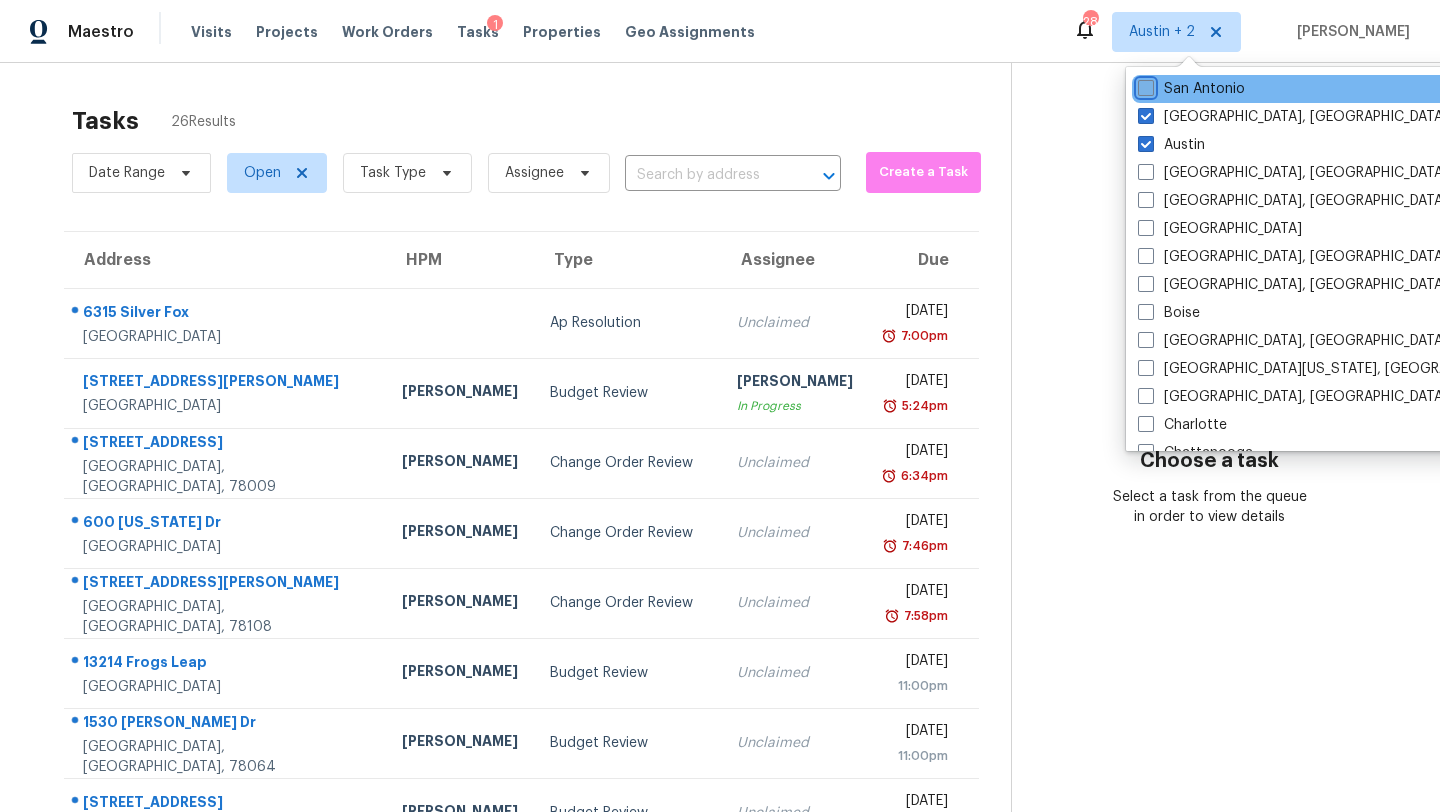 checkbox on "false" 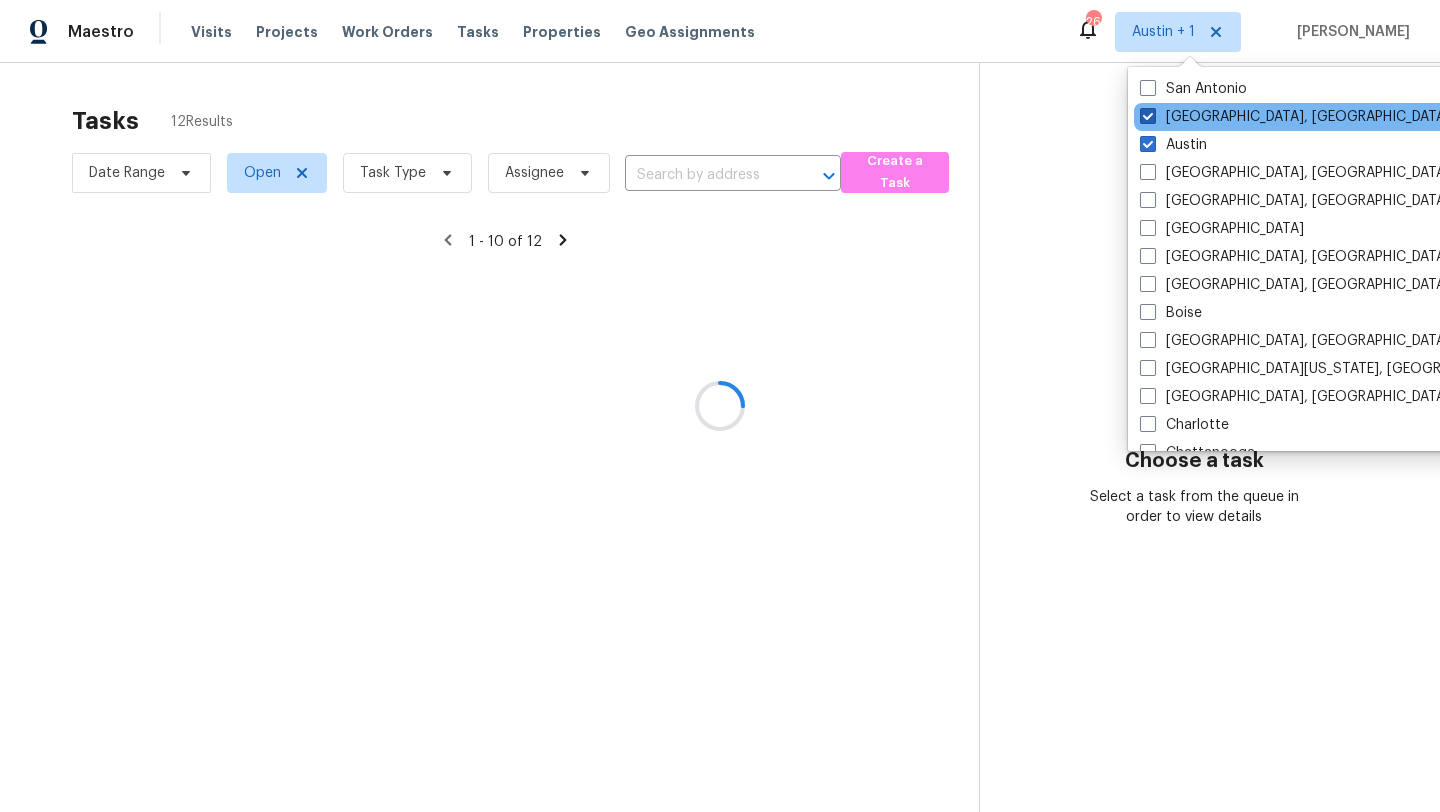 click at bounding box center [1148, 116] 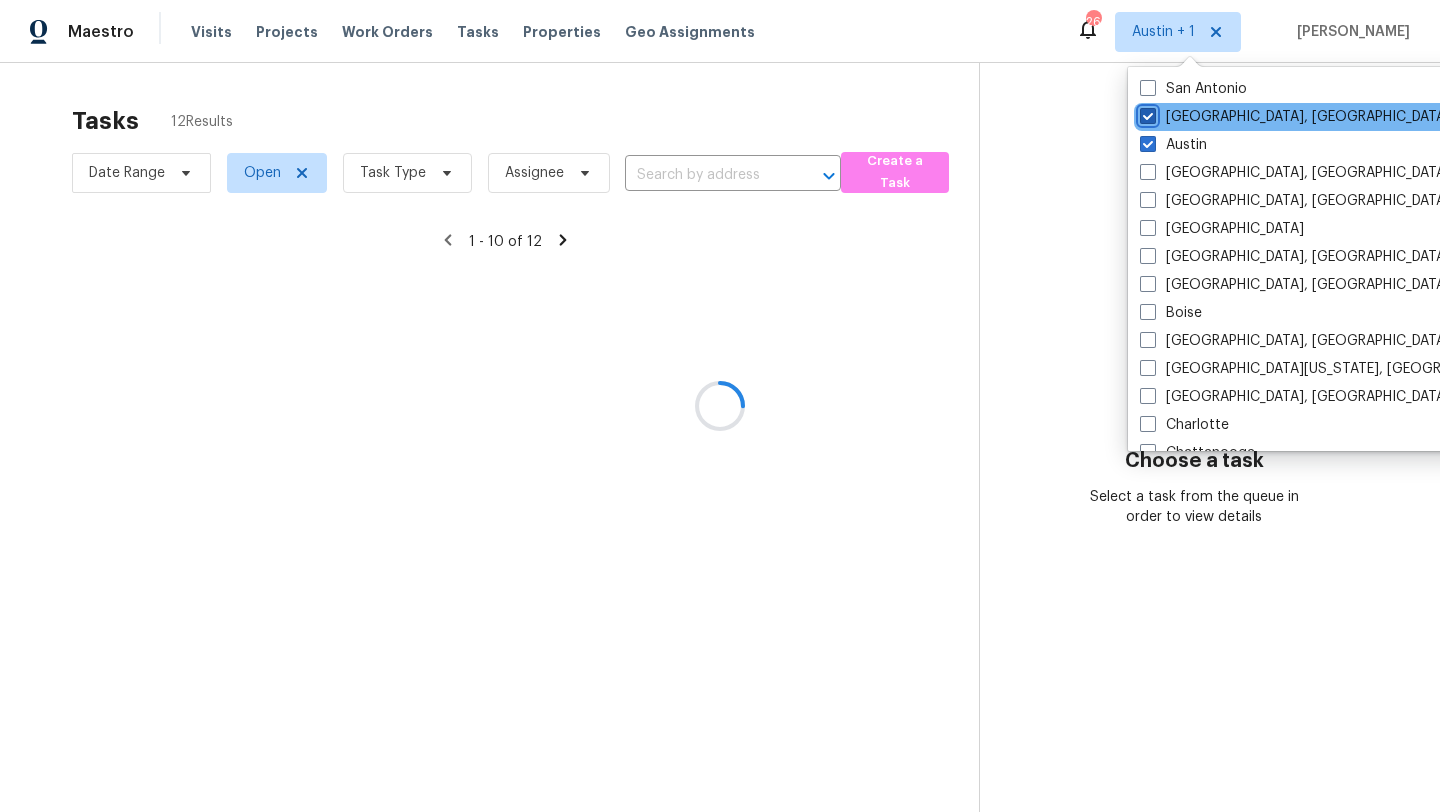 click on "Killeen, TX" at bounding box center (1146, 113) 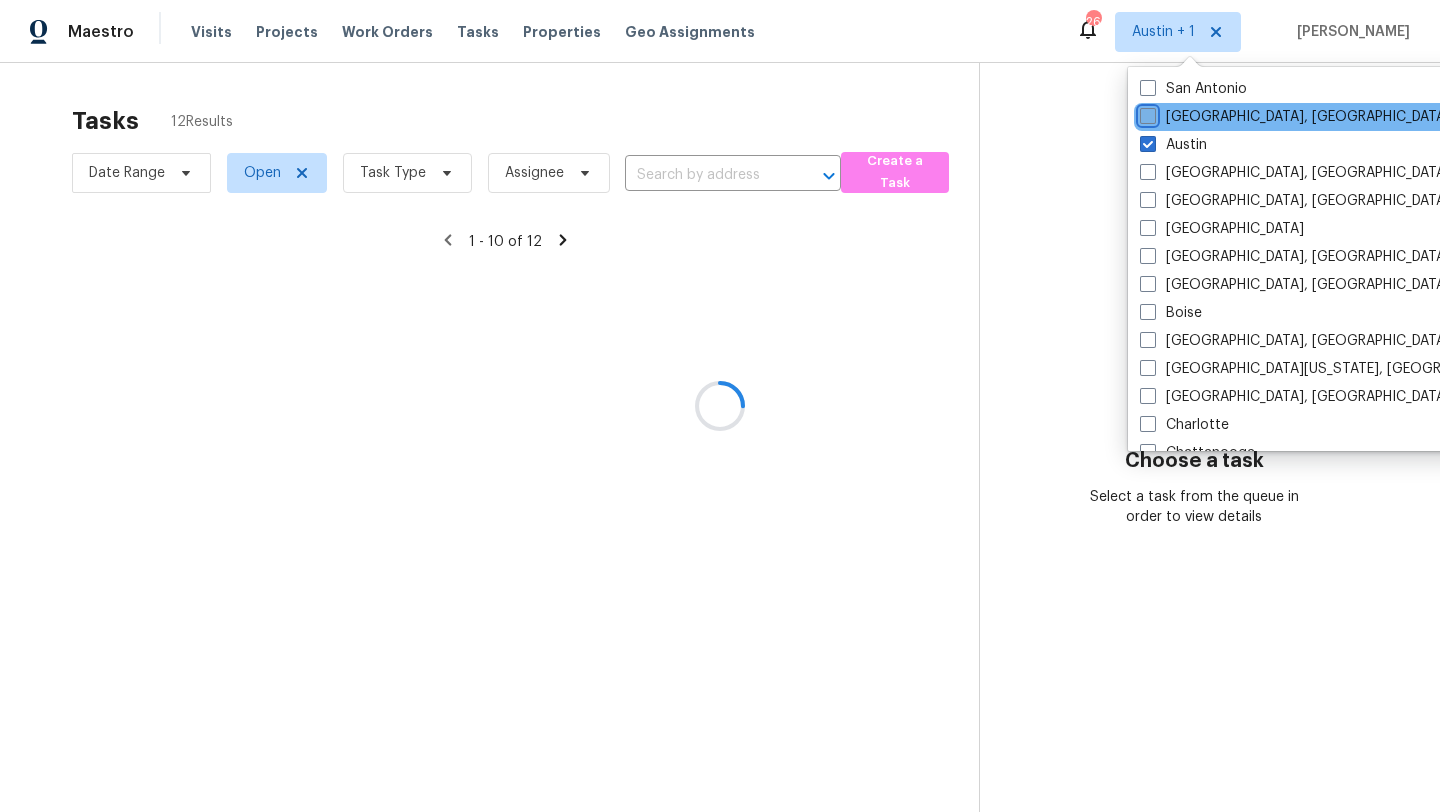 checkbox on "false" 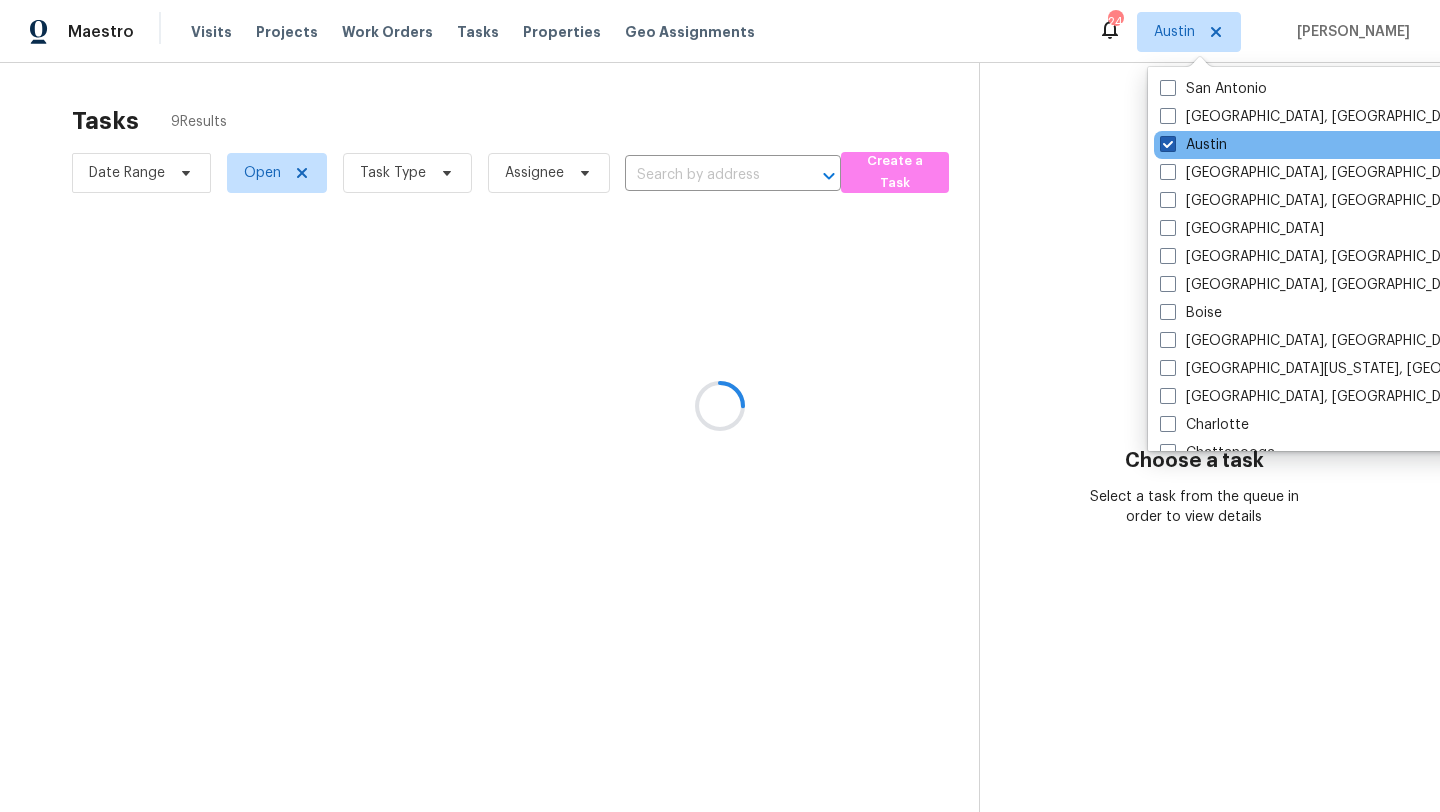 click at bounding box center (1168, 144) 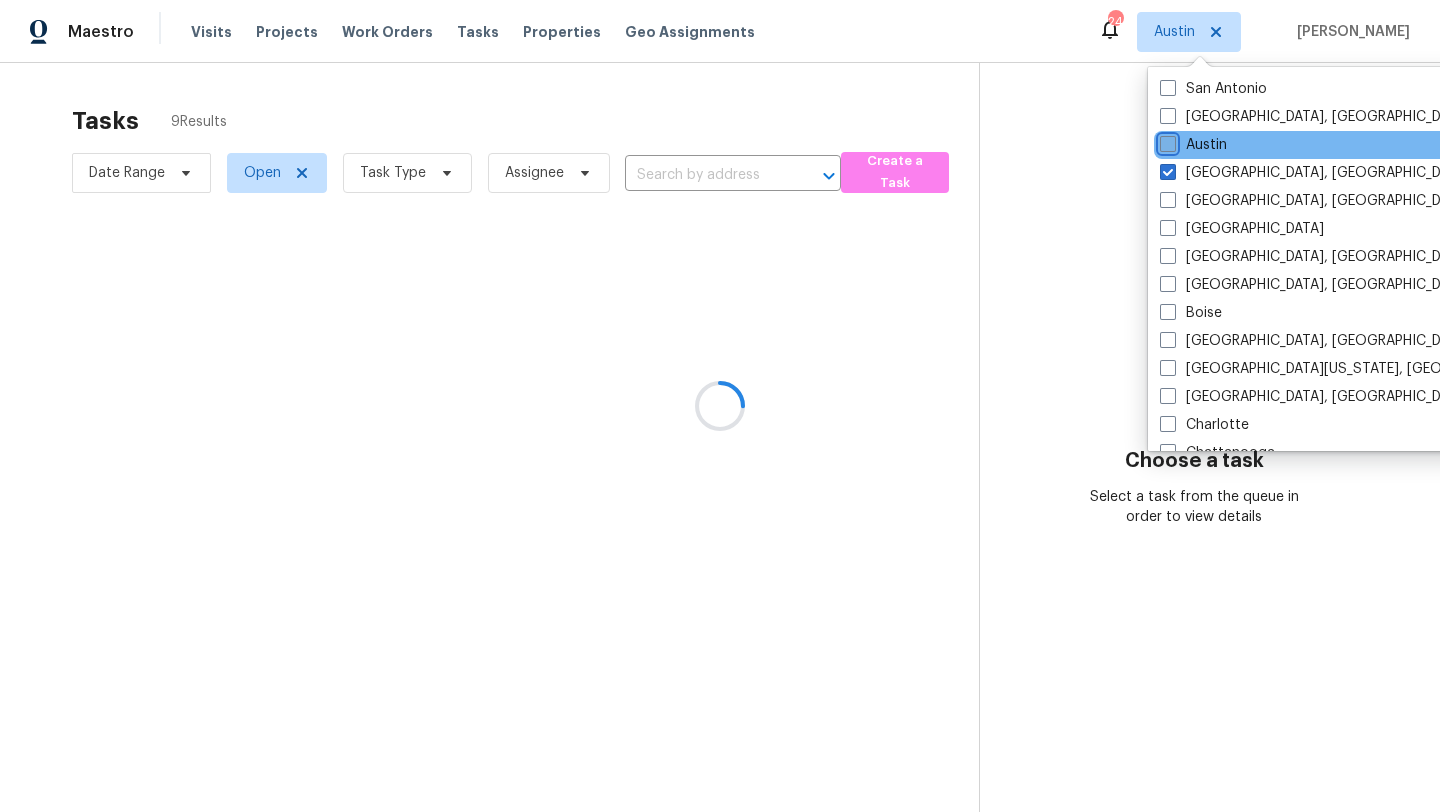 checkbox on "false" 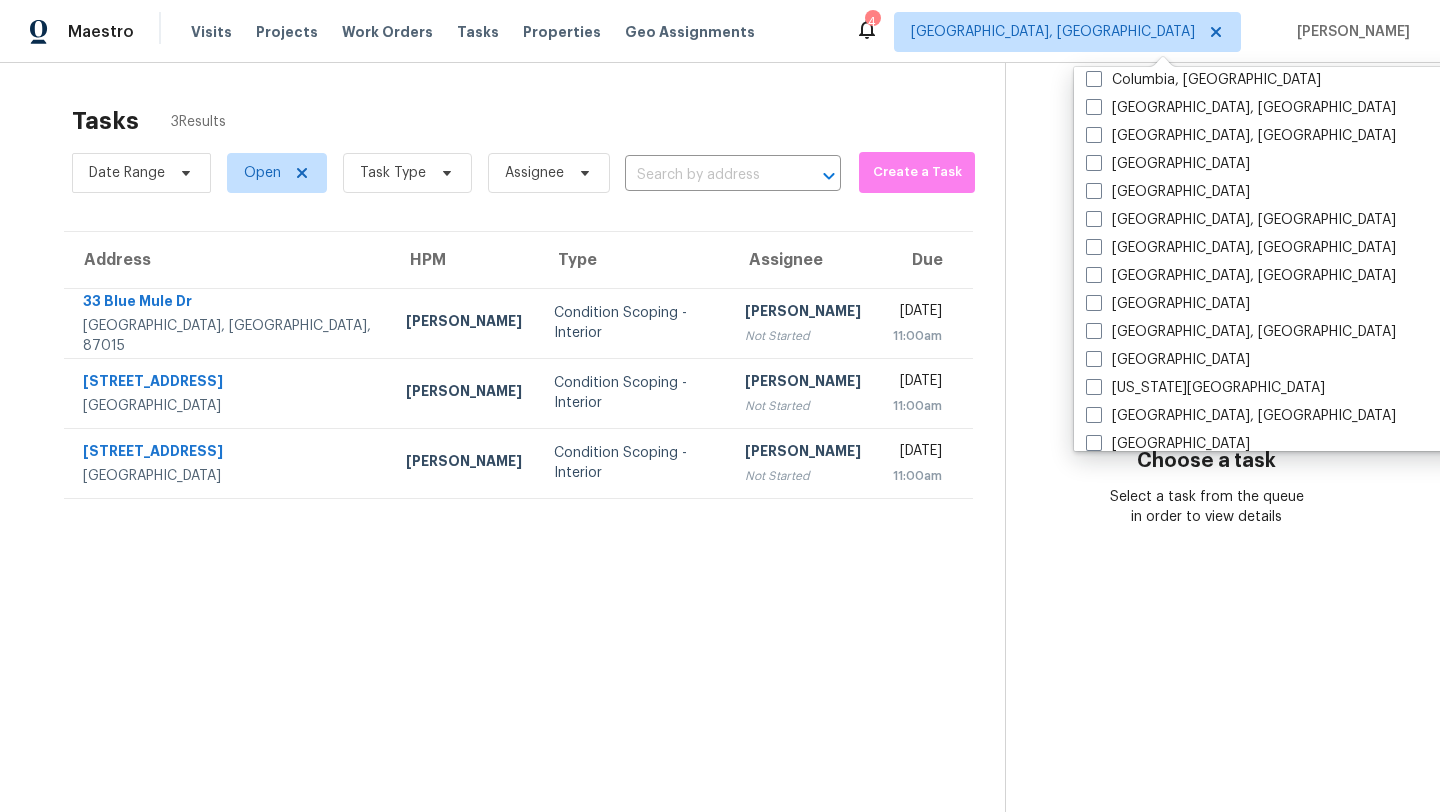 scroll, scrollTop: 489, scrollLeft: 0, axis: vertical 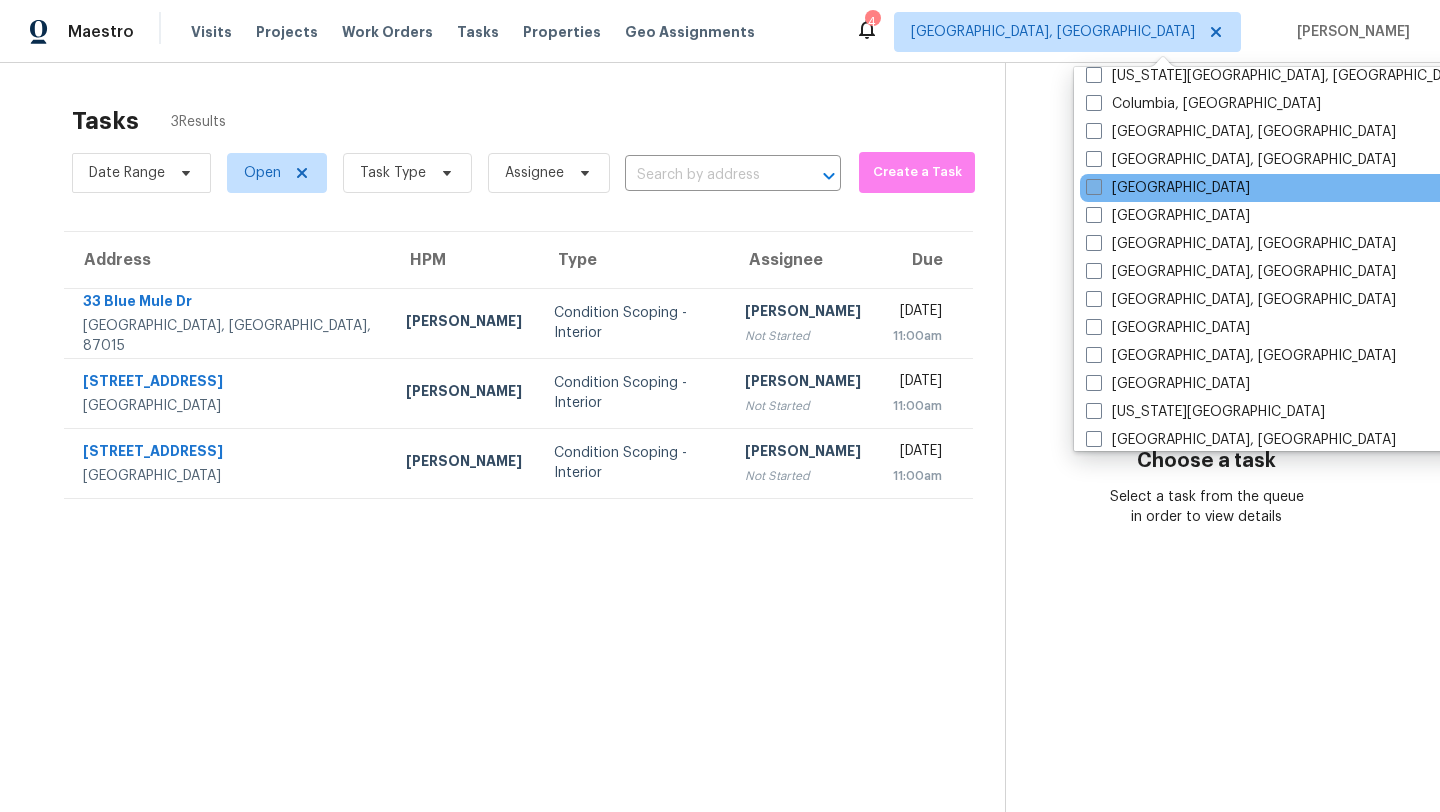 click on "Dallas" at bounding box center [1168, 188] 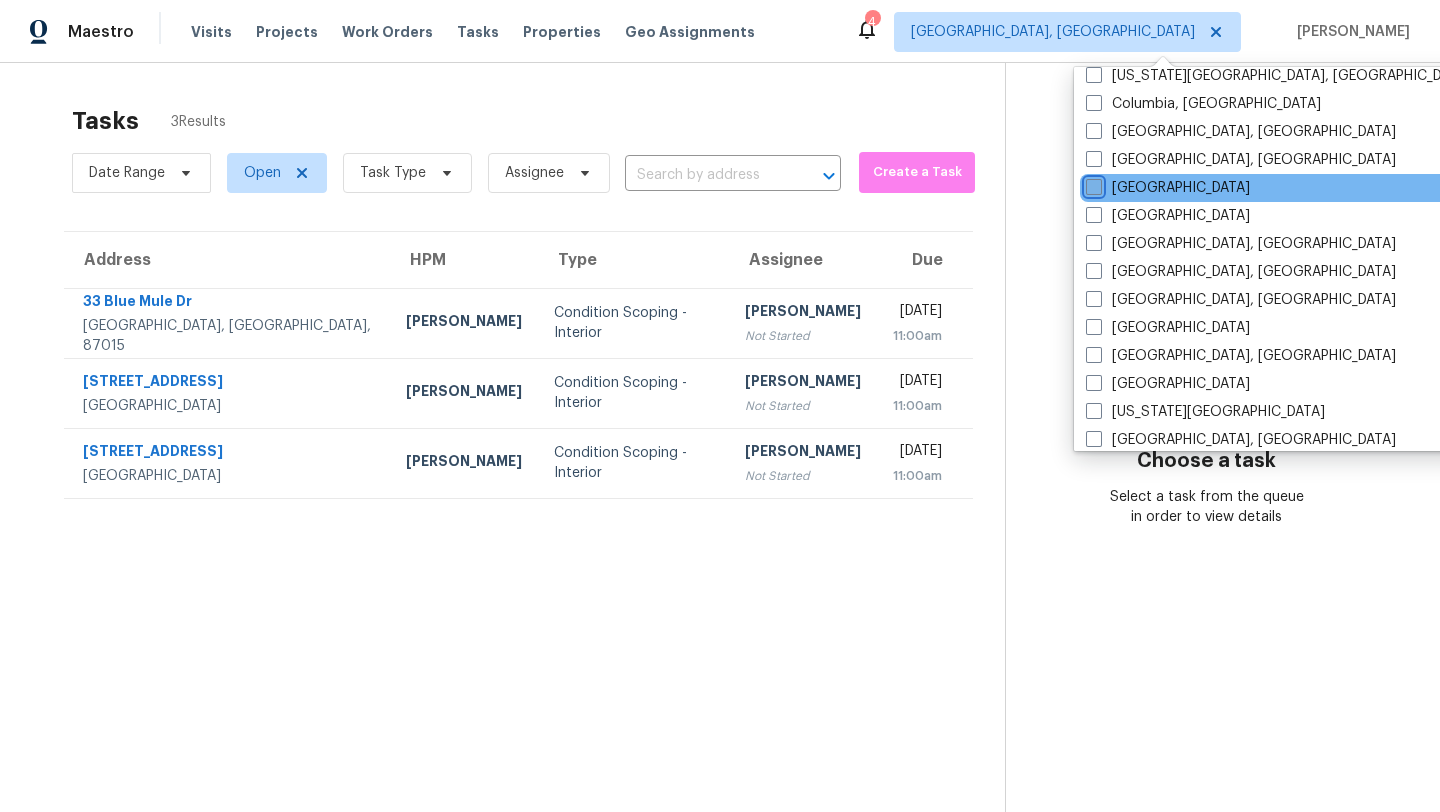 click on "Dallas" at bounding box center (1092, 184) 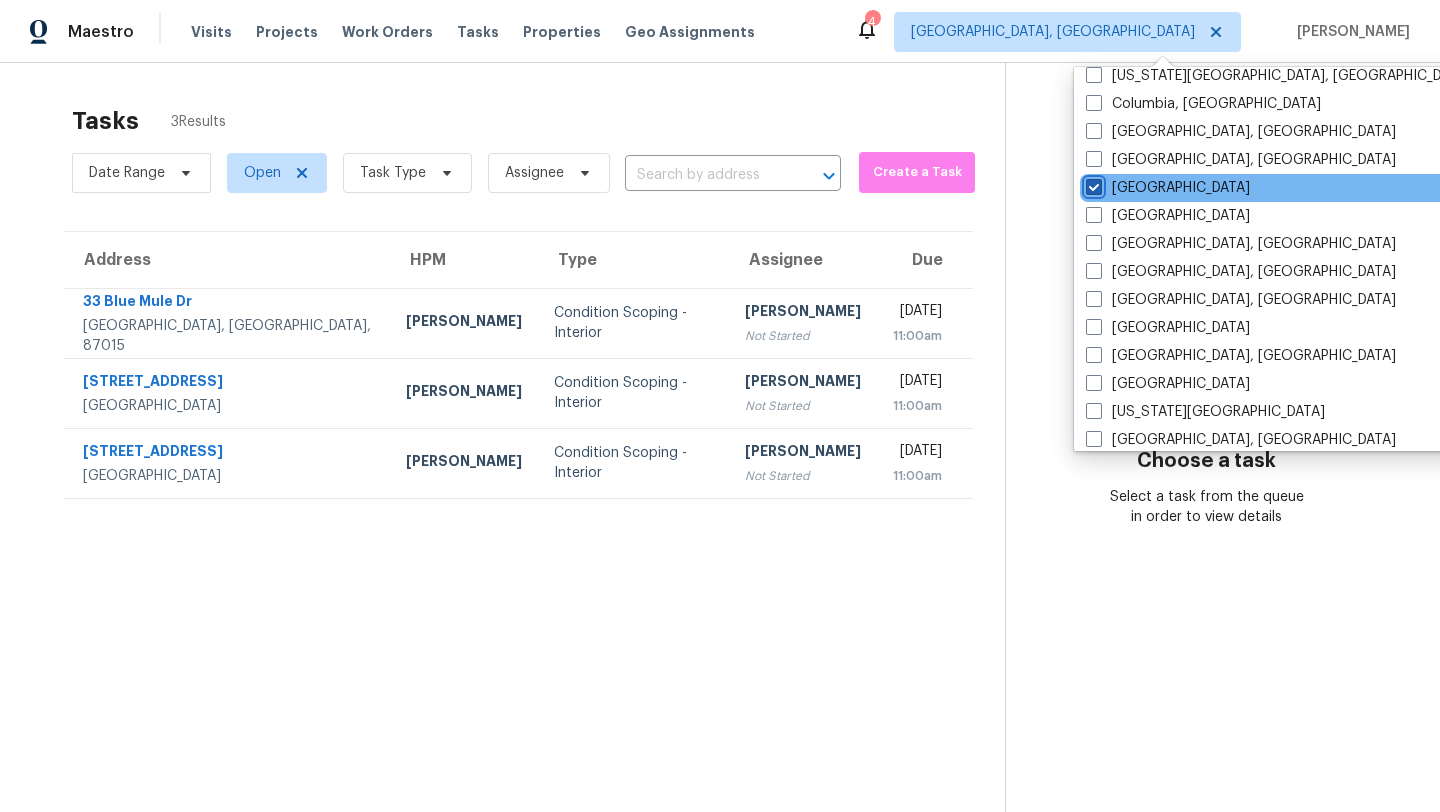 checkbox on "true" 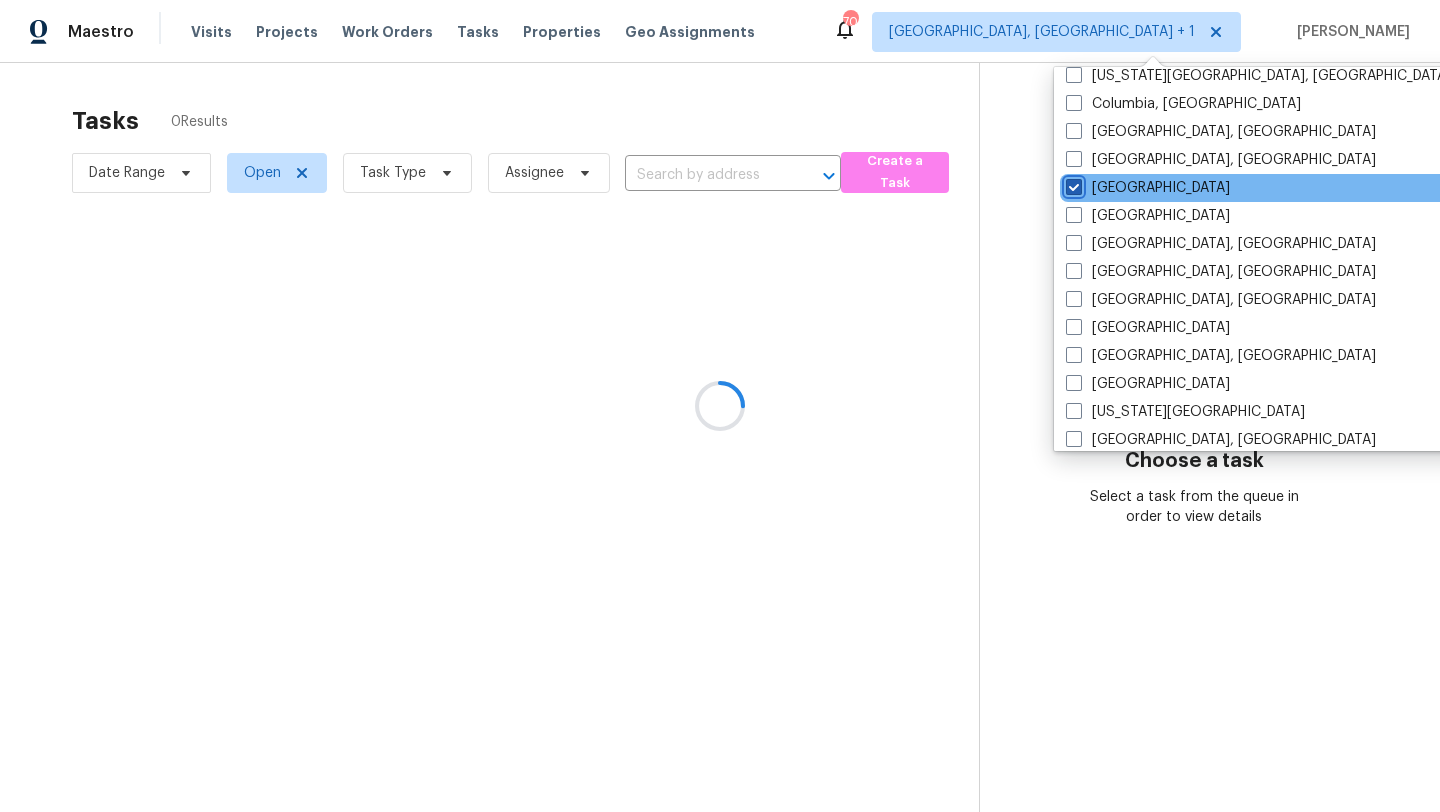scroll, scrollTop: 0, scrollLeft: 0, axis: both 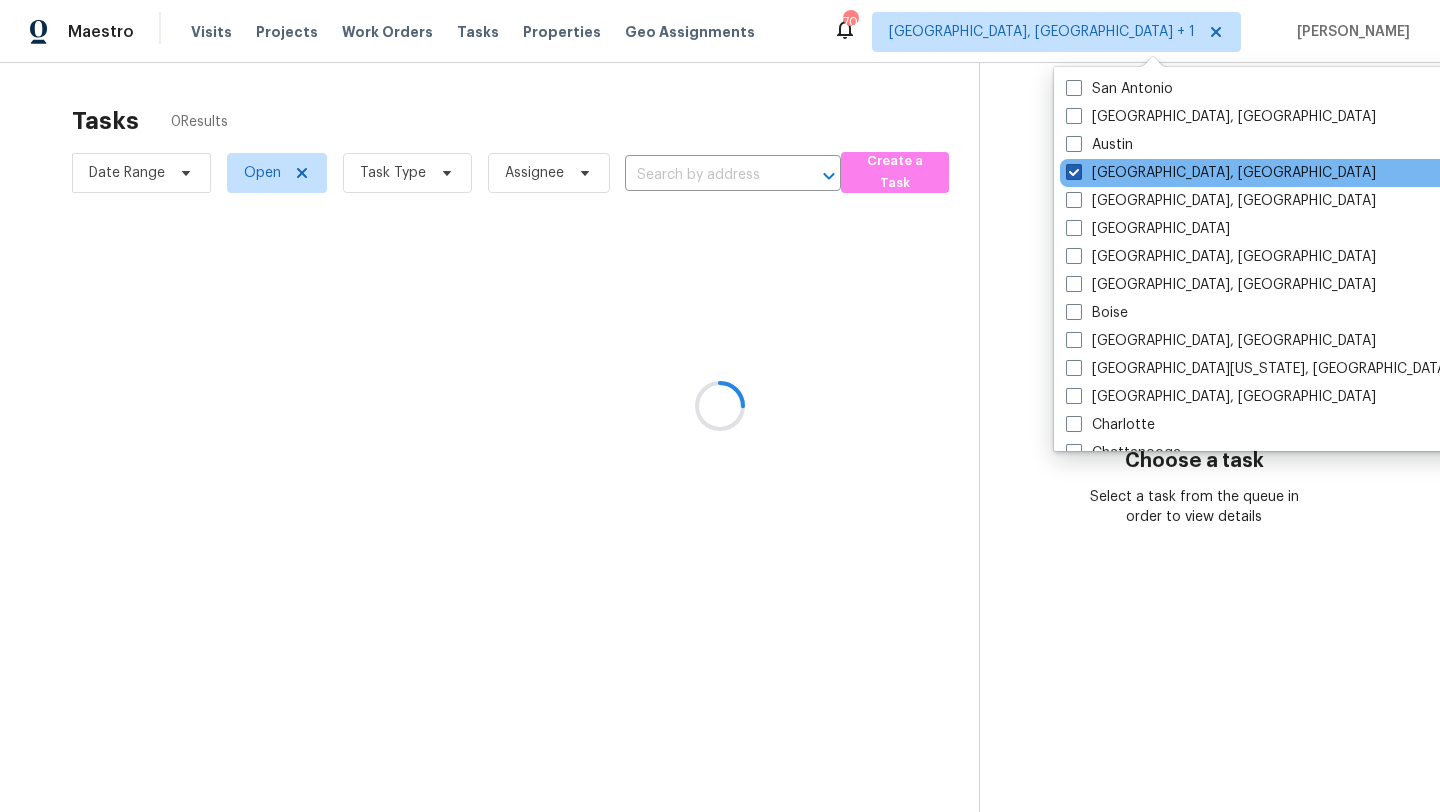click at bounding box center [1074, 172] 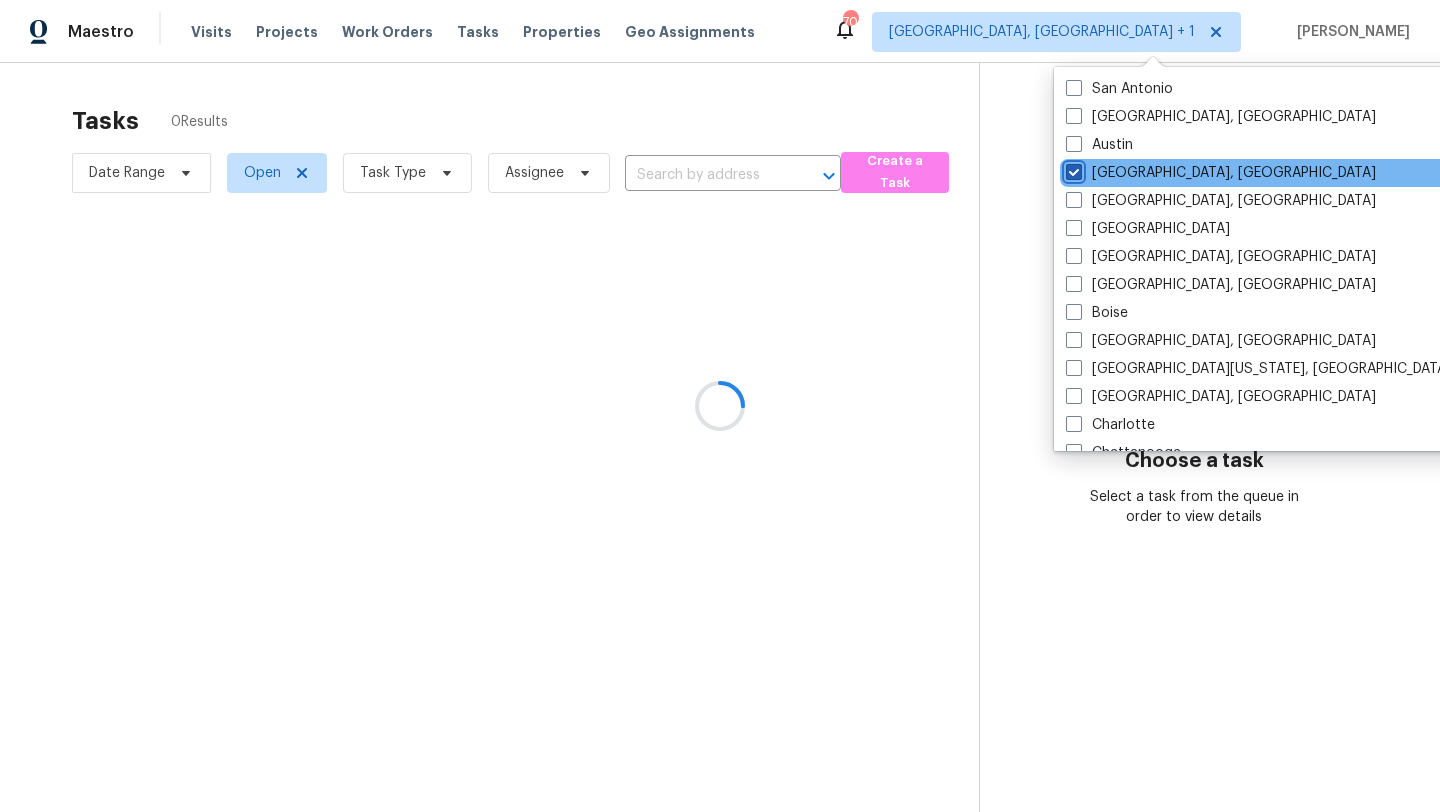 click on "Albuquerque, NM" at bounding box center (1072, 169) 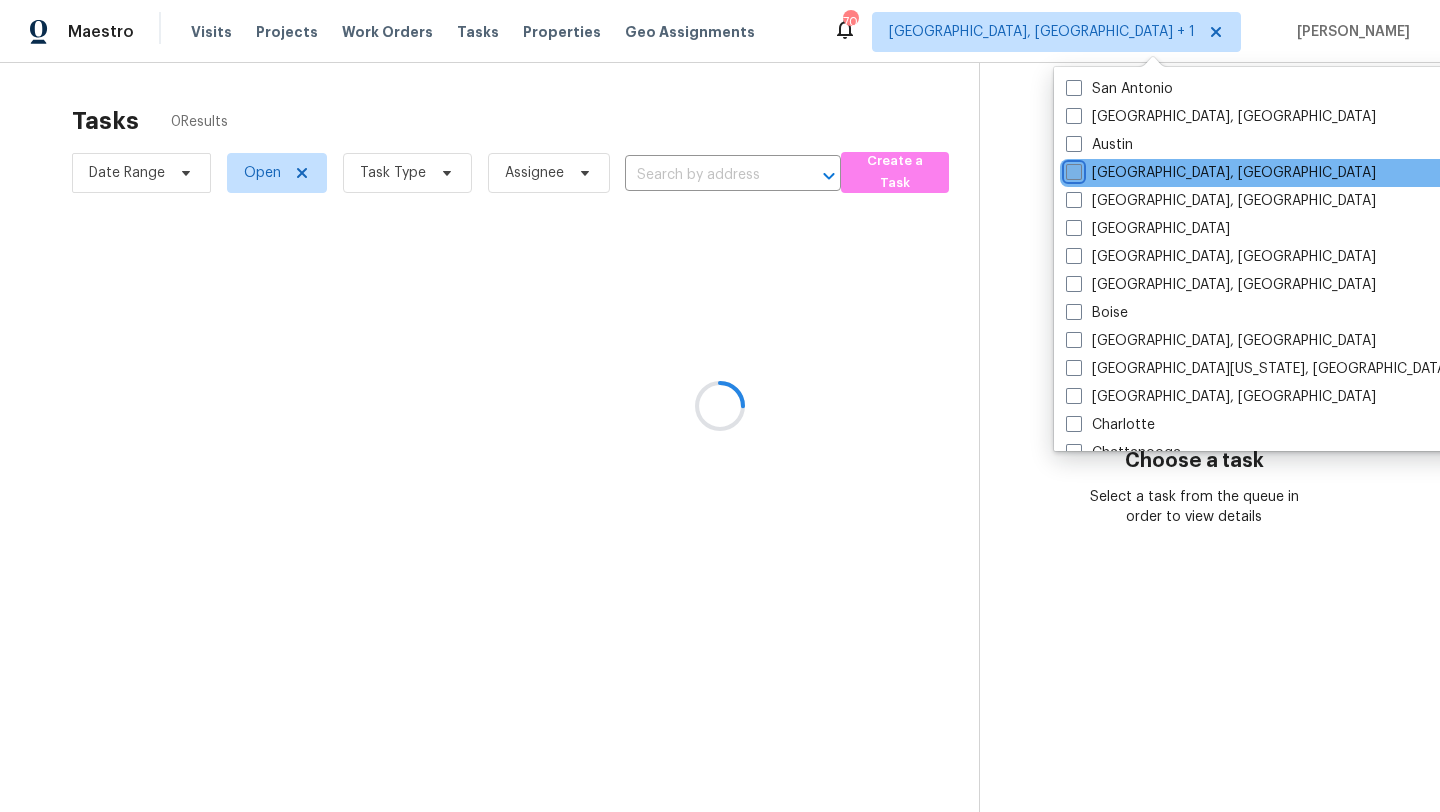 checkbox on "false" 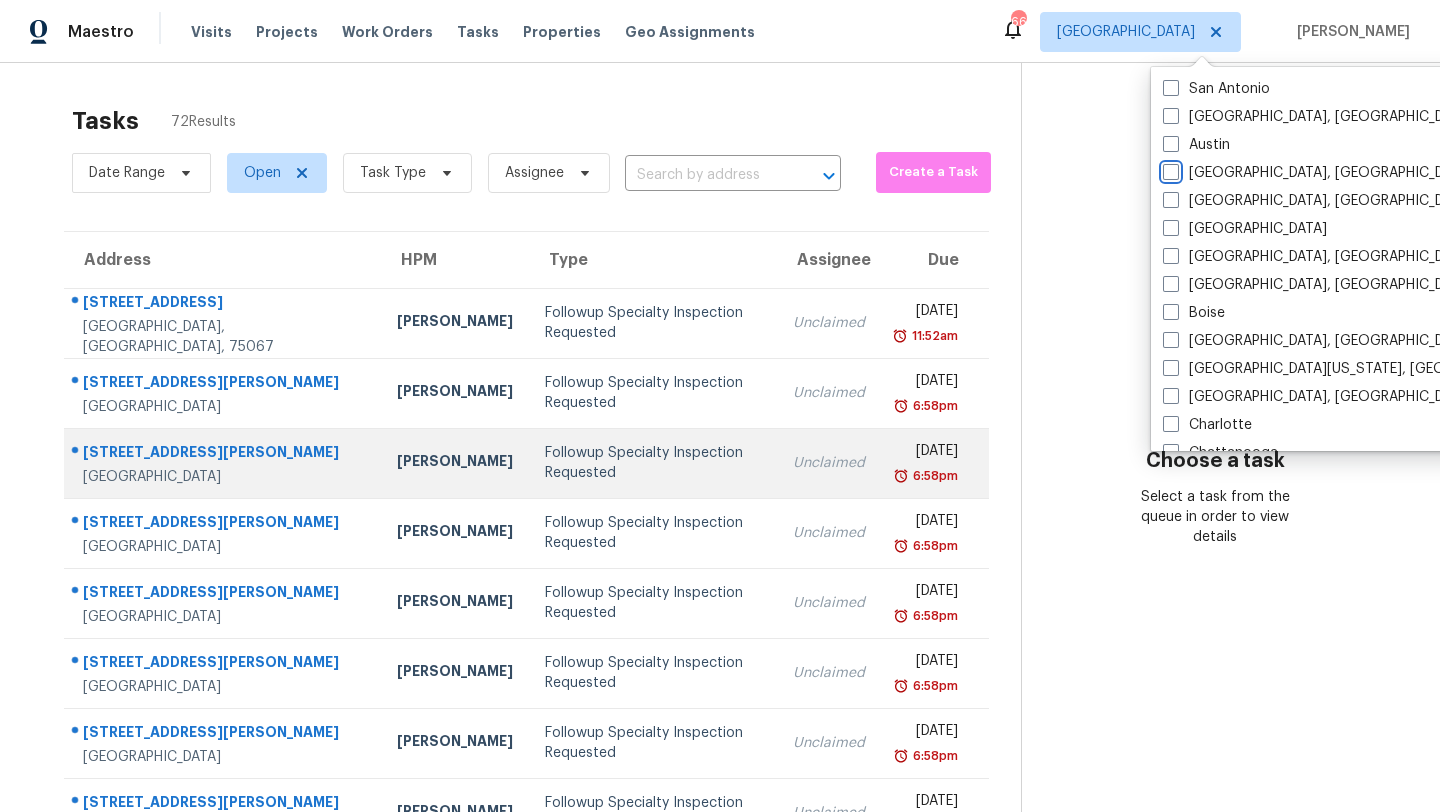 scroll, scrollTop: 229, scrollLeft: 0, axis: vertical 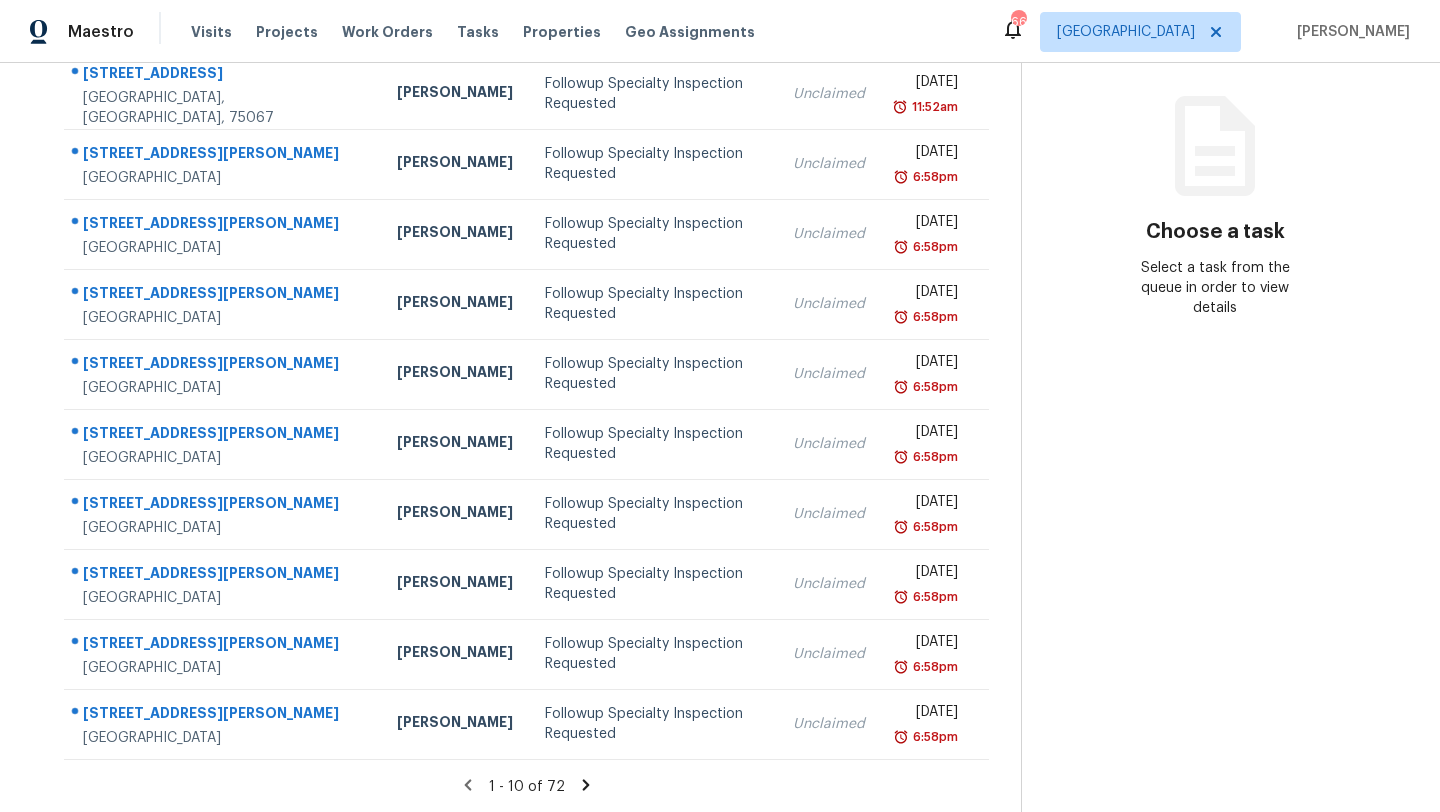 click 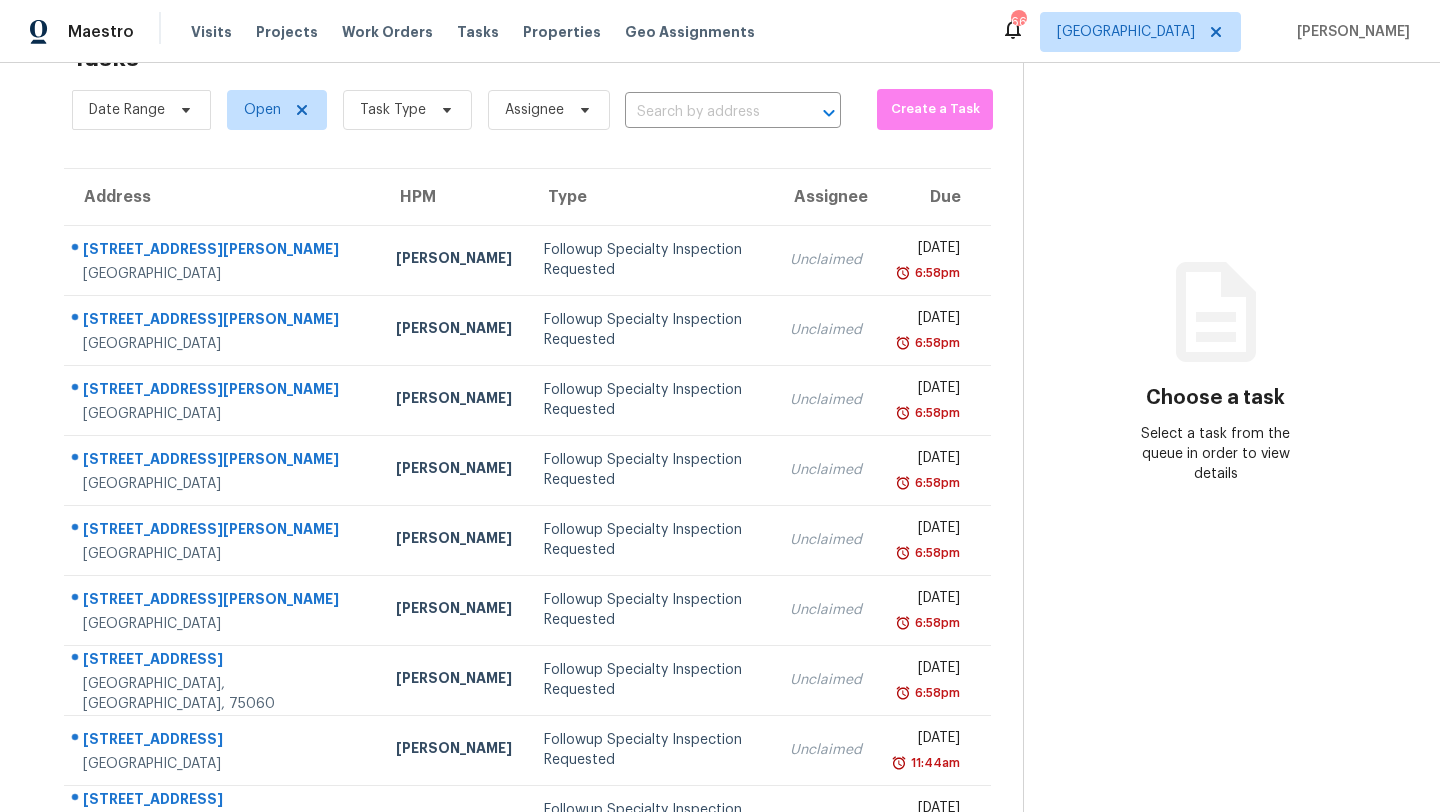 scroll, scrollTop: 229, scrollLeft: 0, axis: vertical 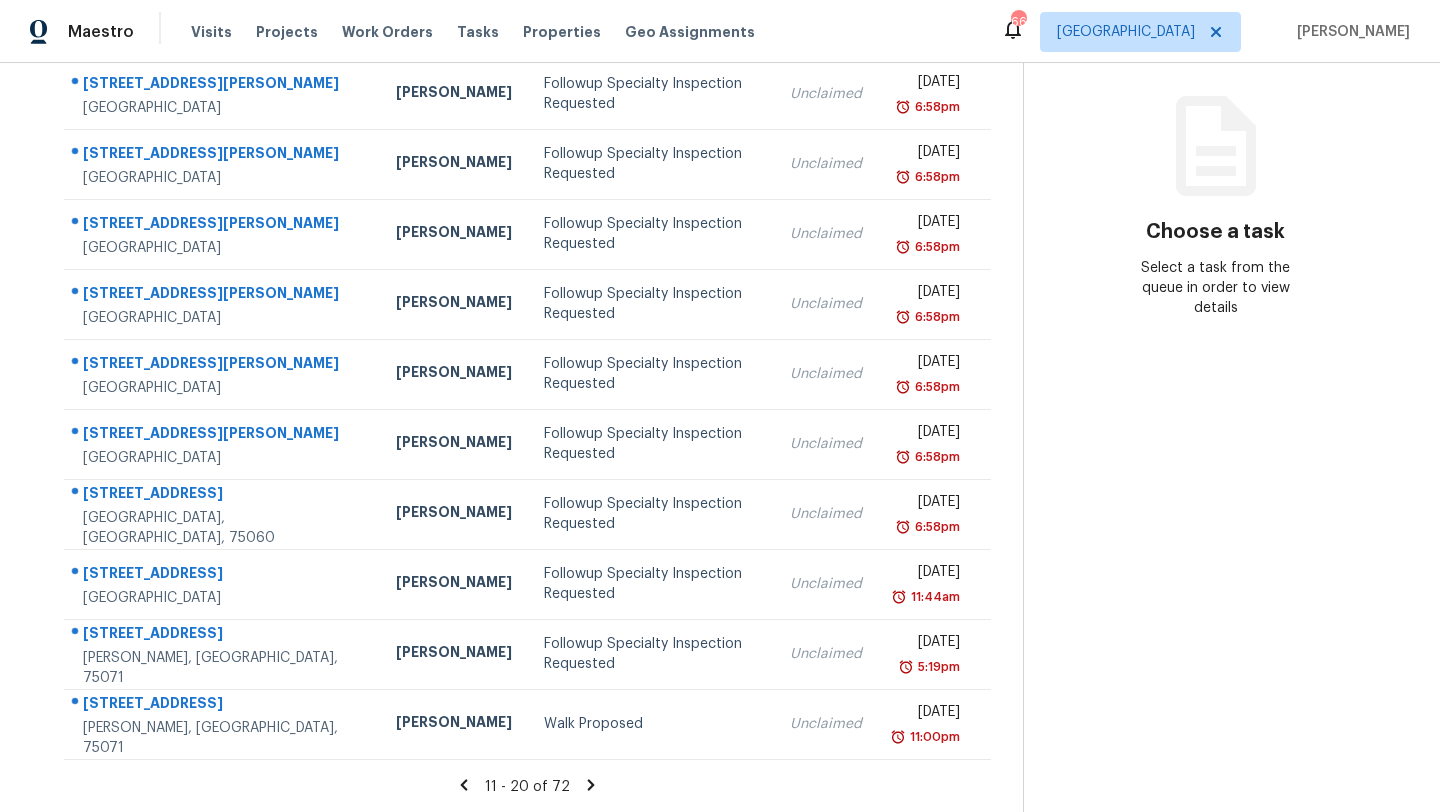 click on "Walk Proposed" at bounding box center [651, 724] 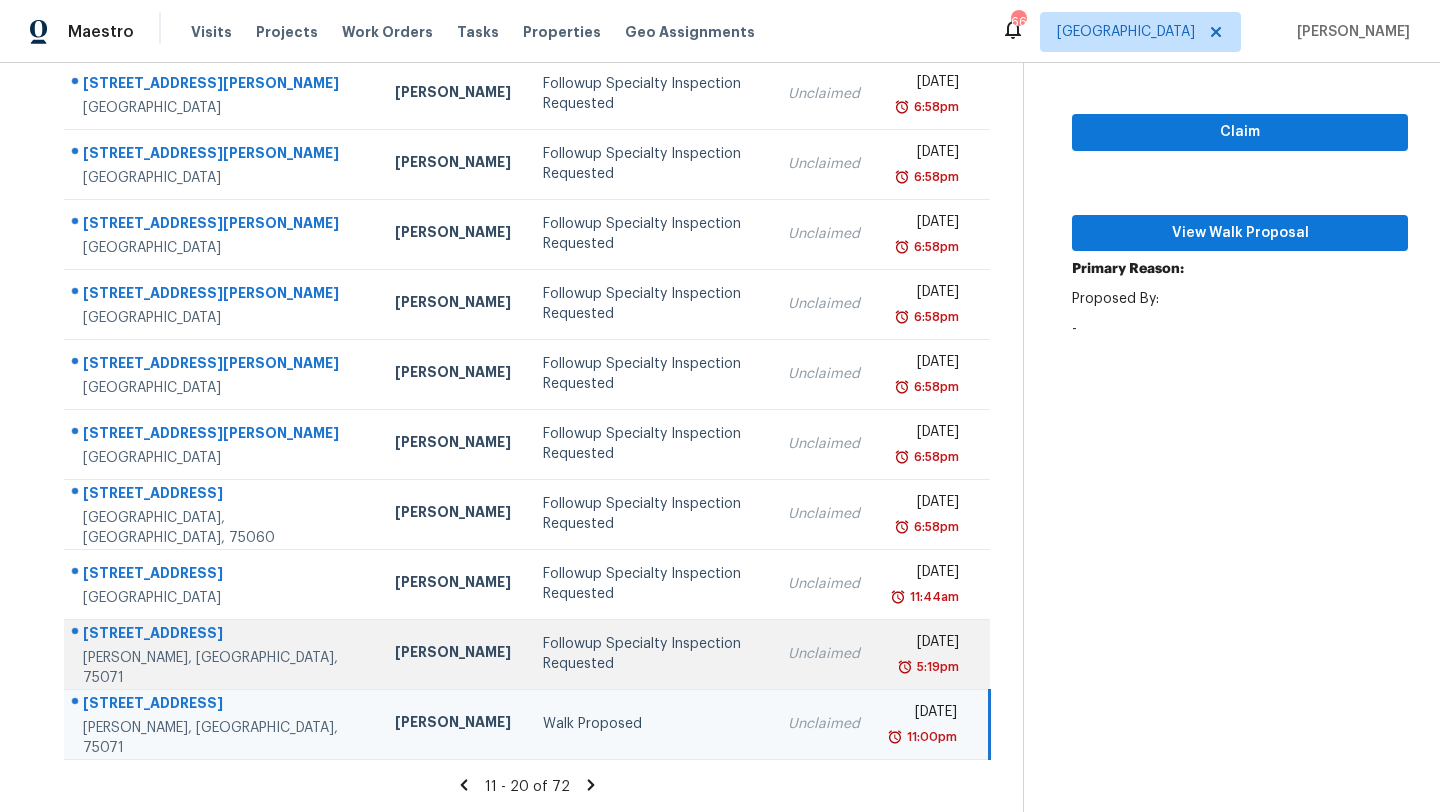 scroll, scrollTop: 268, scrollLeft: 0, axis: vertical 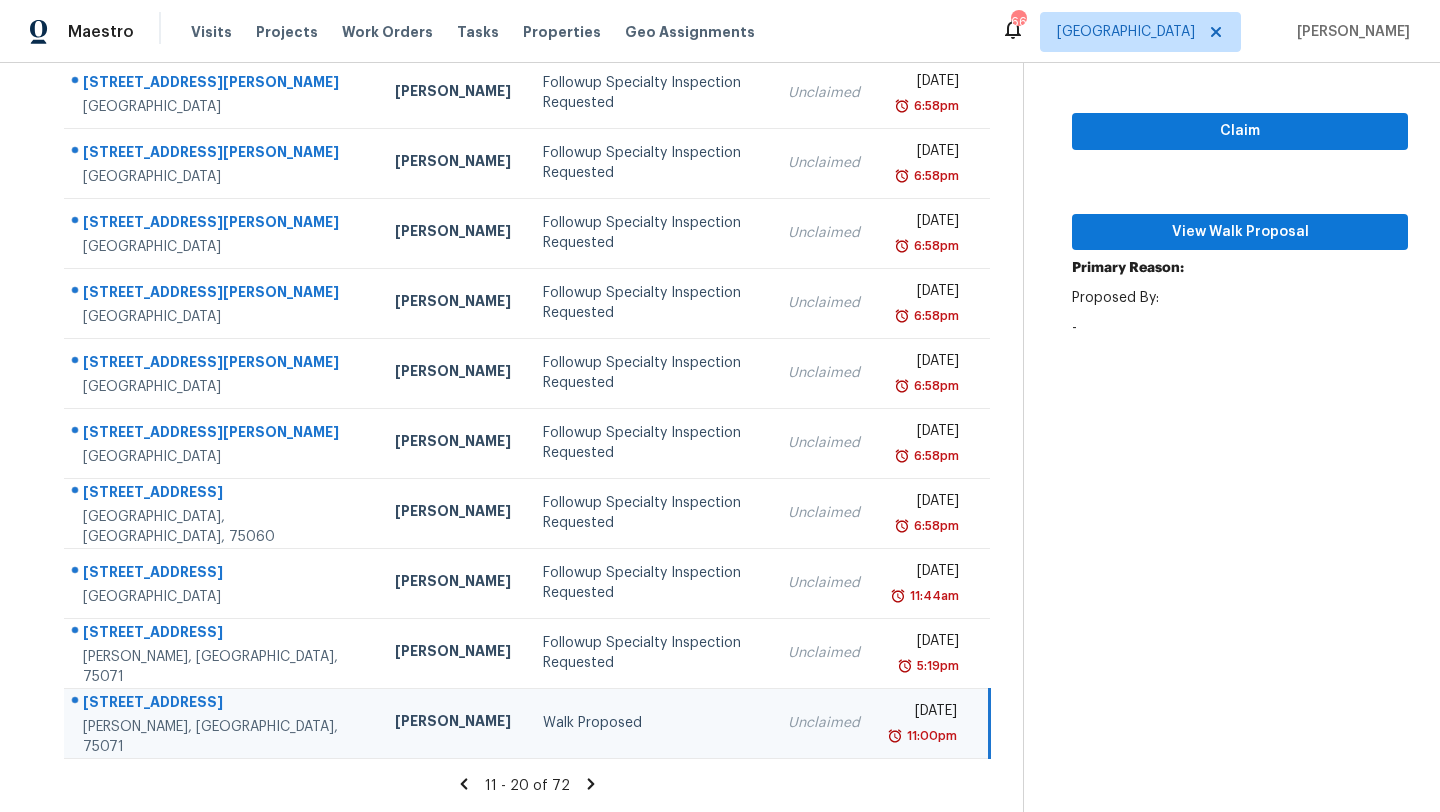click 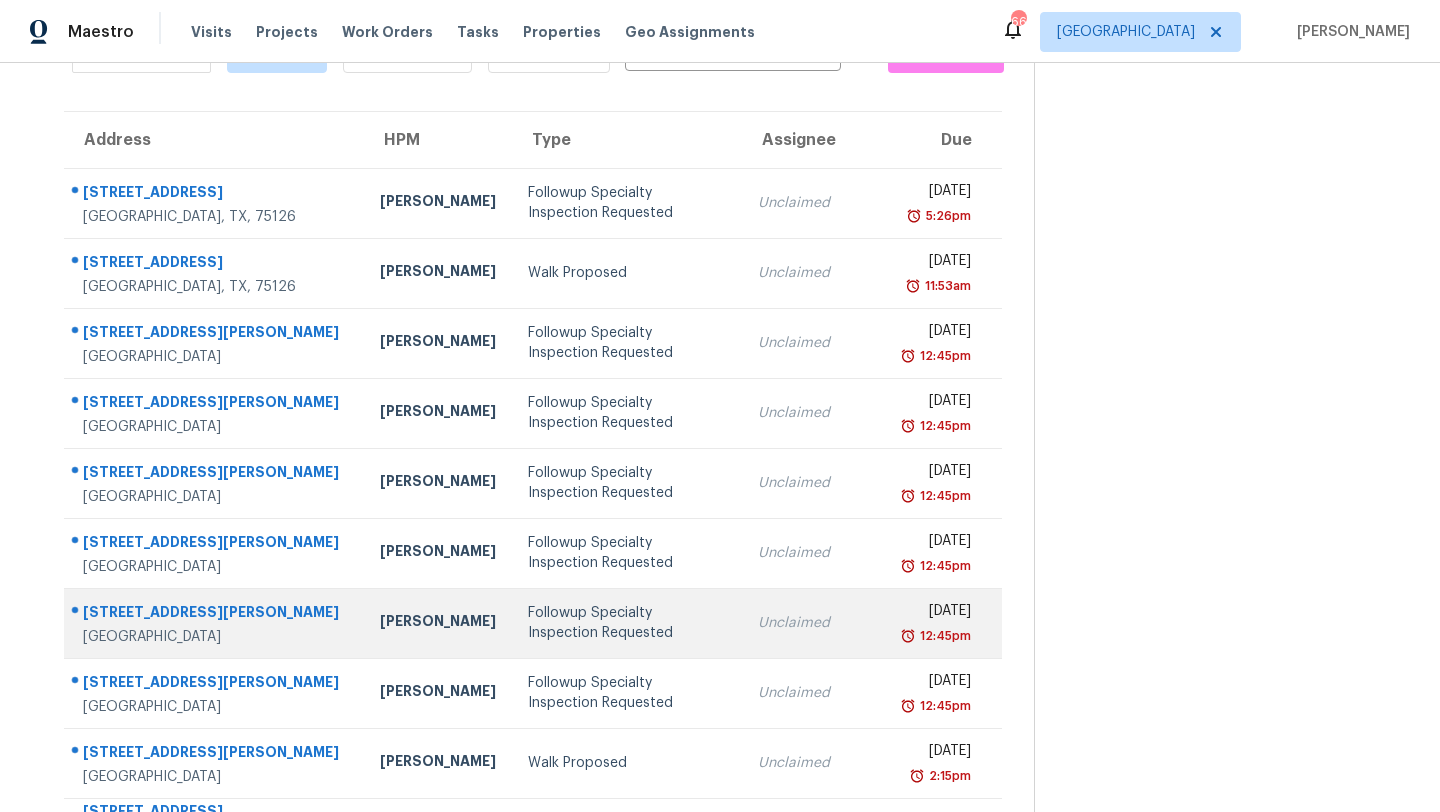 scroll, scrollTop: 229, scrollLeft: 0, axis: vertical 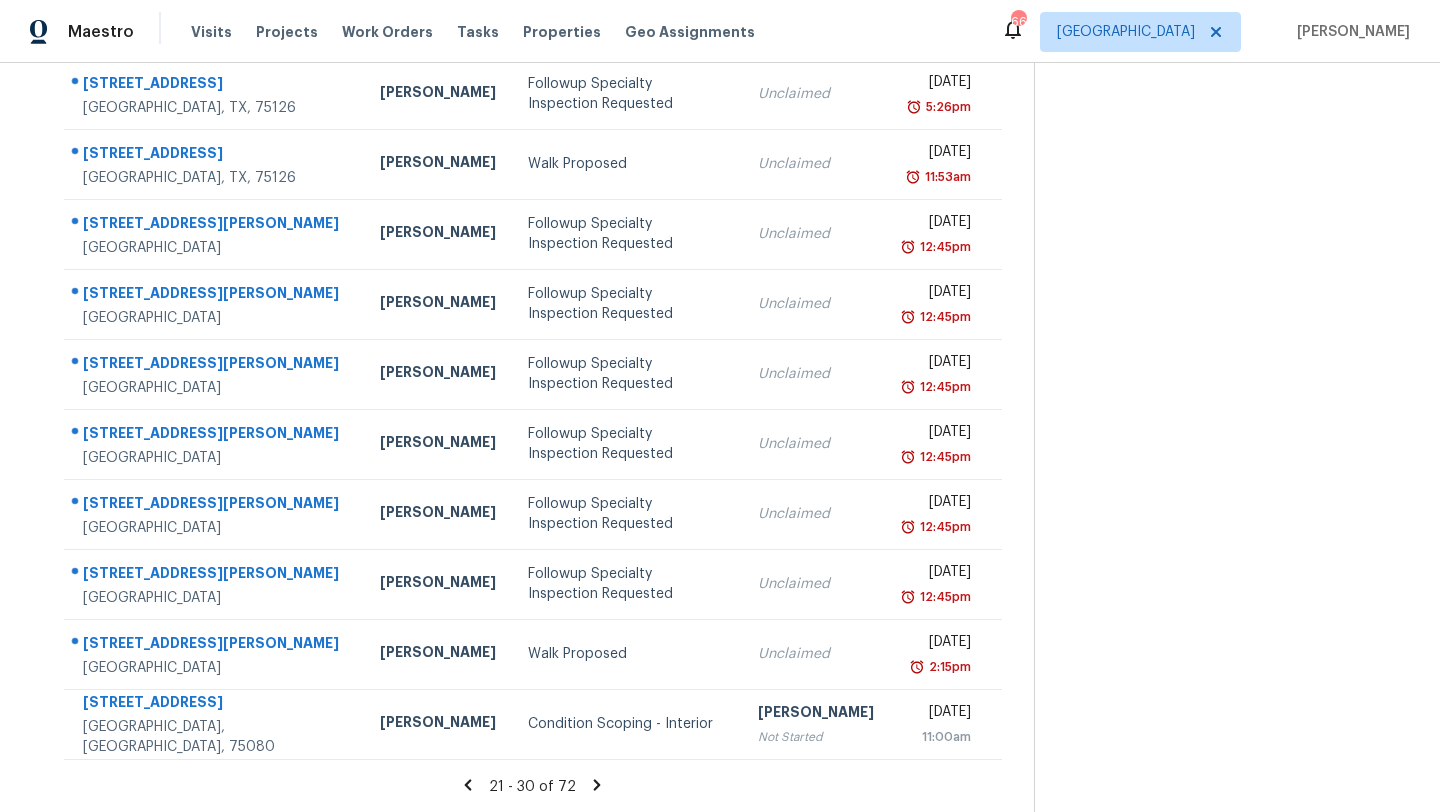 click 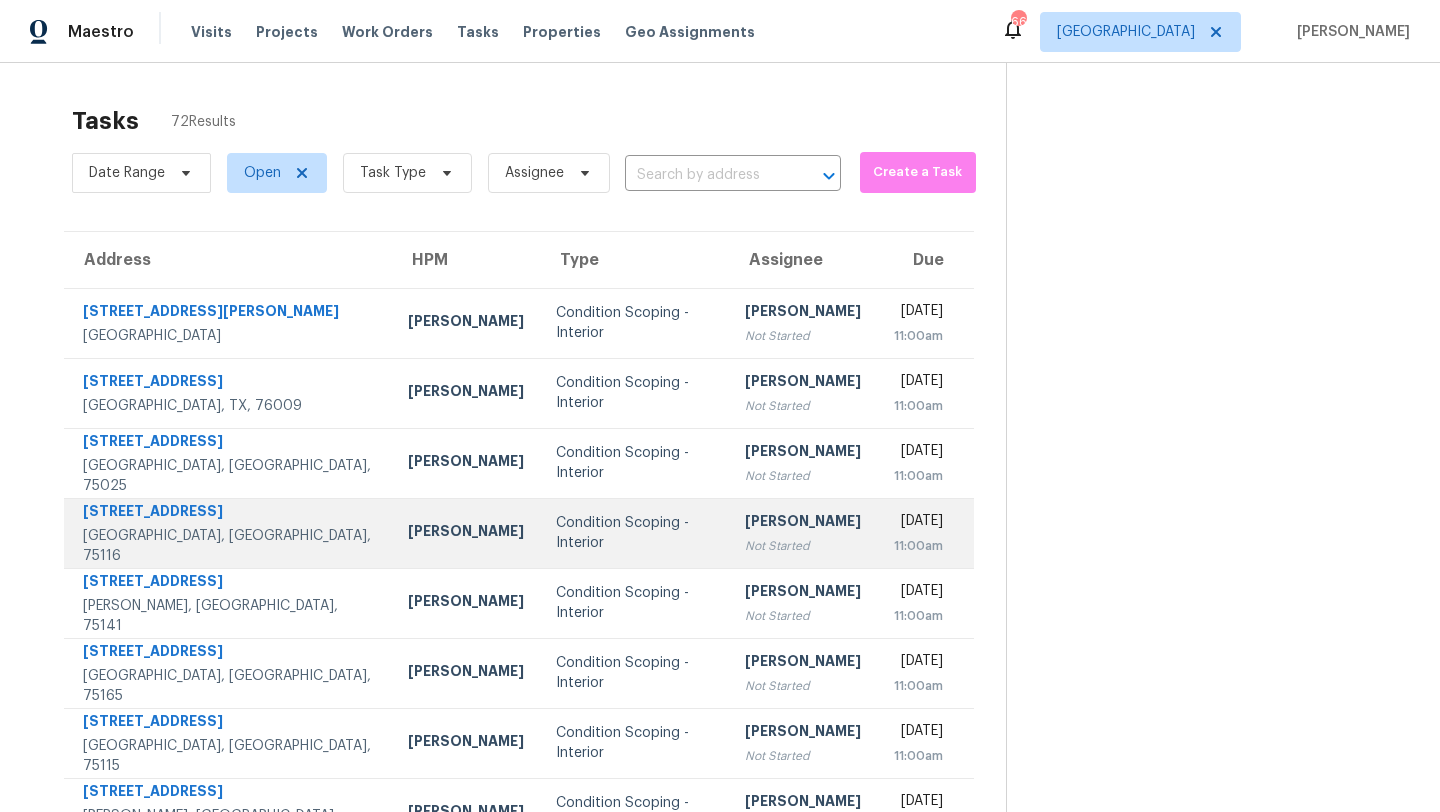 scroll, scrollTop: 229, scrollLeft: 0, axis: vertical 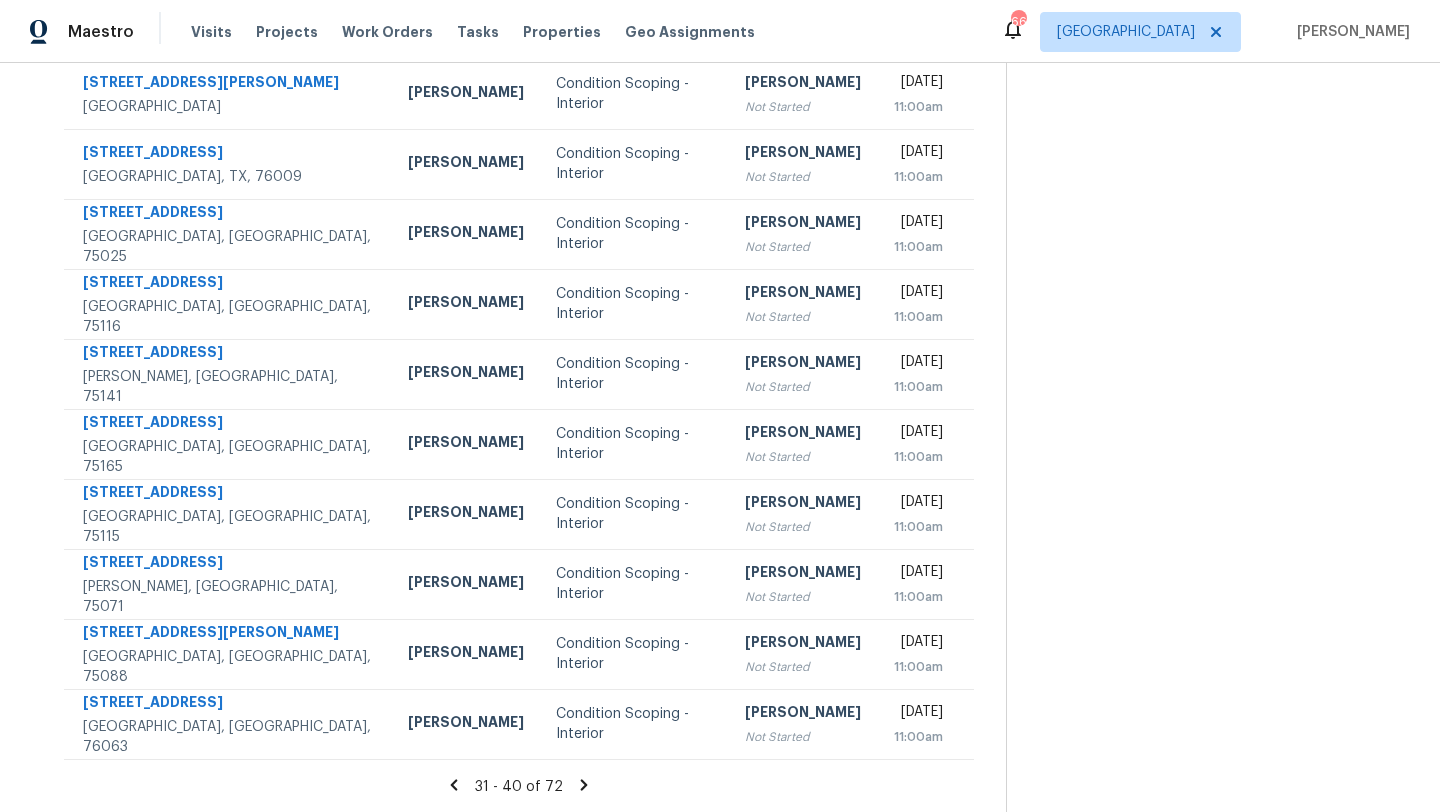 click 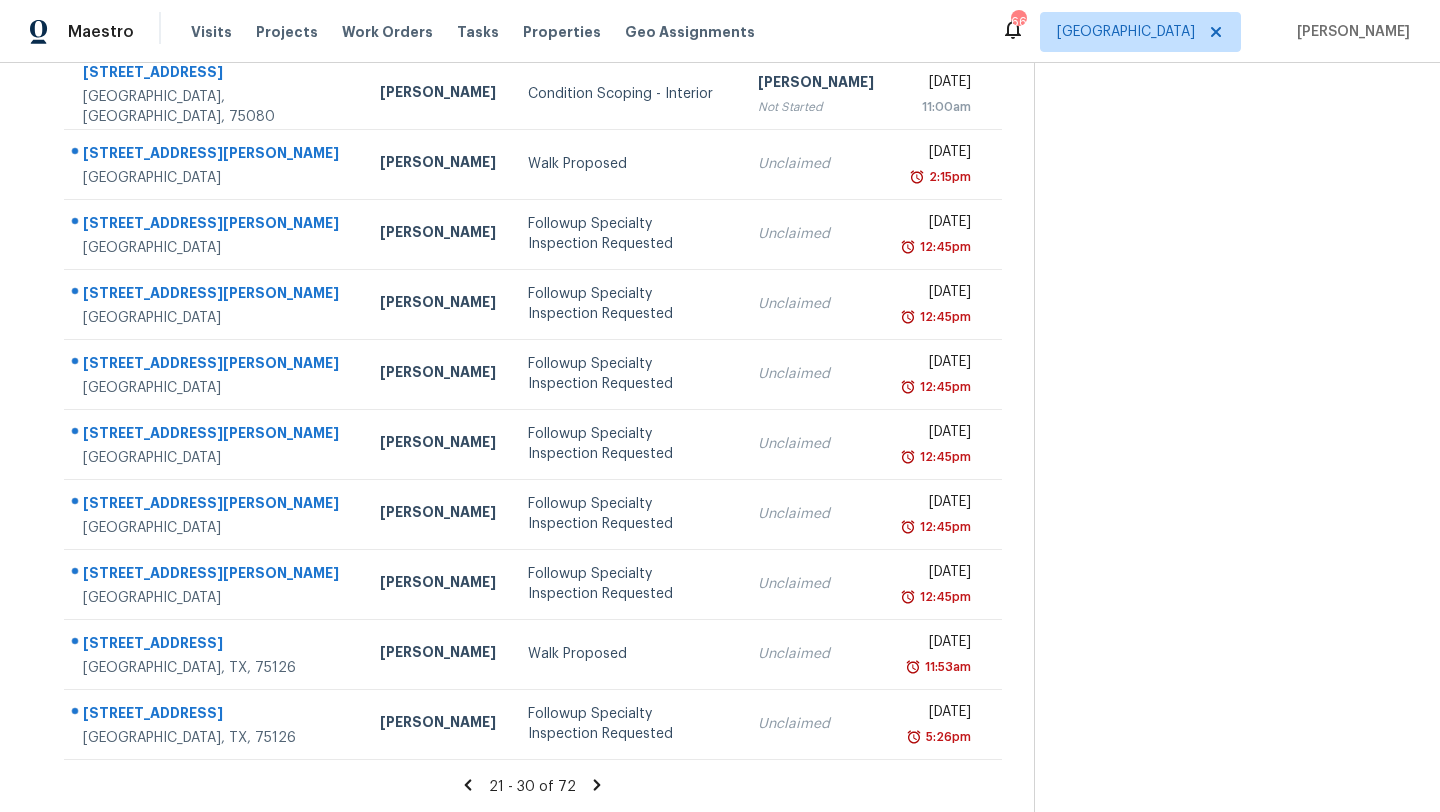 scroll, scrollTop: 0, scrollLeft: 0, axis: both 